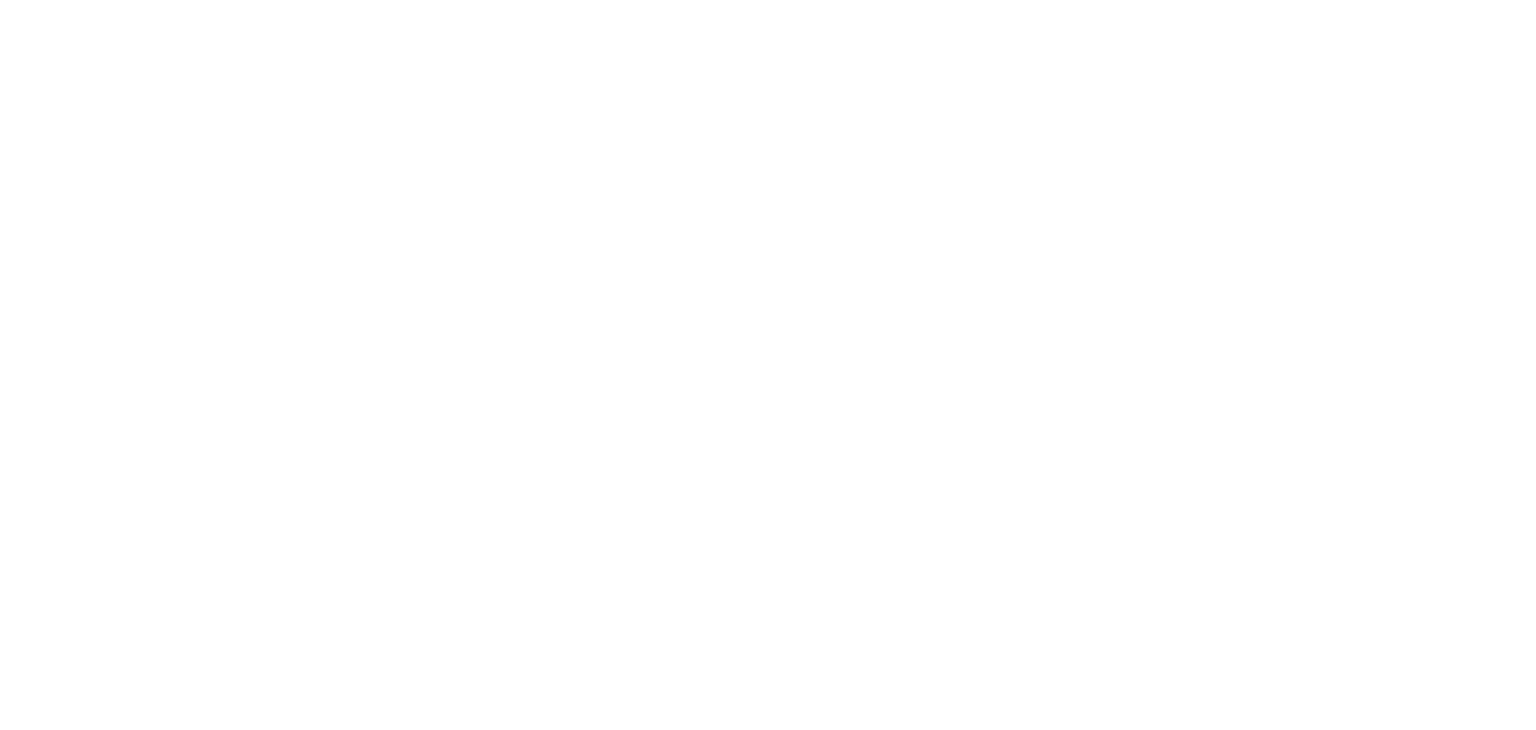 scroll, scrollTop: 0, scrollLeft: 0, axis: both 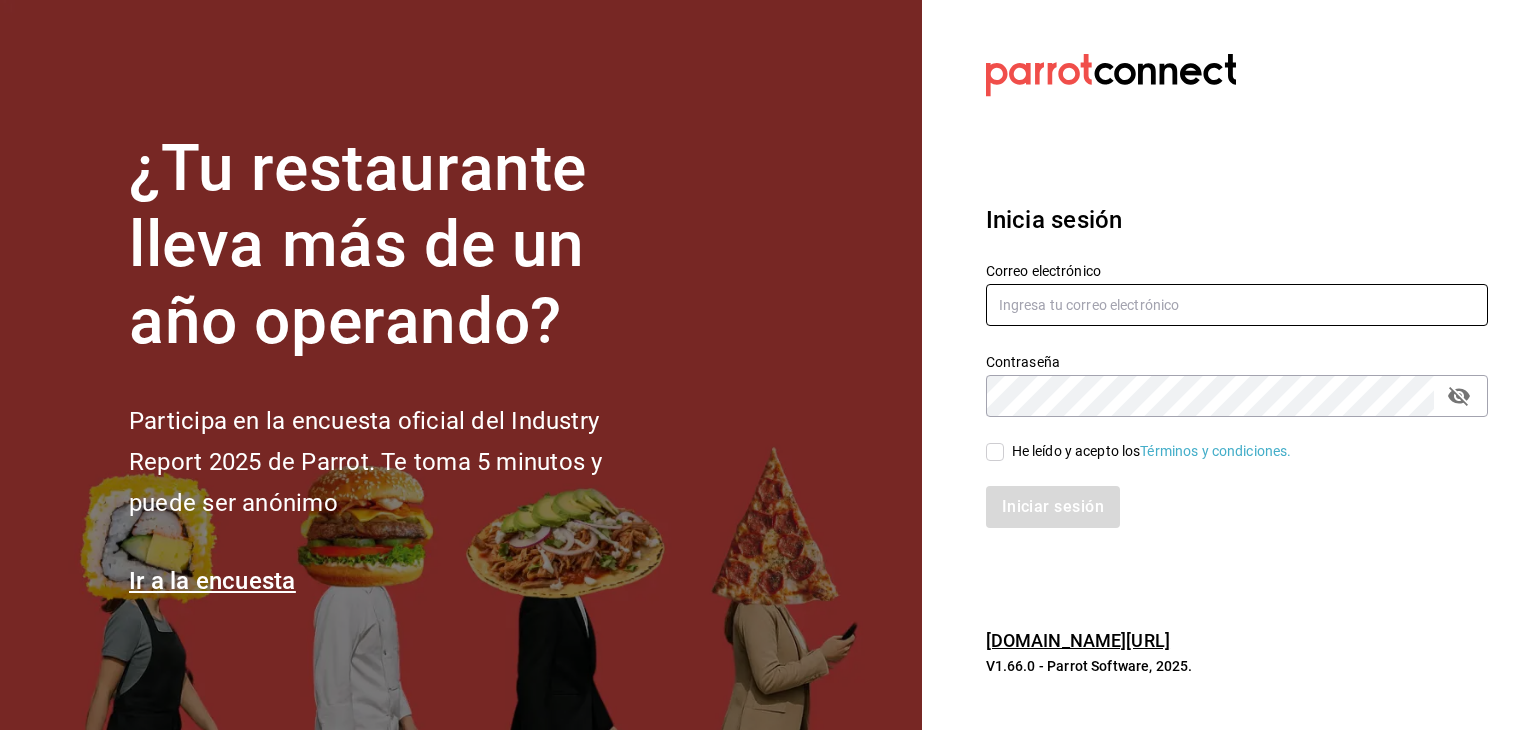 type on "[EMAIL_ADDRESS][DOMAIN_NAME]" 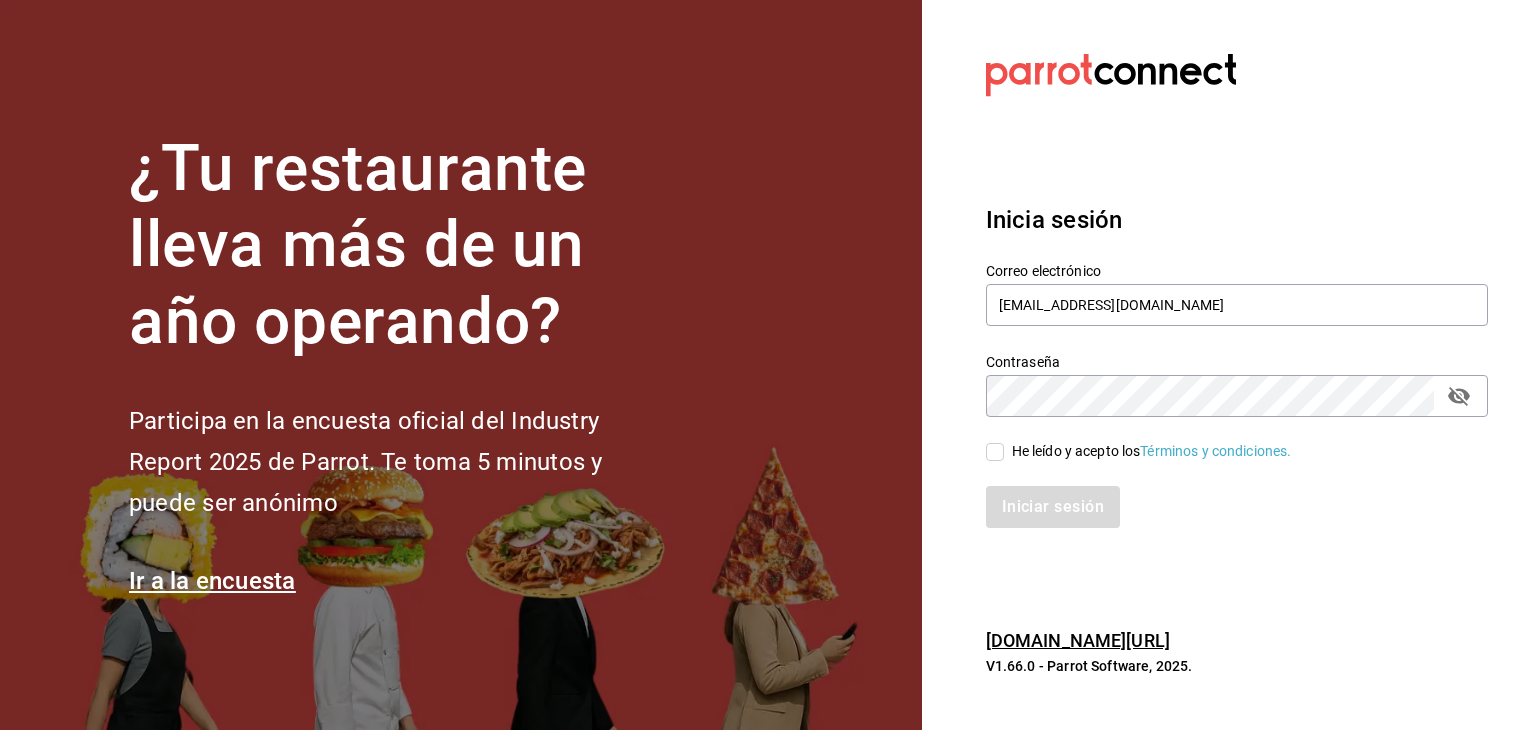 click on "He leído y acepto los  Términos y condiciones." at bounding box center (1148, 451) 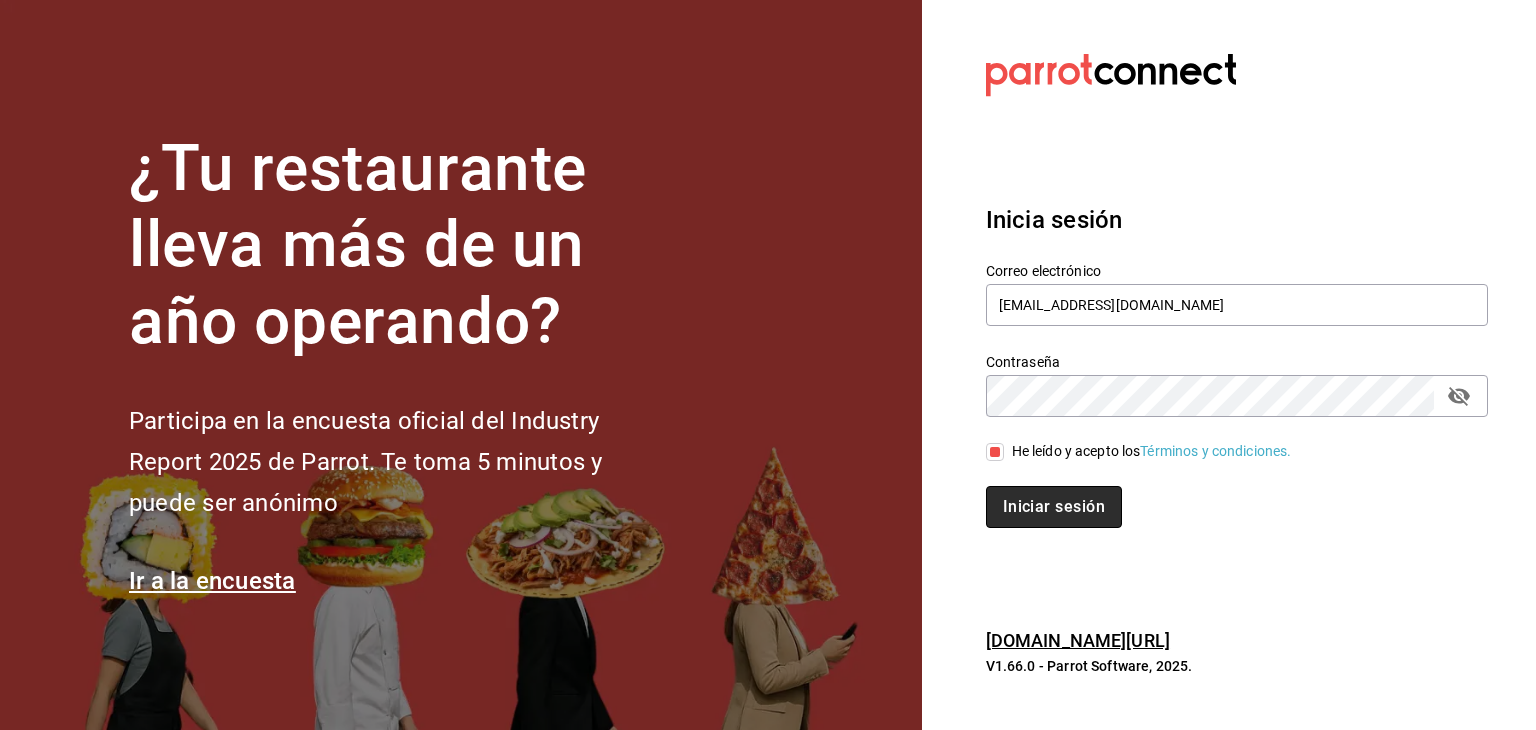 click on "Iniciar sesión" at bounding box center (1054, 507) 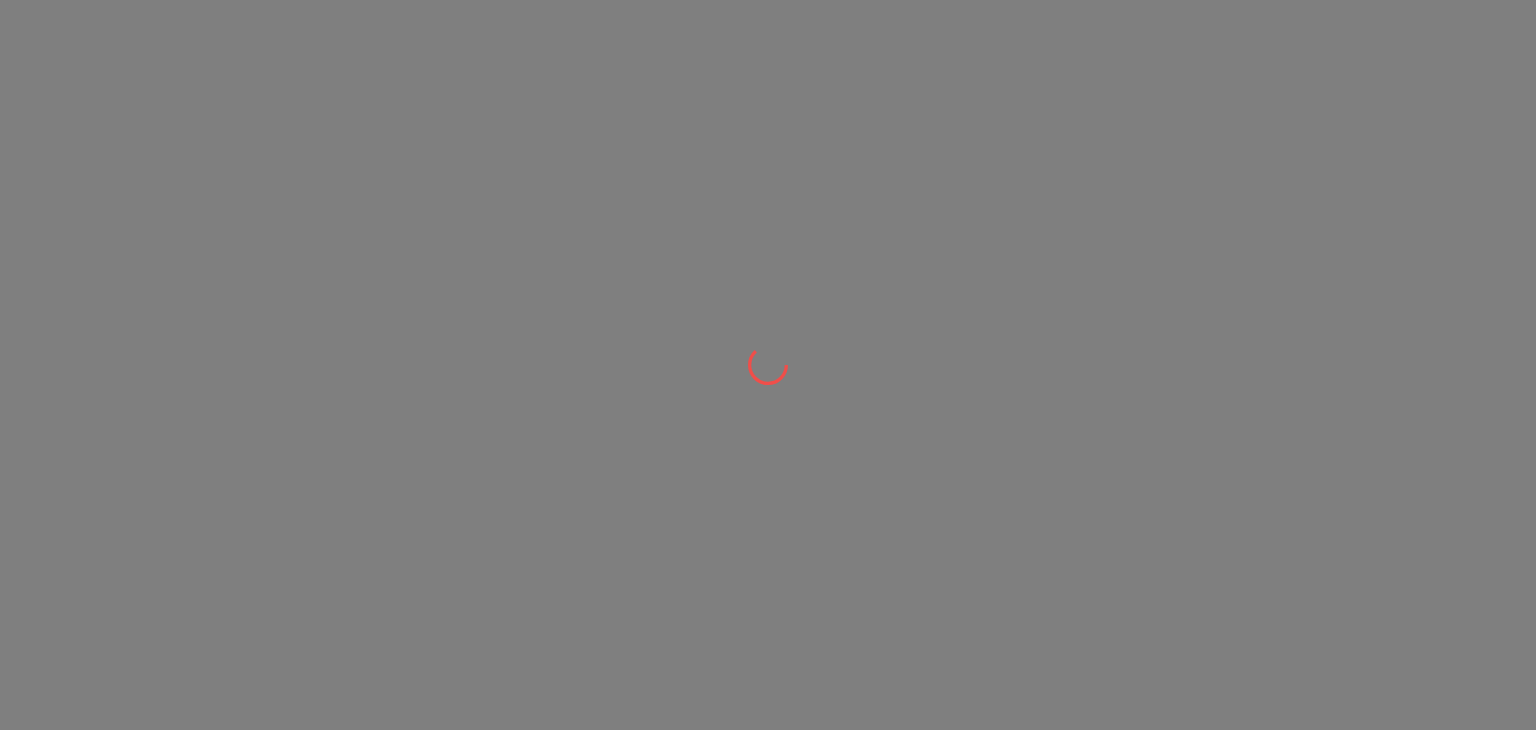 scroll, scrollTop: 0, scrollLeft: 0, axis: both 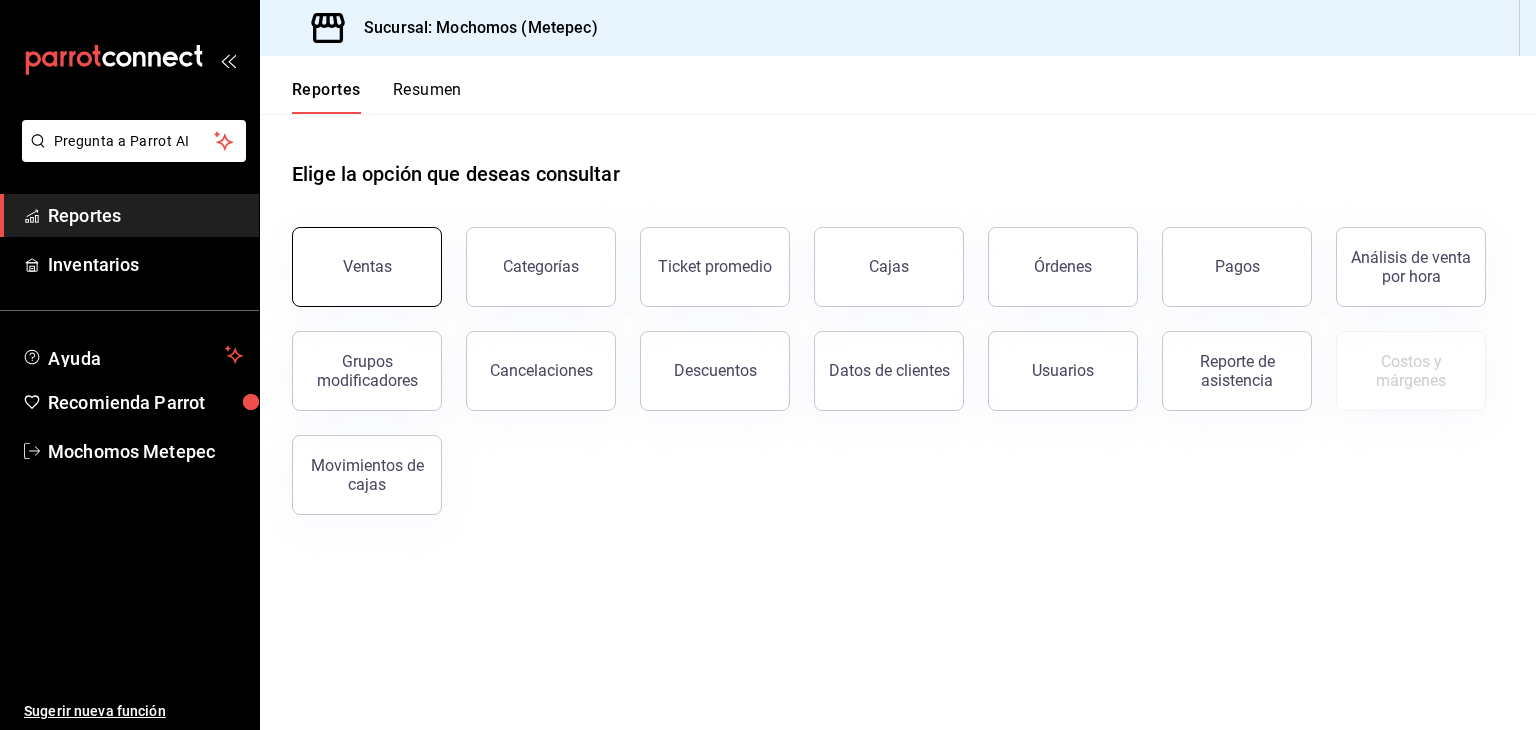 click on "Ventas" at bounding box center [367, 267] 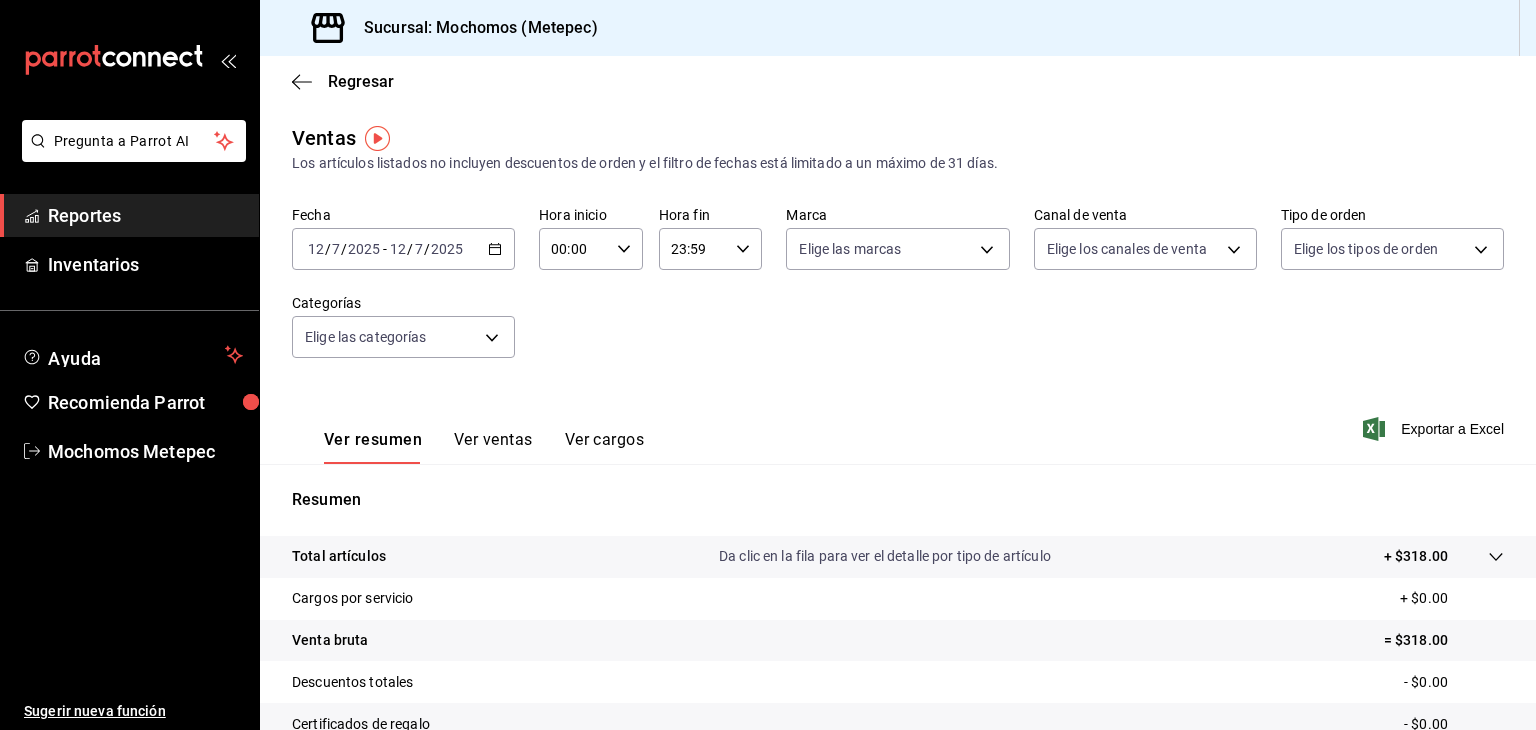 click 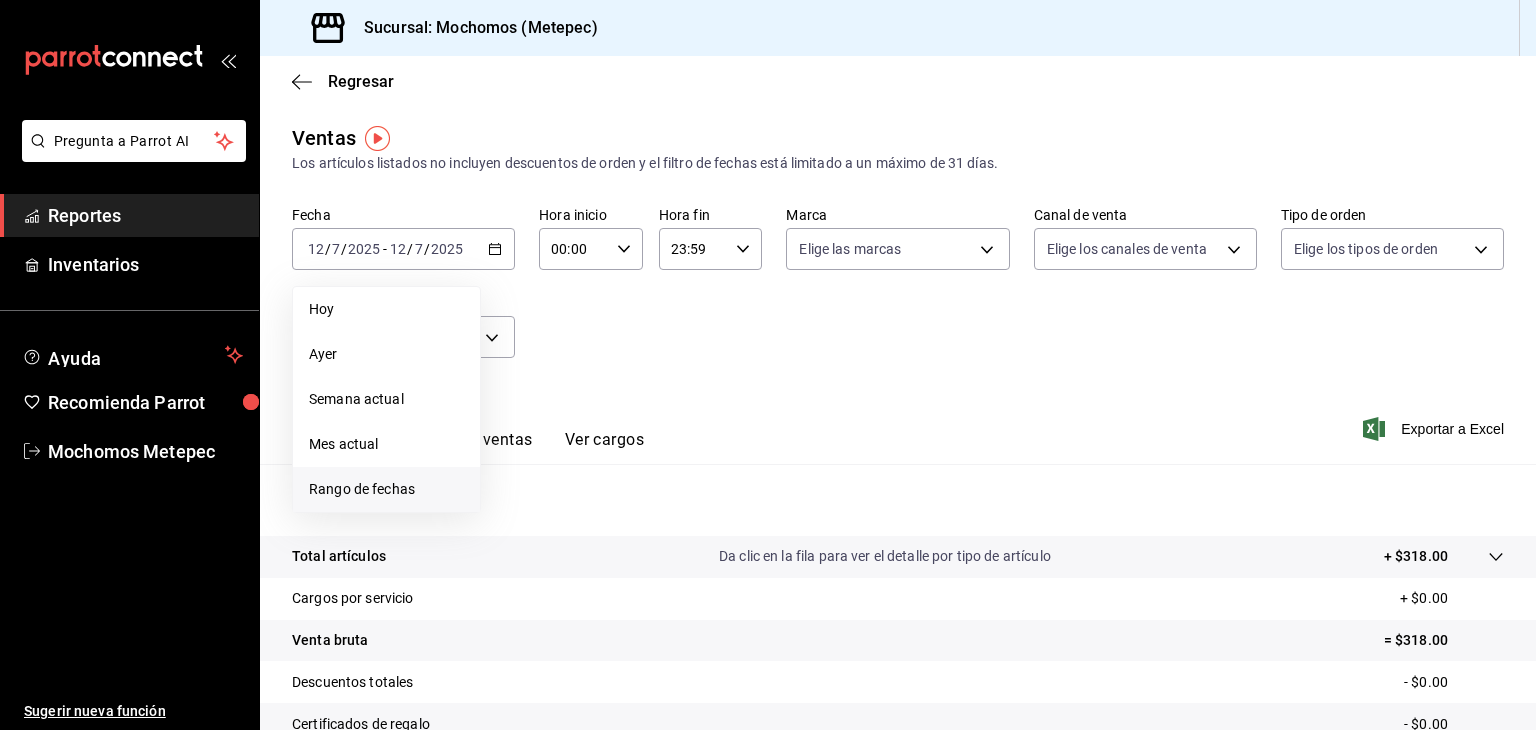 click on "Rango de fechas" at bounding box center [386, 489] 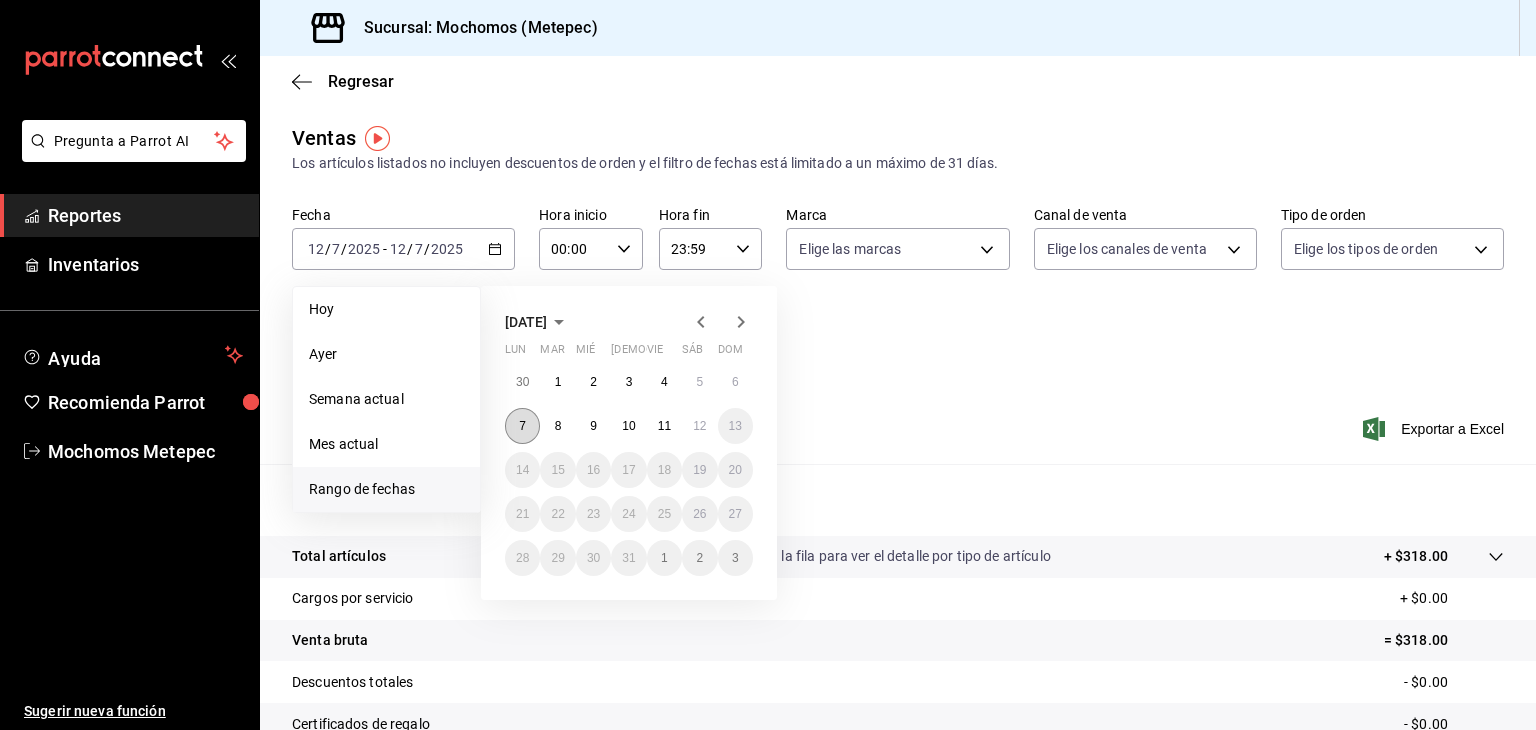 click on "7" at bounding box center [522, 426] 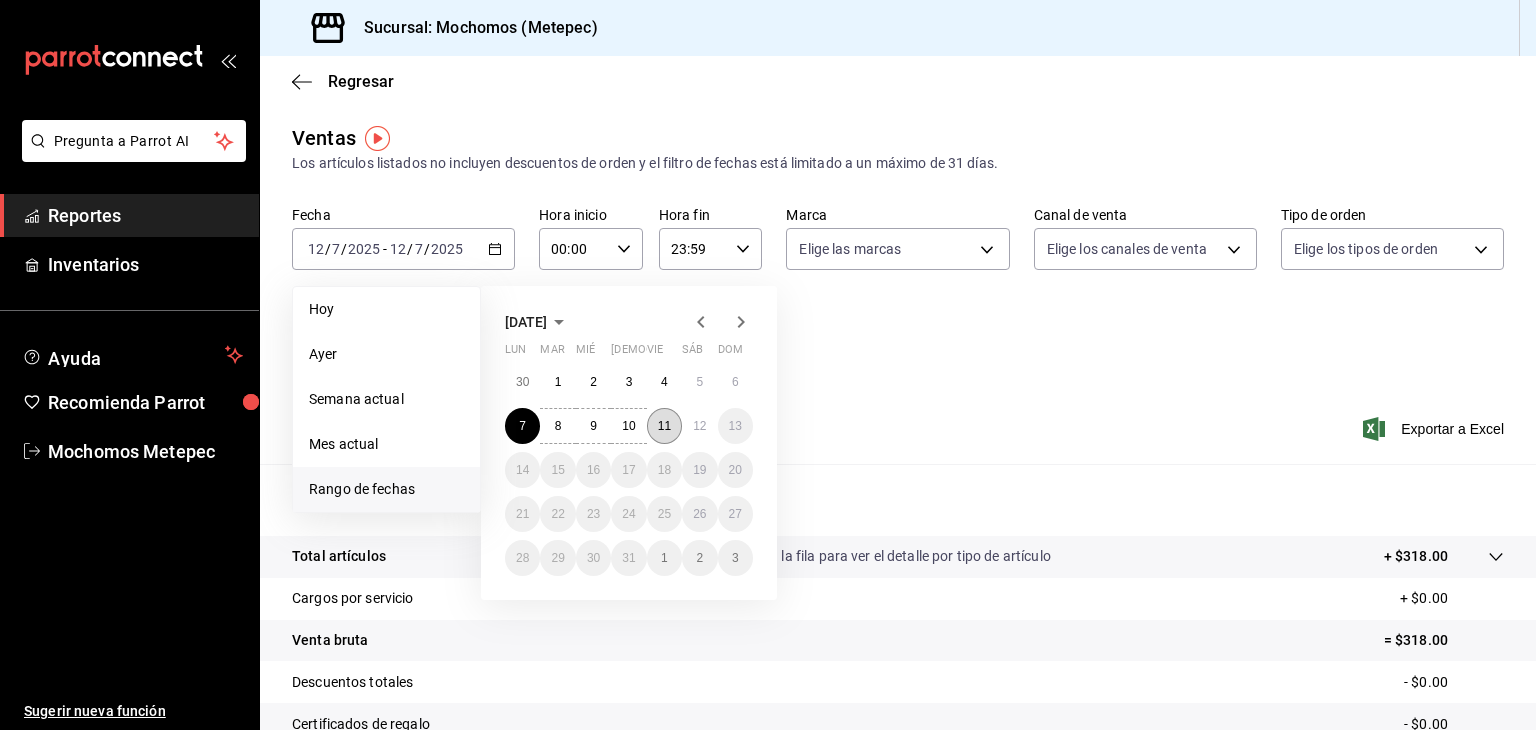 click on "11" at bounding box center [664, 426] 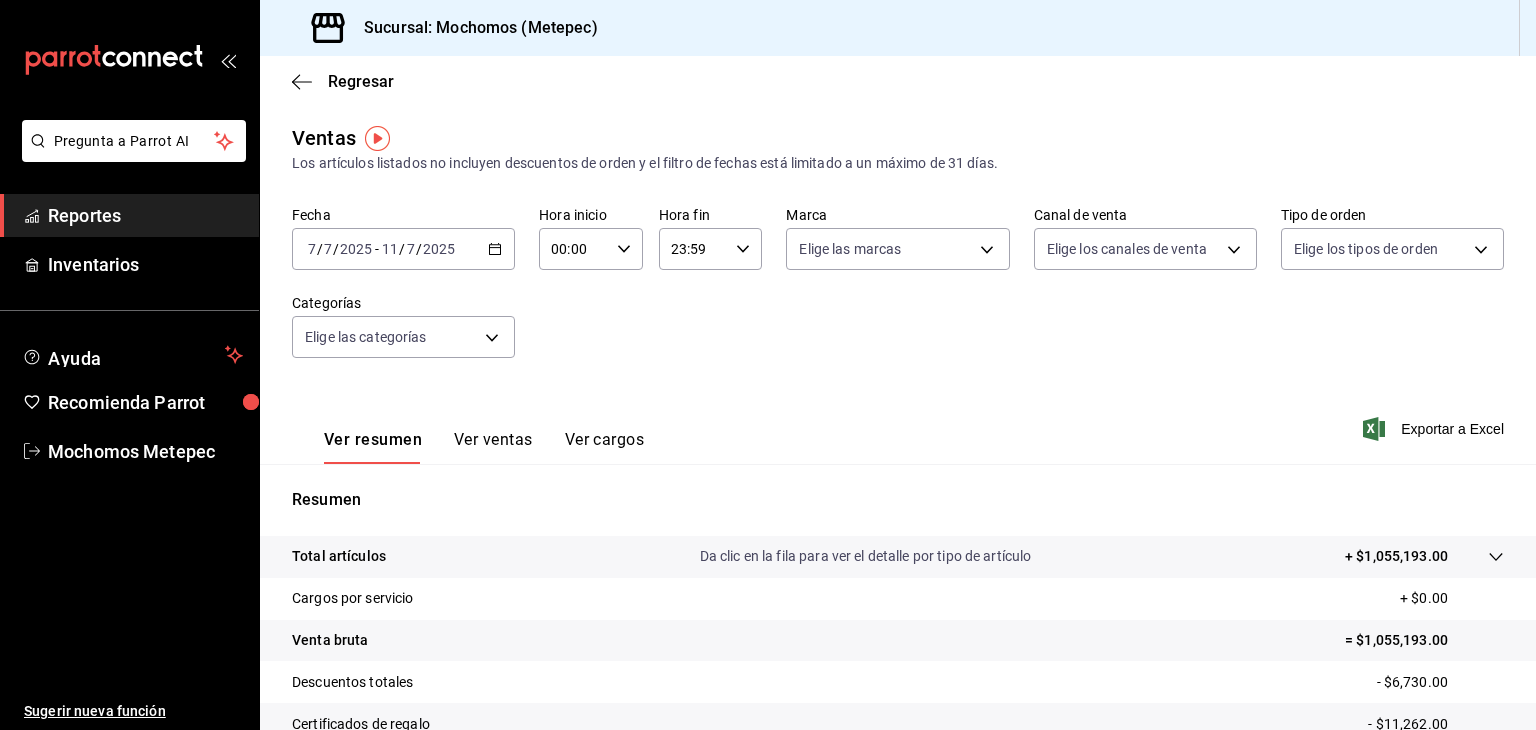 click on "00:00" at bounding box center [574, 249] 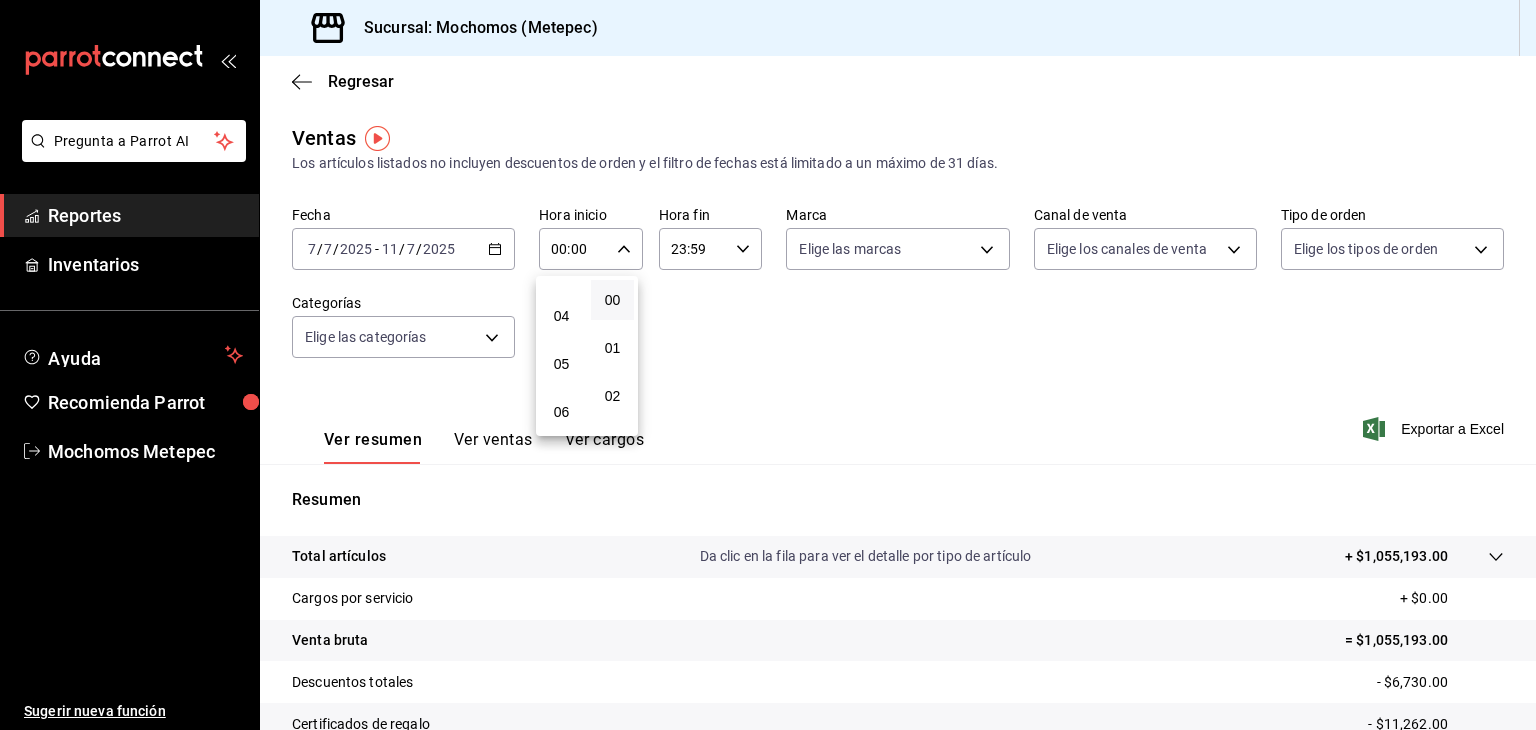 scroll, scrollTop: 176, scrollLeft: 0, axis: vertical 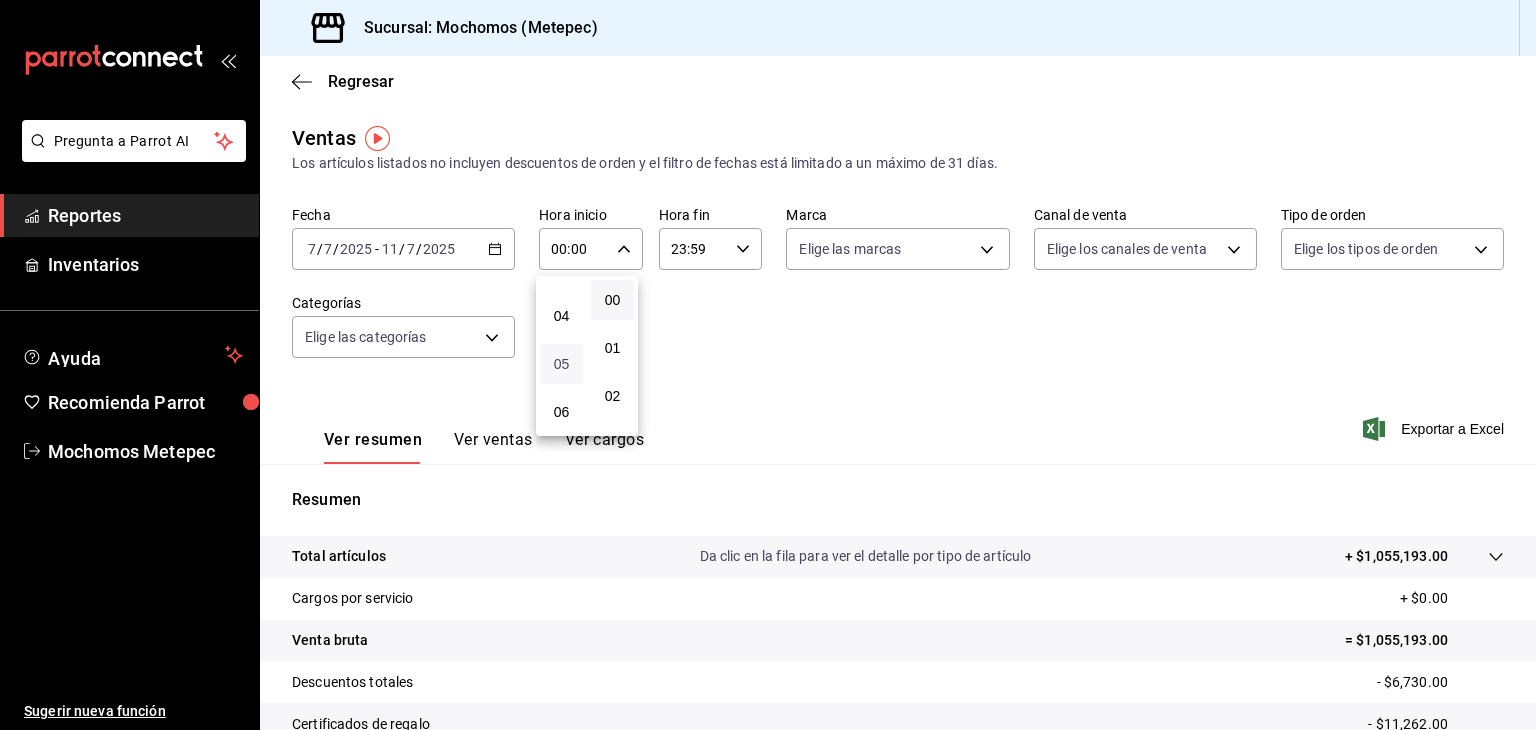 type on "05:00" 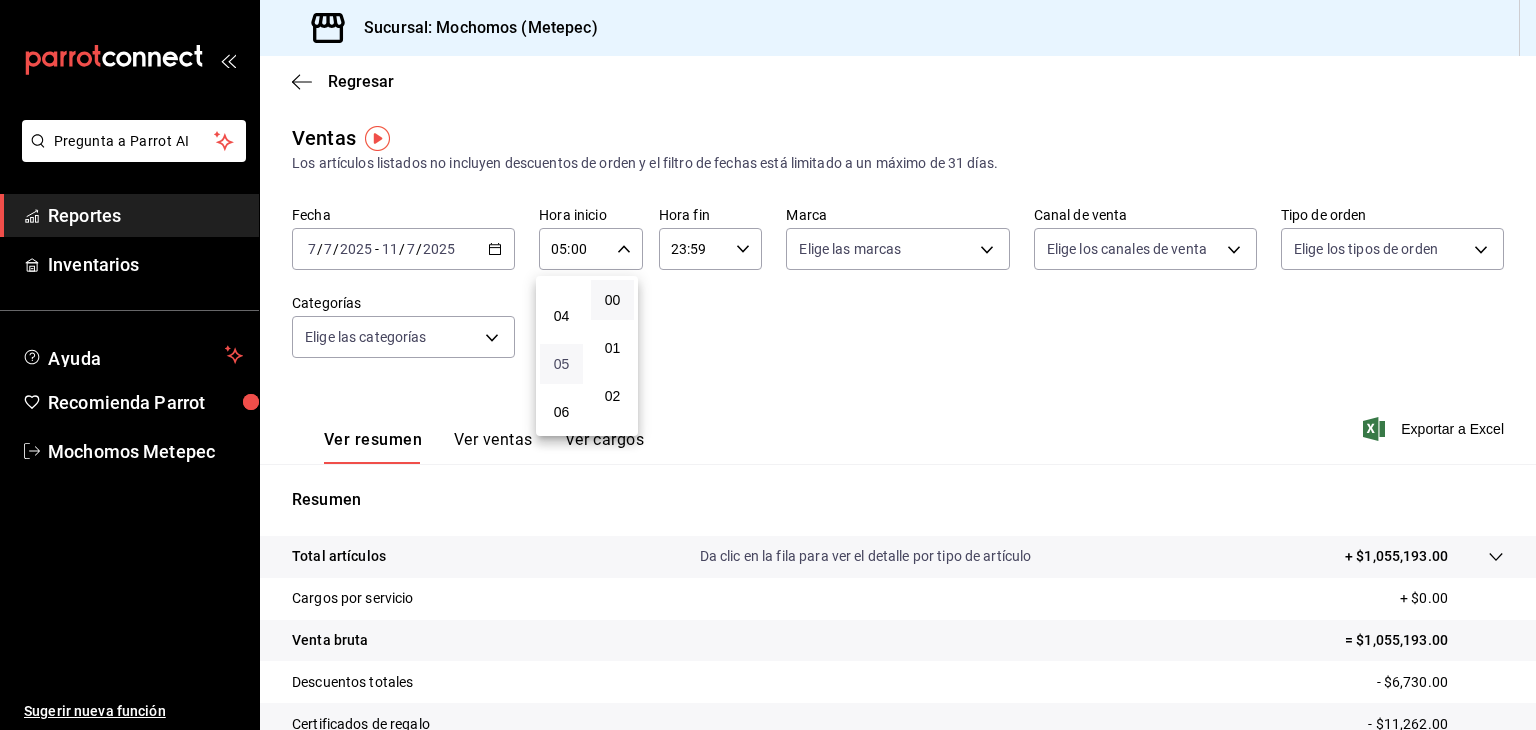 click on "05" at bounding box center (561, 364) 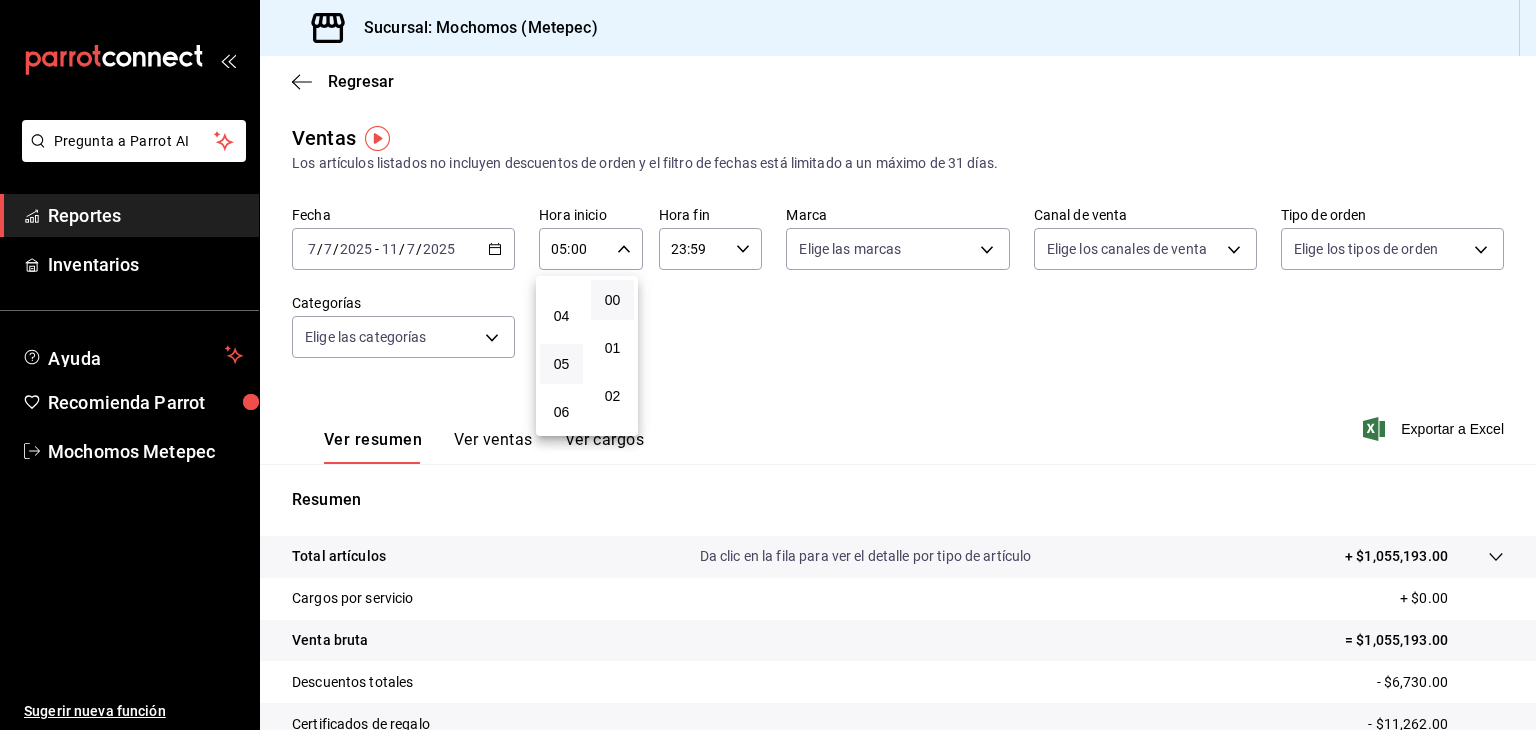 click at bounding box center (768, 365) 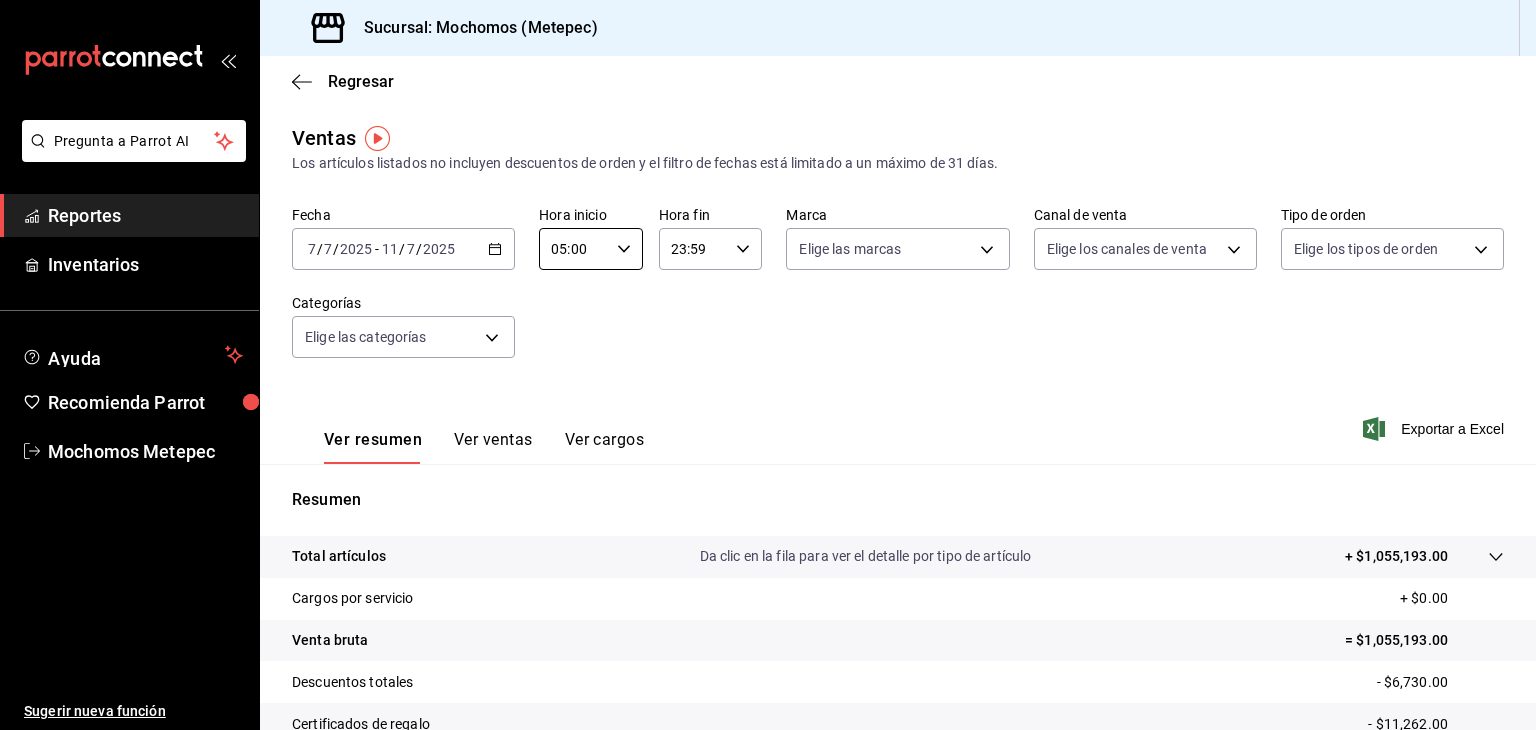 click on "23:59" at bounding box center [694, 249] 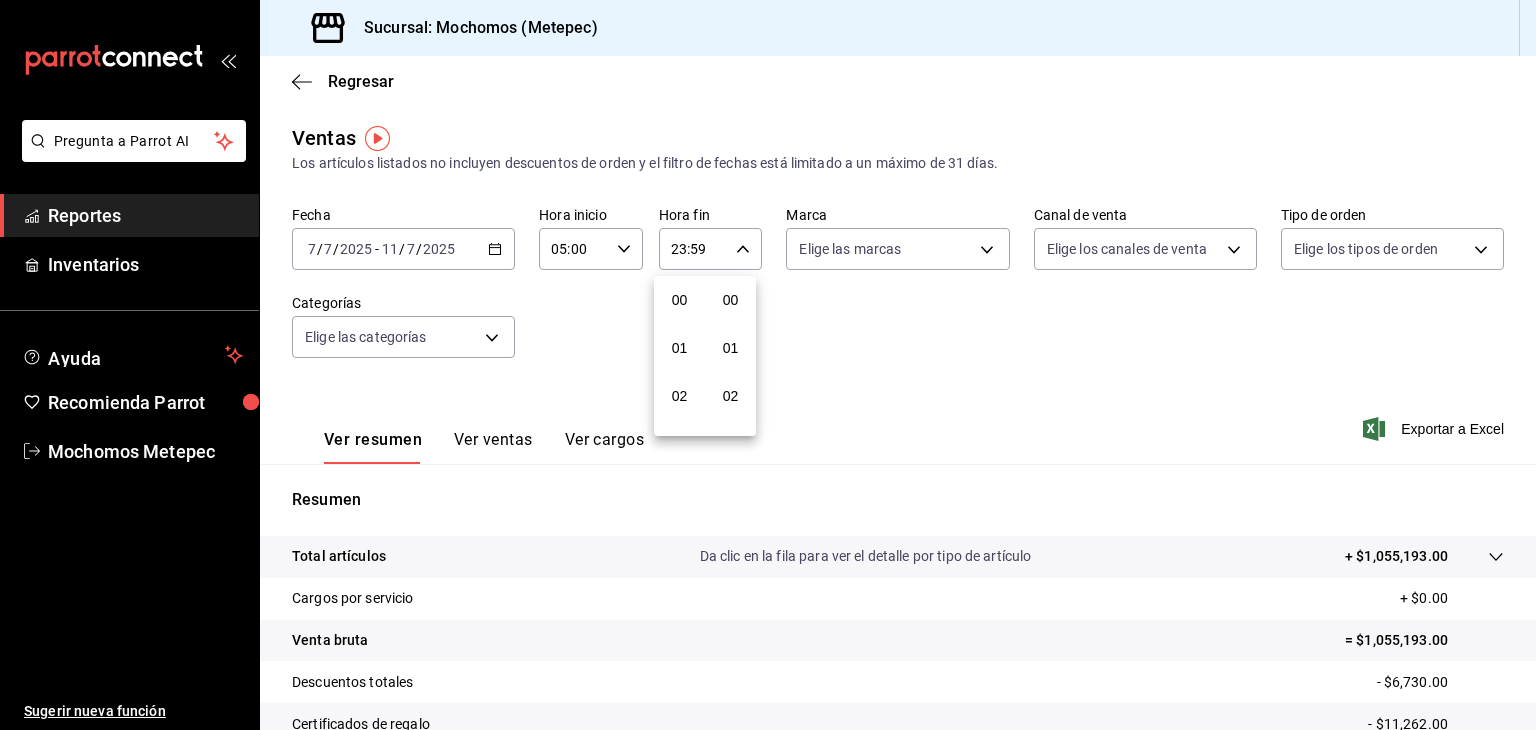 scroll, scrollTop: 1011, scrollLeft: 0, axis: vertical 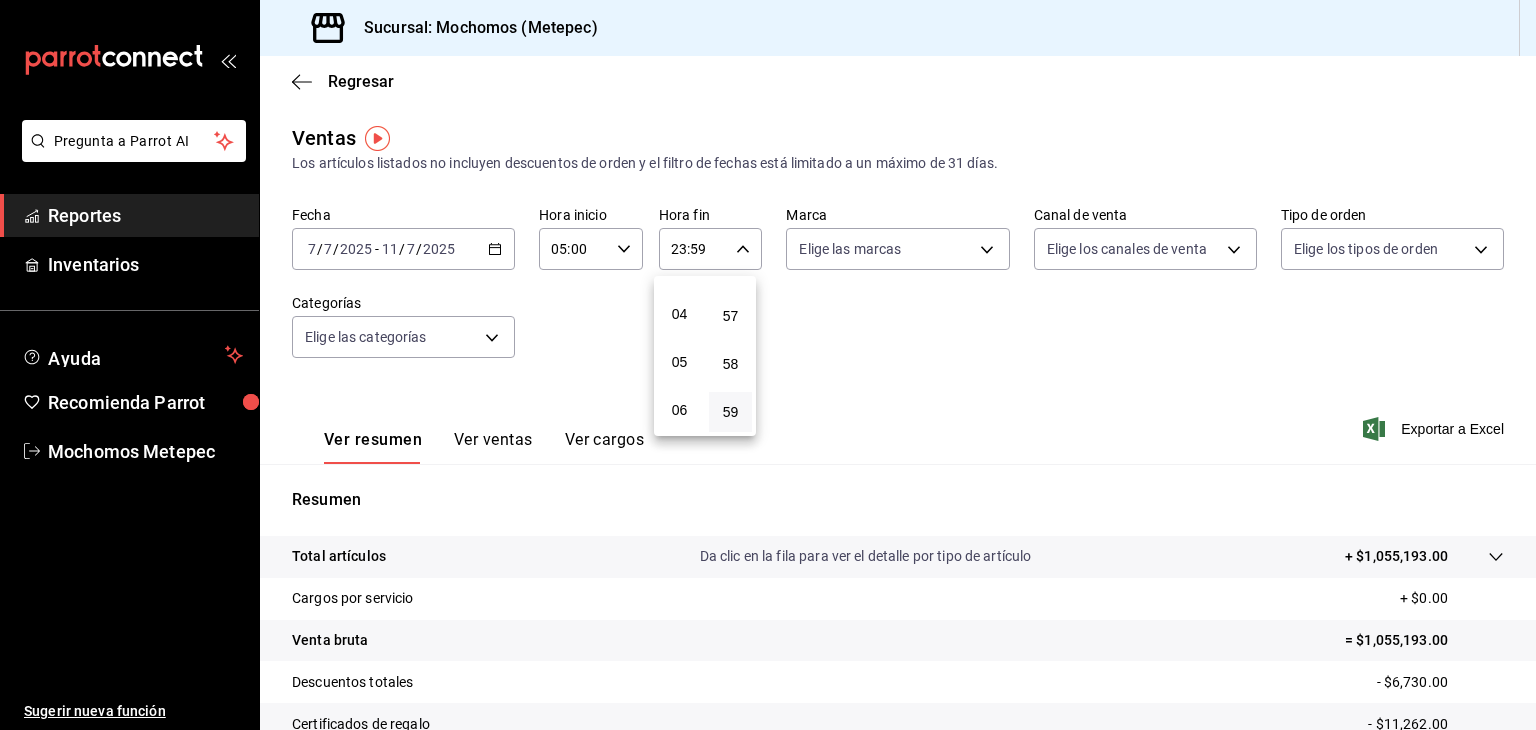 click on "05" at bounding box center (679, 362) 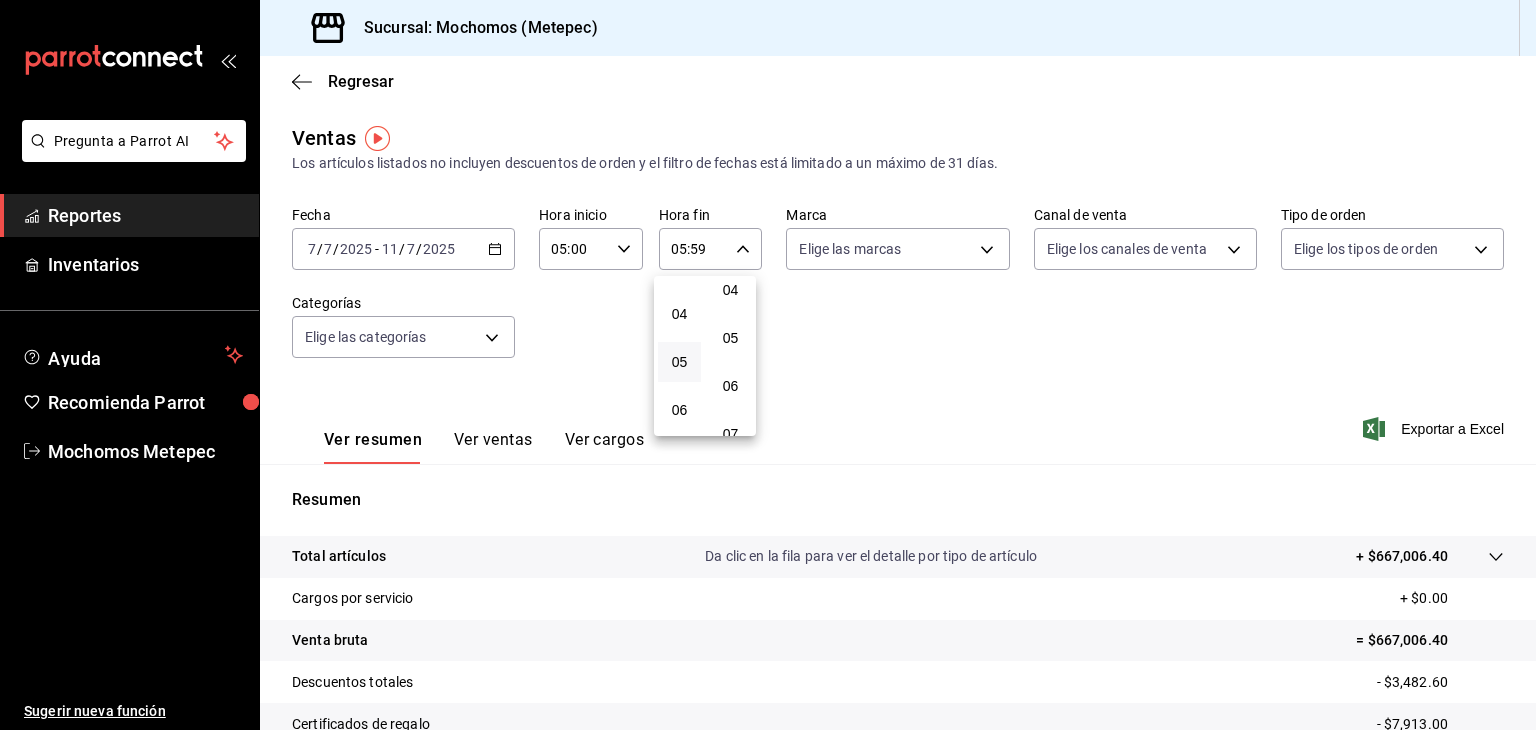 scroll, scrollTop: 0, scrollLeft: 0, axis: both 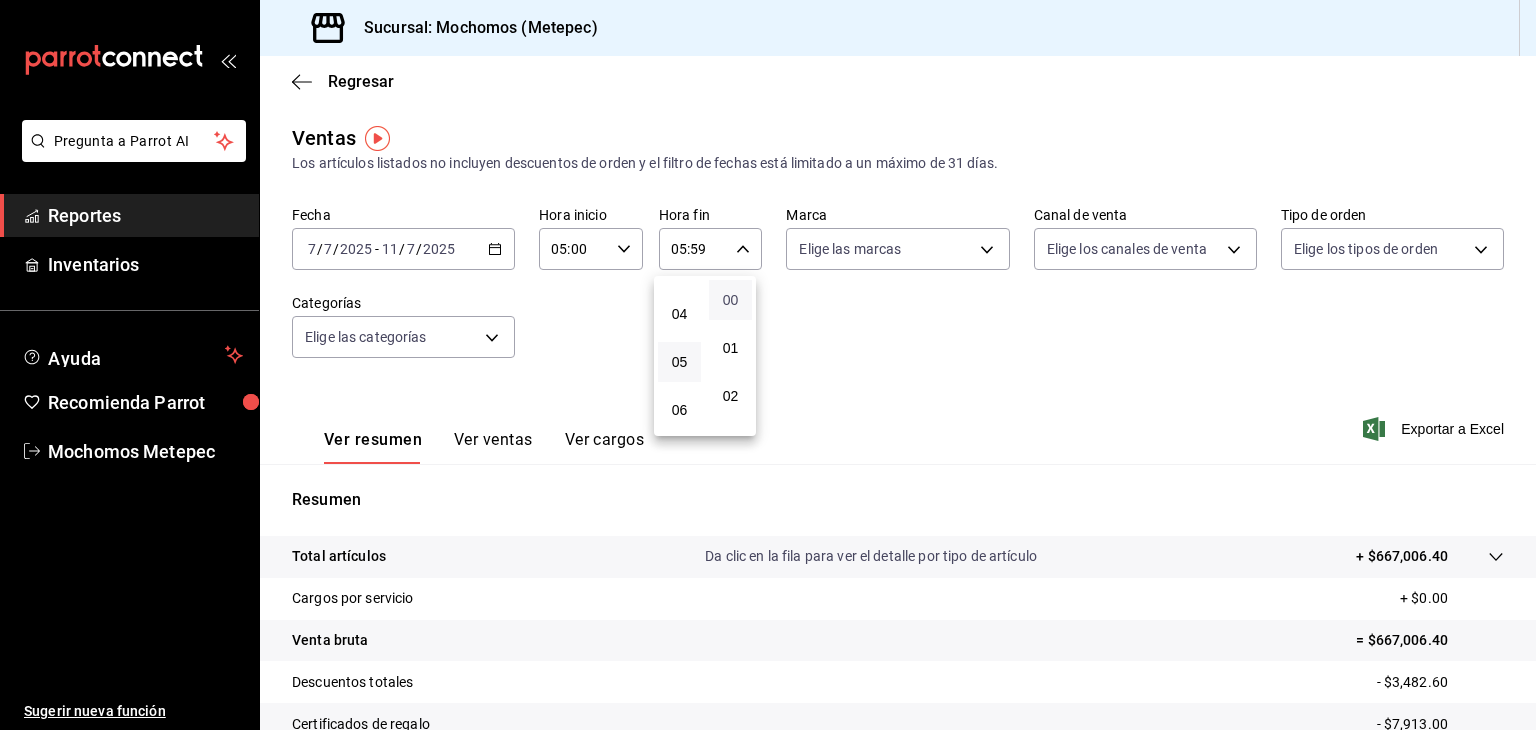 click on "00" at bounding box center [730, 300] 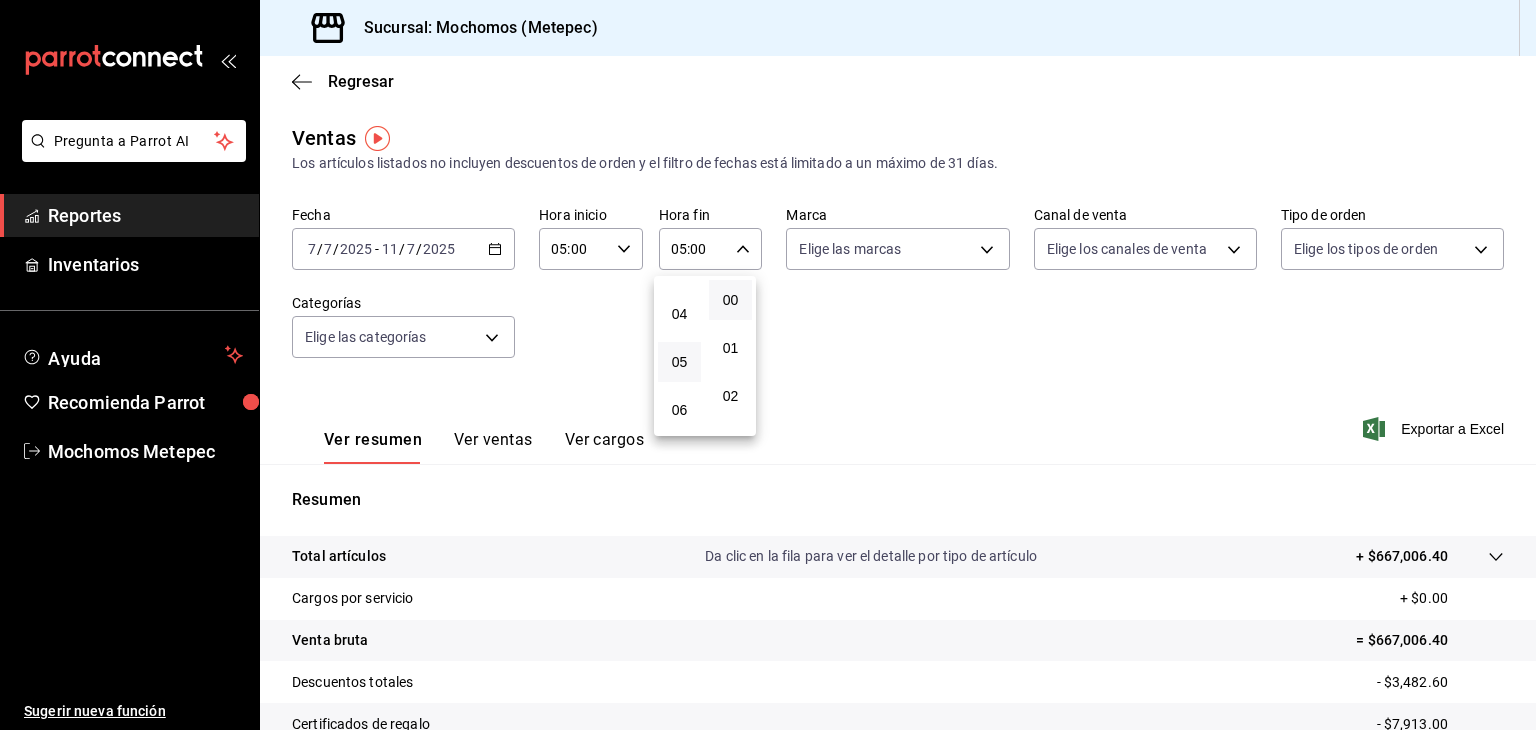 click at bounding box center (768, 365) 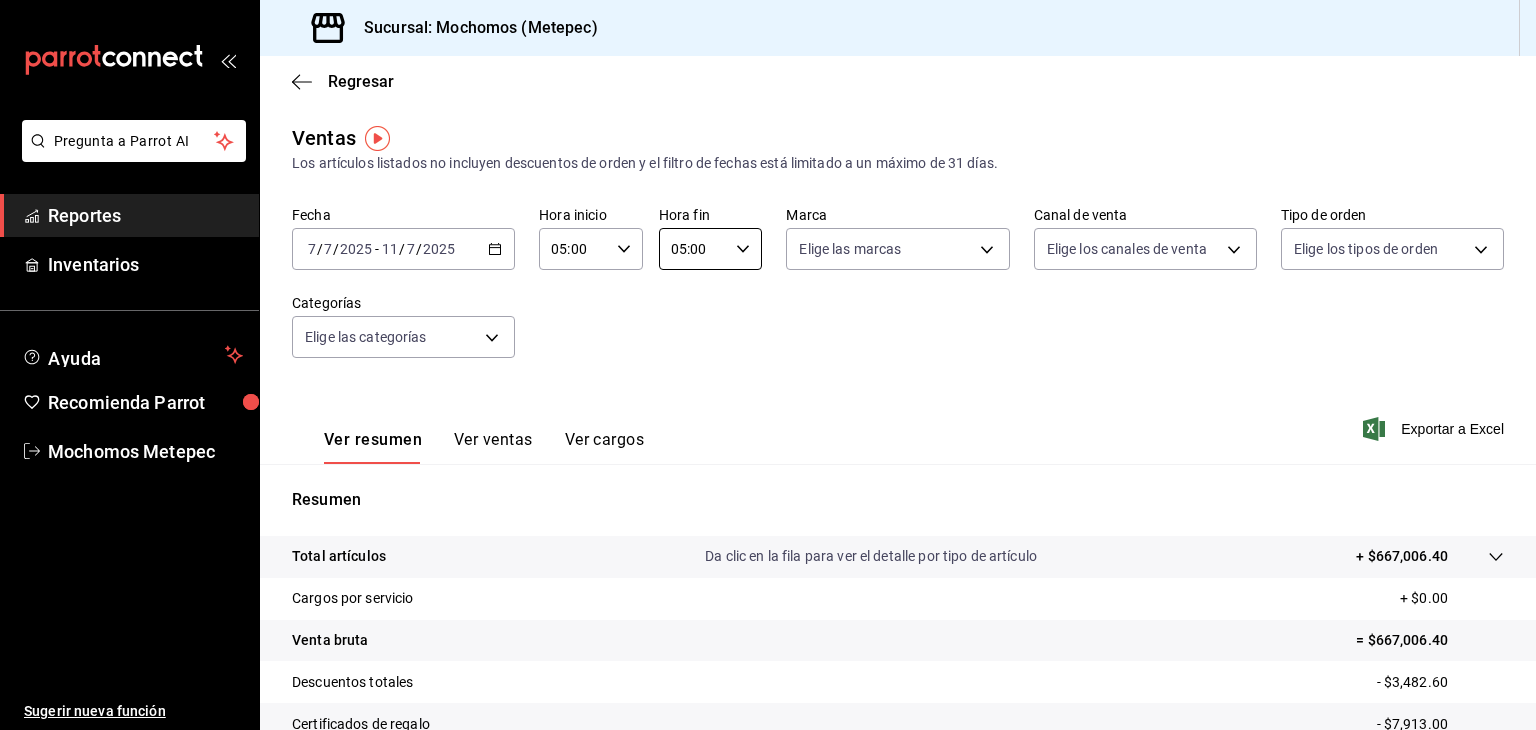 click on "Pregunta a Parrot AI Reportes   Inventarios   Ayuda Recomienda Parrot   Mochomos Metepec   Sugerir nueva función   Sucursal: Mochomos (Metepec) Regresar Ventas Los artículos listados no incluyen descuentos de orden y el filtro de fechas está limitado a un máximo de 31 días. Fecha [DATE] [DATE] - [DATE] [DATE] Hora inicio 05:00 Hora inicio Hora fin 05:00 Hora fin Marca Elige las marcas Canal de venta Elige los canales de venta Tipo de orden Elige los tipos de orden Categorías Elige las categorías Ver resumen Ver ventas Ver cargos Exportar a Excel Resumen Total artículos Da clic en la fila para ver el detalle por tipo de artículo + $667,006.40 Cargos por servicio + $0.00 Venta bruta = $667,006.40 Descuentos totales - $3,482.60 Certificados de regalo - $7,913.00 Venta total = $655,610.80 Impuestos - $90,429.08 Venta neta = $565,181.72 Pregunta a Parrot AI Reportes   Inventarios   Ayuda Recomienda Parrot   Mochomos Metepec   Sugerir nueva función   Ver video tutorial Ir a video" at bounding box center [768, 365] 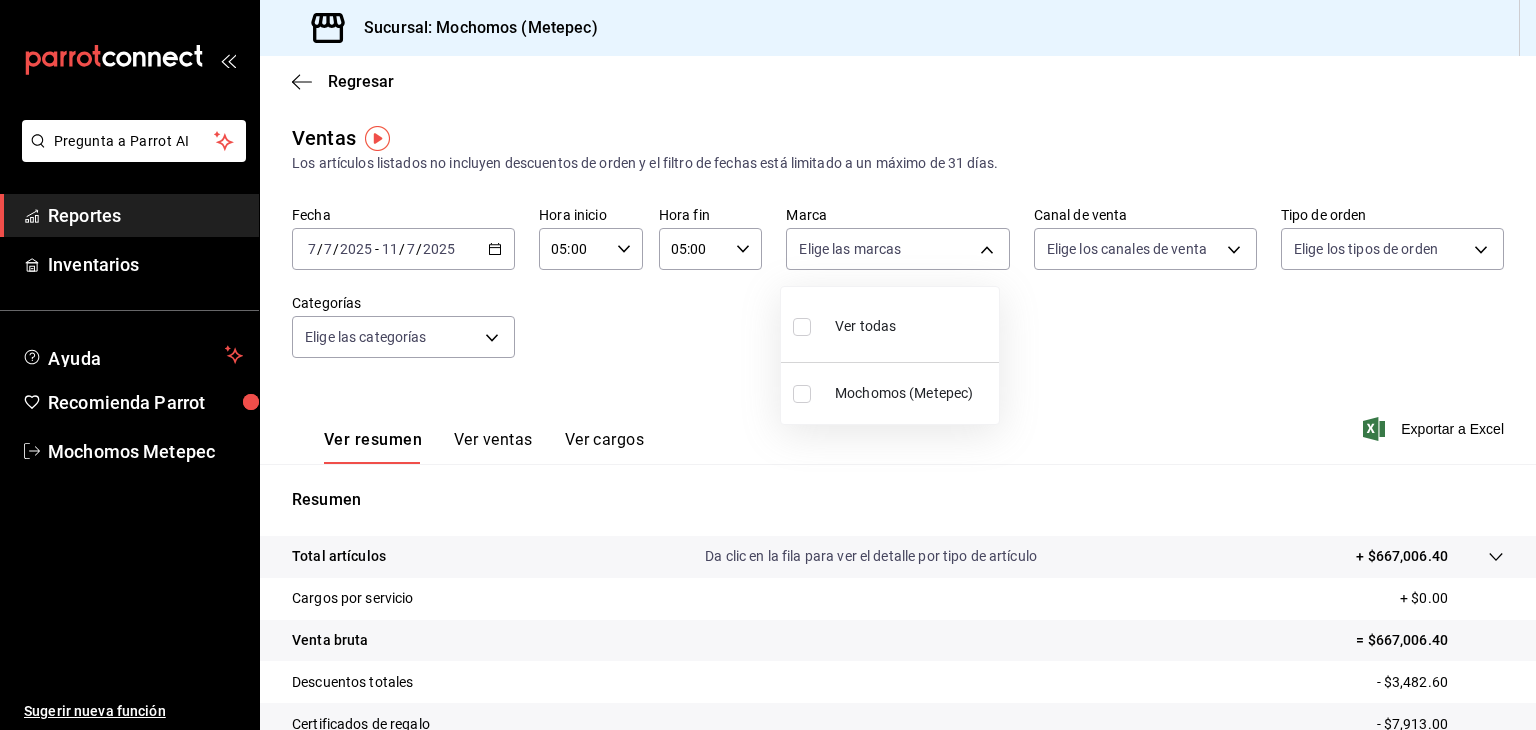 click at bounding box center (802, 327) 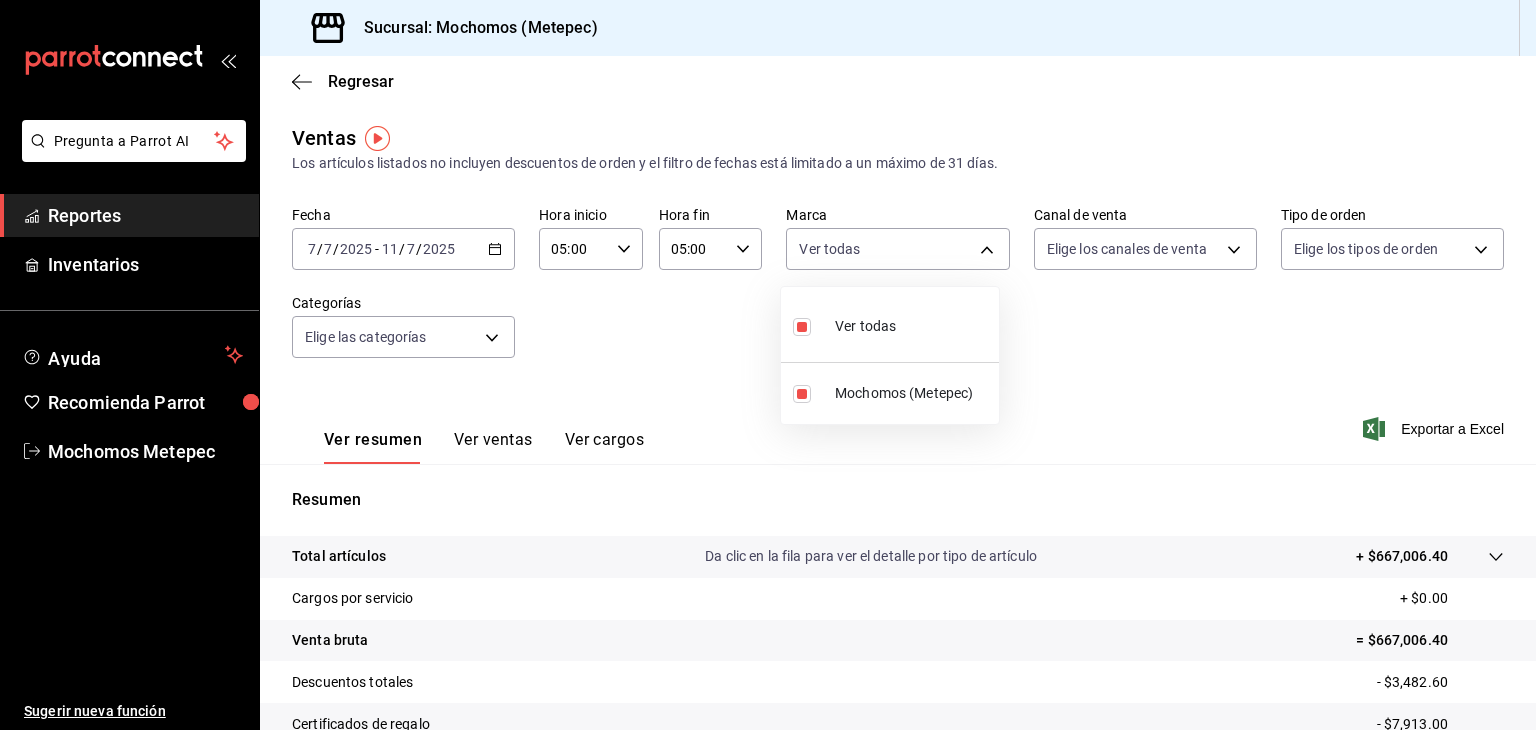click at bounding box center [768, 365] 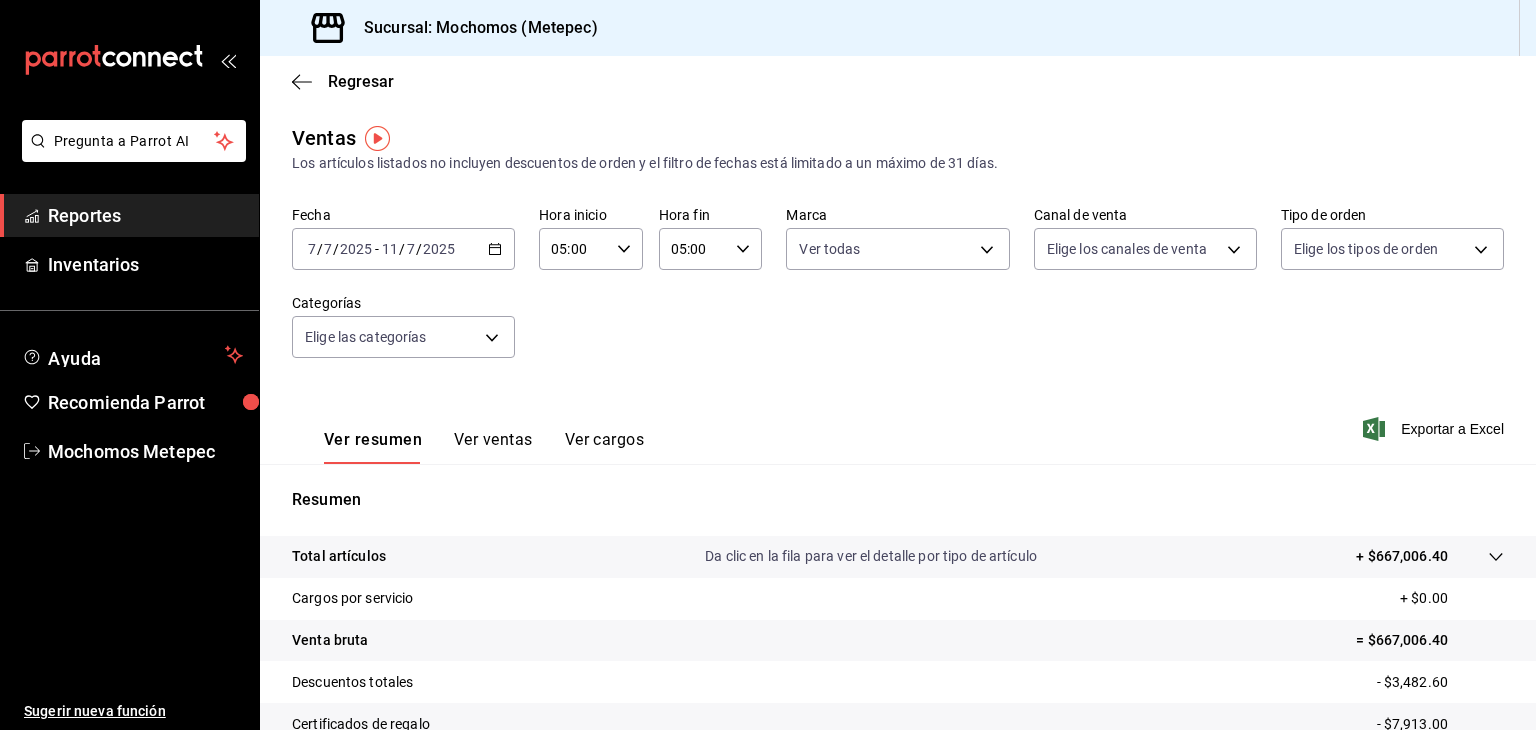 click on "Pregunta a Parrot AI Reportes   Inventarios   Ayuda Recomienda Parrot   Mochomos Metepec   Sugerir nueva función   Sucursal: Mochomos (Metepec) Regresar Ventas Los artículos listados no incluyen descuentos de orden y el filtro de fechas está limitado a un máximo de 31 días. Fecha [DATE] [DATE] - [DATE] [DATE] Hora inicio 05:00 Hora inicio Hora fin 05:00 Hora fin Marca Ver todas 2365f74e-aa6b-4392-bdf2-72765591bddf Canal de venta Elige los canales de venta Tipo de orden Elige los tipos de orden Categorías Elige las categorías Ver resumen Ver ventas Ver cargos Exportar a Excel Resumen Total artículos Da clic en la fila para ver el detalle por tipo de artículo + $667,006.40 Cargos por servicio + $0.00 Venta bruta = $667,006.40 Descuentos totales - $3,482.60 Certificados de regalo - $7,913.00 Venta total = $655,610.80 Impuestos - $90,429.08 Venta neta = $565,181.72 Pregunta a Parrot AI Reportes   Inventarios   Ayuda Recomienda Parrot   Mochomos Metepec   Sugerir nueva función" at bounding box center [768, 365] 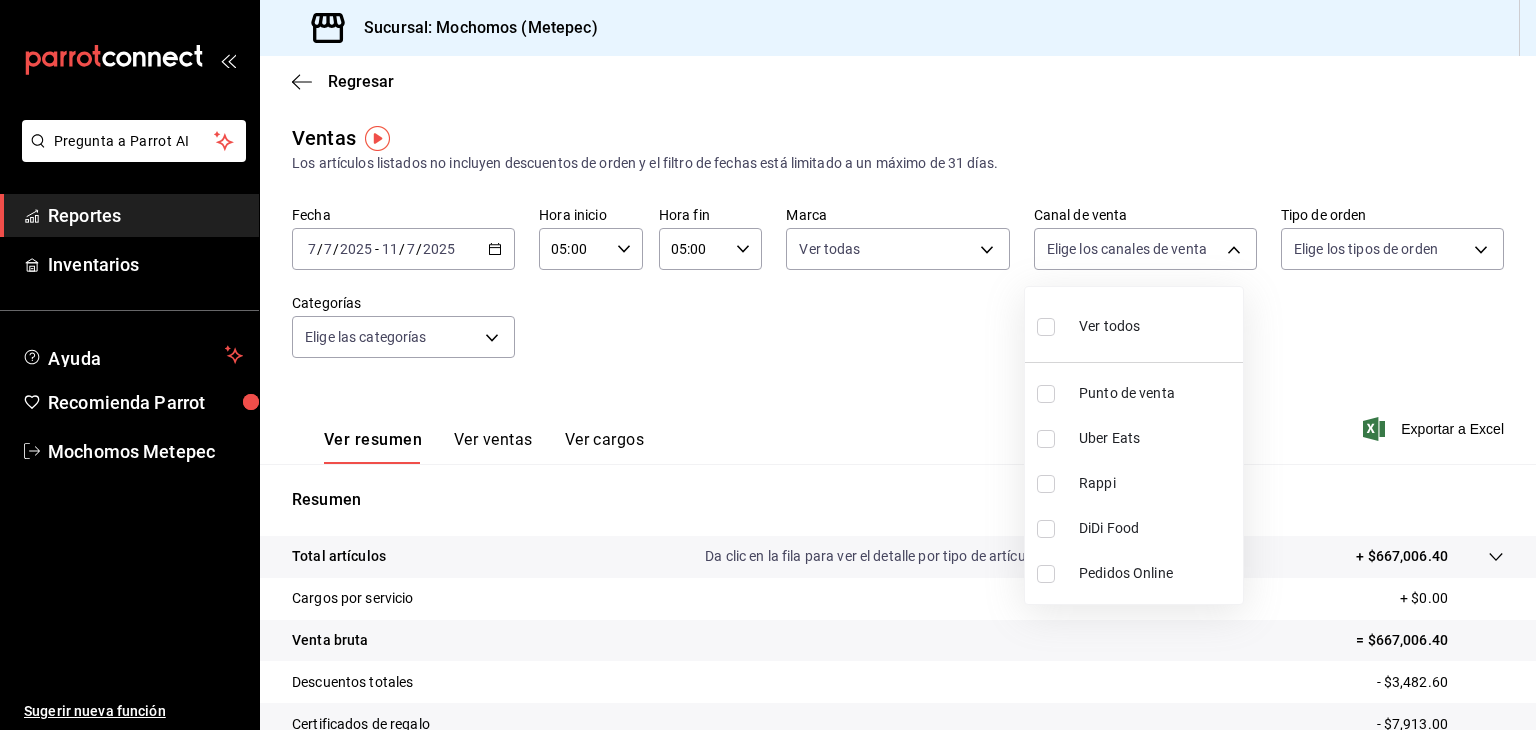 click at bounding box center (1046, 327) 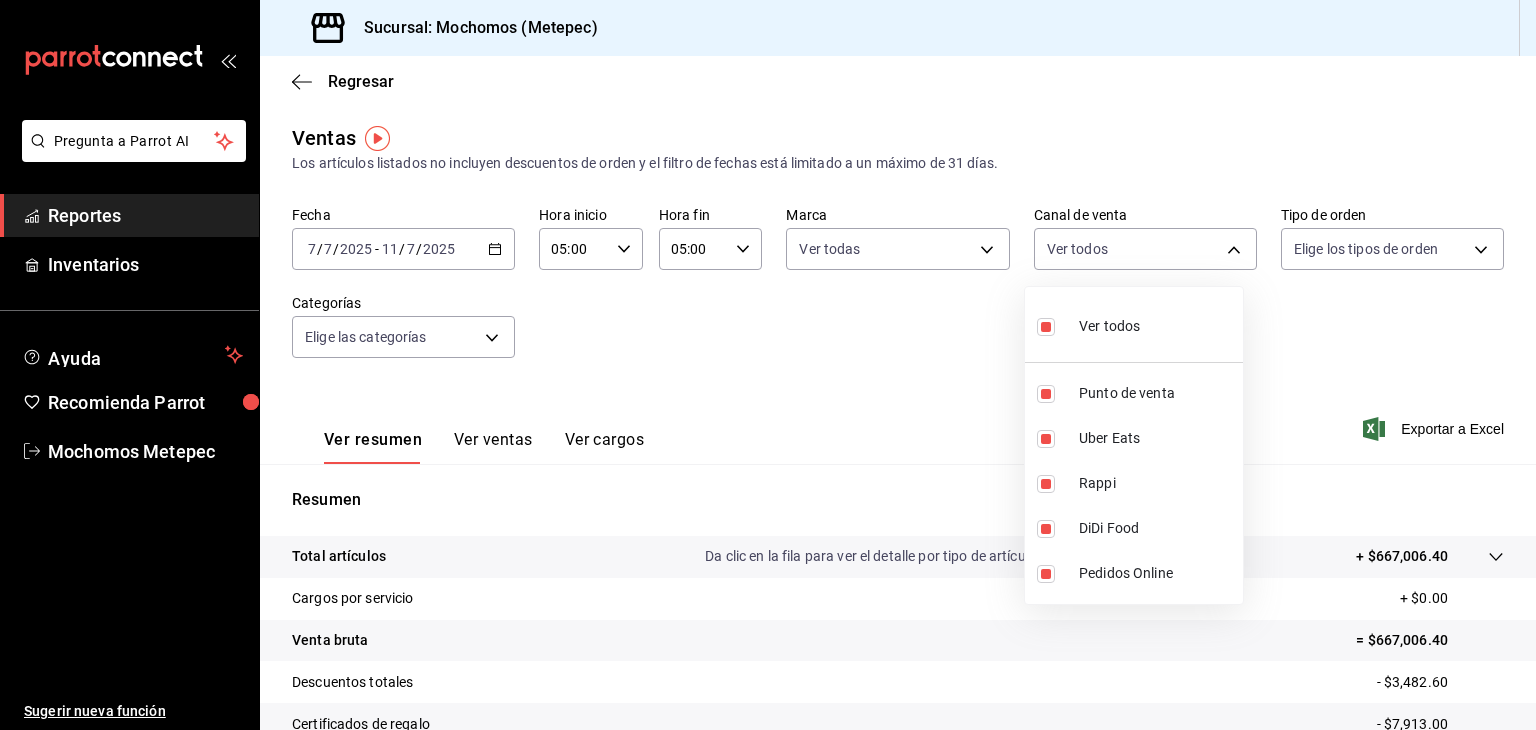 click at bounding box center (768, 365) 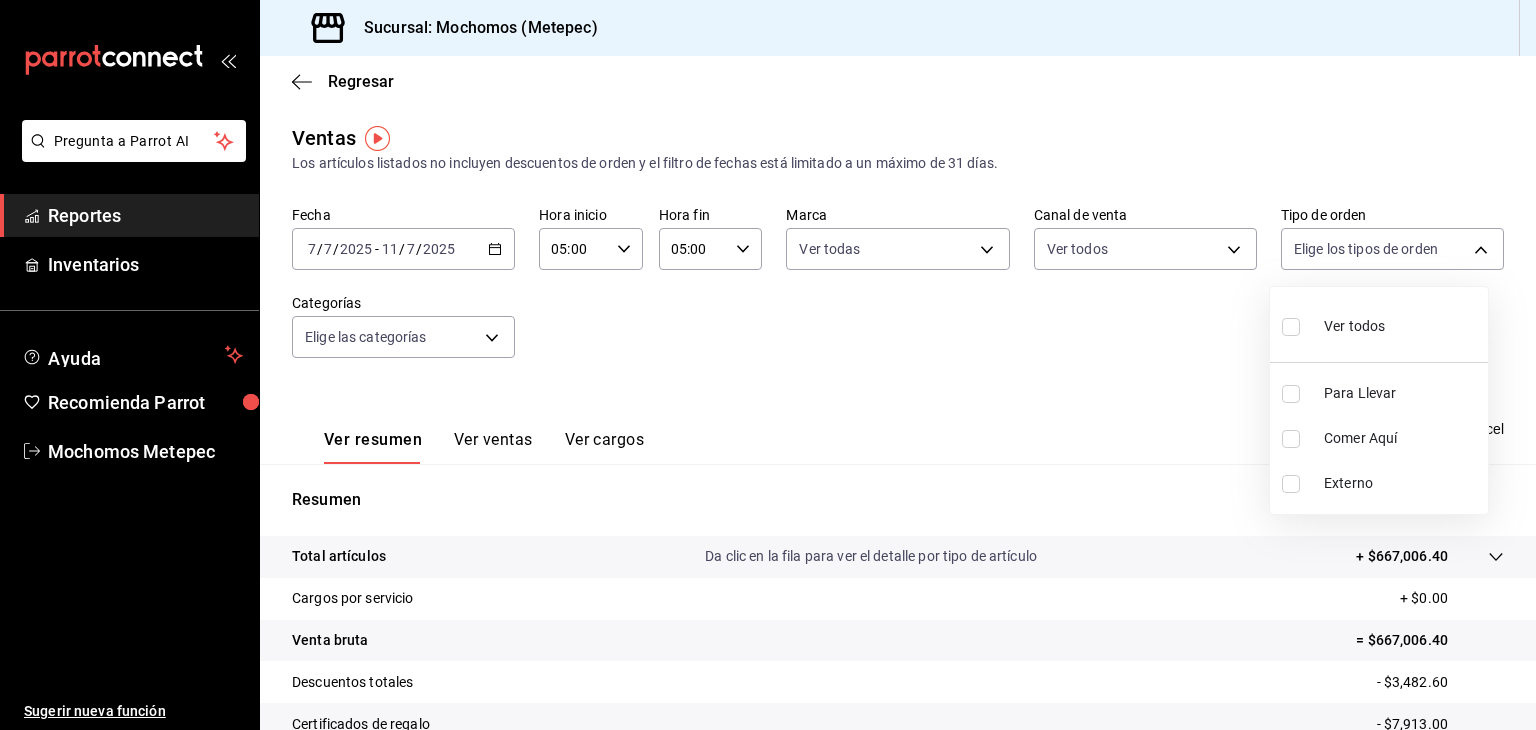 click on "Pregunta a Parrot AI Reportes   Inventarios   Ayuda Recomienda Parrot   Mochomos Metepec   Sugerir nueva función   Sucursal: Mochomos (Metepec) Regresar Ventas Los artículos listados no incluyen descuentos de orden y el filtro de fechas está limitado a un máximo de 31 días. Fecha [DATE] [DATE] - [DATE] [DATE] Hora inicio 05:00 Hora inicio Hora fin 05:00 Hora fin Marca Ver todas 2365f74e-aa6b-4392-bdf2-72765591bddf Canal de venta Ver todos PARROT,UBER_EATS,RAPPI,DIDI_FOOD,ONLINE Tipo de orden Elige los tipos de orden Categorías Elige las categorías Ver resumen Ver ventas Ver cargos Exportar a Excel Resumen Total artículos Da clic en la fila para ver el detalle por tipo de artículo + $667,006.40 Cargos por servicio + $0.00 Venta bruta = $667,006.40 Descuentos totales - $3,482.60 Certificados de regalo - $7,913.00 Venta total = $655,610.80 Impuestos - $90,429.08 Venta neta = $565,181.72 Pregunta a Parrot AI Reportes   Inventarios   Ayuda Recomienda Parrot   Mochomos Metepec" at bounding box center (768, 365) 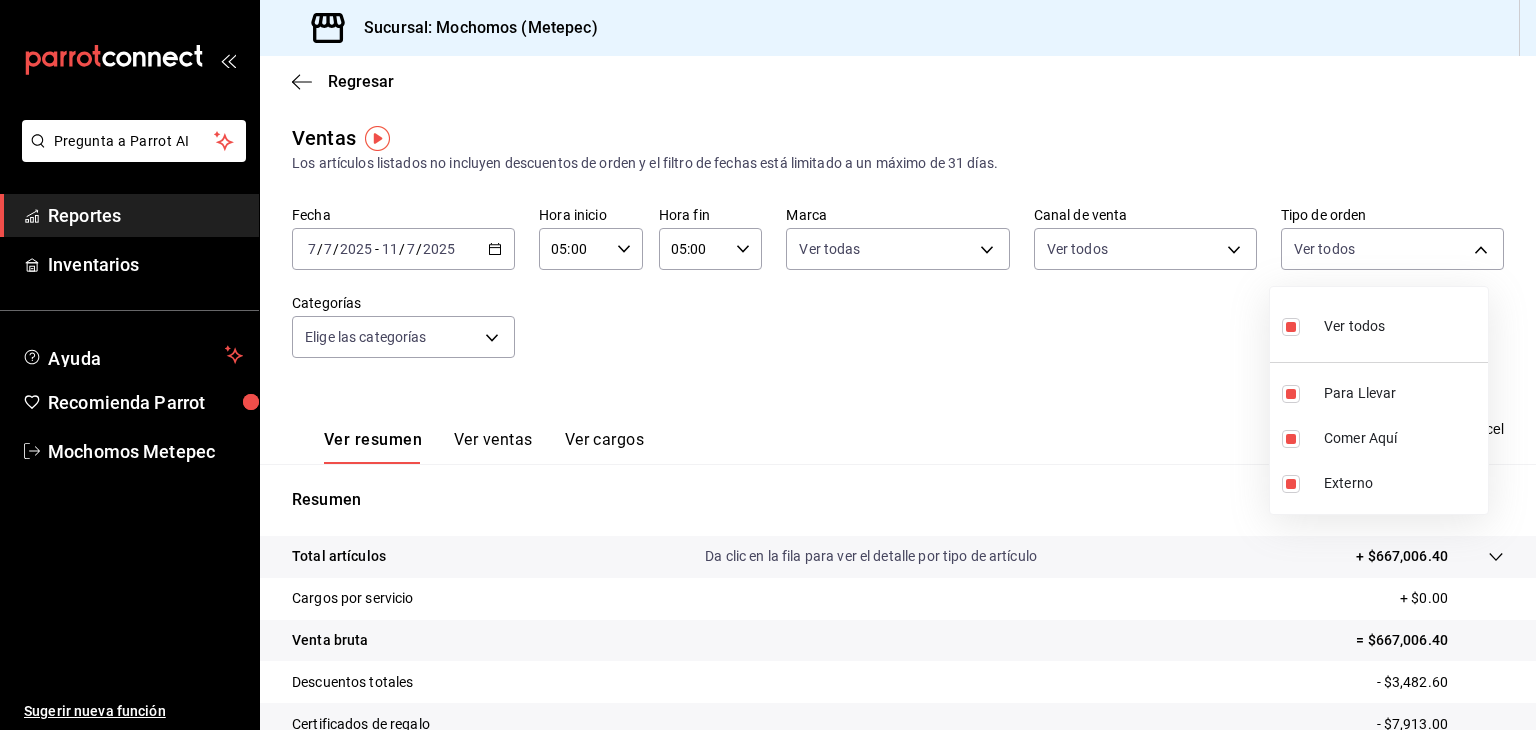 click at bounding box center (768, 365) 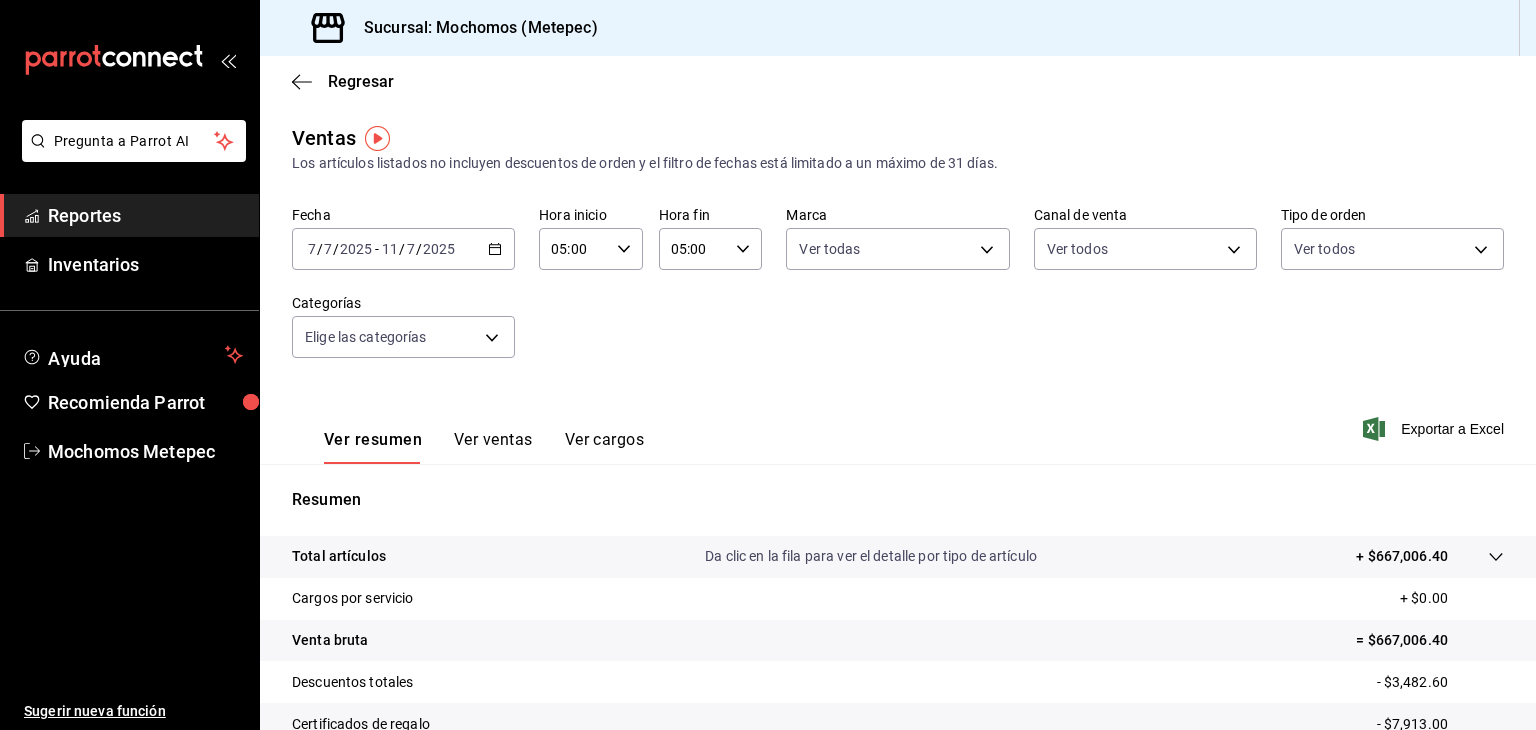 click on "Pregunta a Parrot AI Reportes   Inventarios   Ayuda Recomienda Parrot   Mochomos Metepec   Sugerir nueva función   Sucursal: Mochomos (Metepec) Regresar Ventas Los artículos listados no incluyen descuentos de orden y el filtro de fechas está limitado a un máximo de 31 días. Fecha [DATE] [DATE] - [DATE] [DATE] Hora inicio 05:00 Hora inicio Hora fin 05:00 Hora fin Marca Ver todas 2365f74e-aa6b-4392-bdf2-72765591bddf Canal de venta Ver todos PARROT,UBER_EATS,RAPPI,DIDI_FOOD,ONLINE Tipo de orden Ver todos 3a236ed8-2e24-47ca-8e59-ead494492482,da8509e8-5fca-4f62-958e-973104937870,EXTERNAL Categorías Elige las categorías Ver resumen Ver ventas Ver cargos Exportar a Excel Resumen Total artículos Da clic en la fila para ver el detalle por tipo de artículo + $667,006.40 Cargos por servicio + $0.00 Venta bruta = $667,006.40 Descuentos totales - $3,482.60 Certificados de regalo - $7,913.00 Venta total = $655,610.80 Impuestos - $90,429.08 Venta neta = $565,181.72 Pregunta a Parrot AI Reportes" at bounding box center (768, 365) 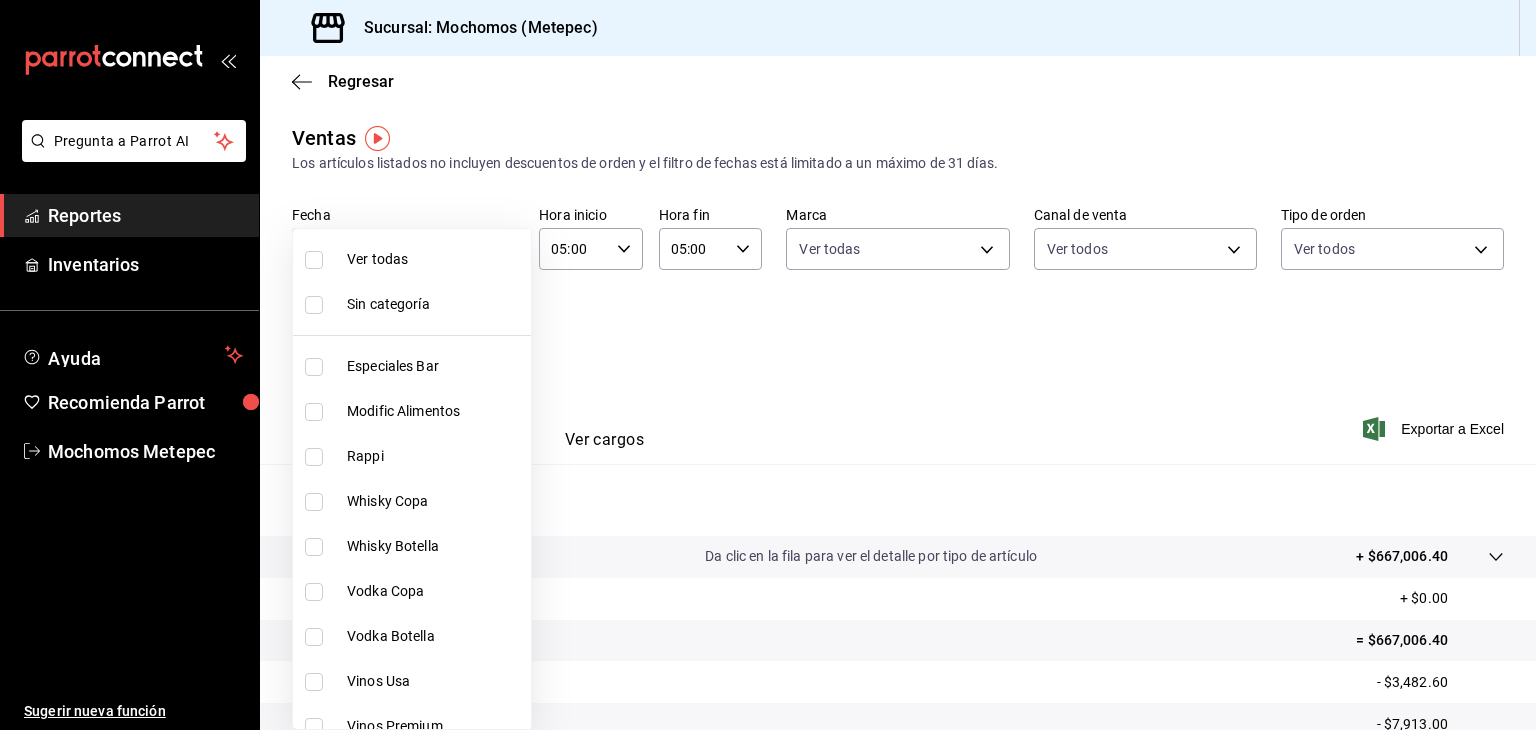 click at bounding box center (314, 260) 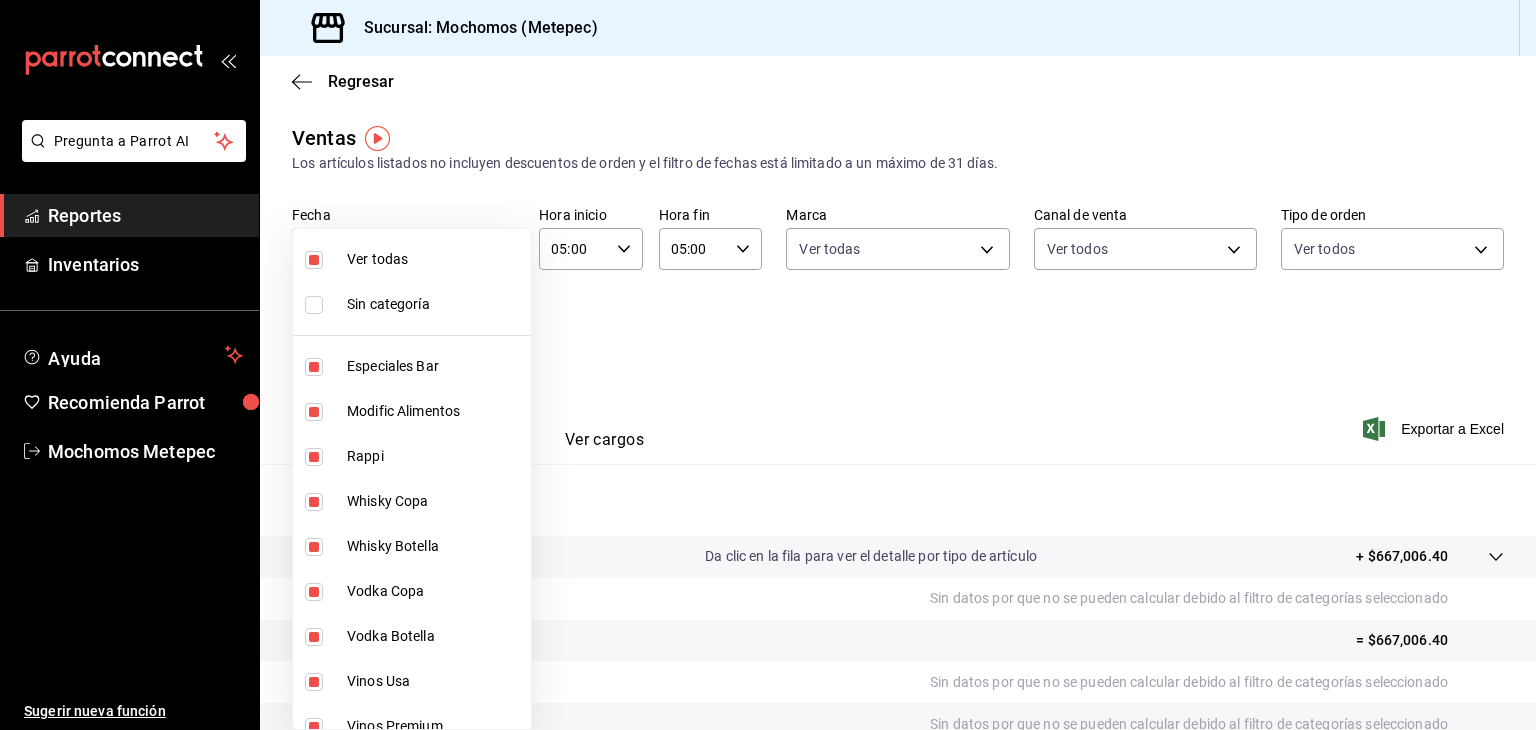 click at bounding box center [768, 365] 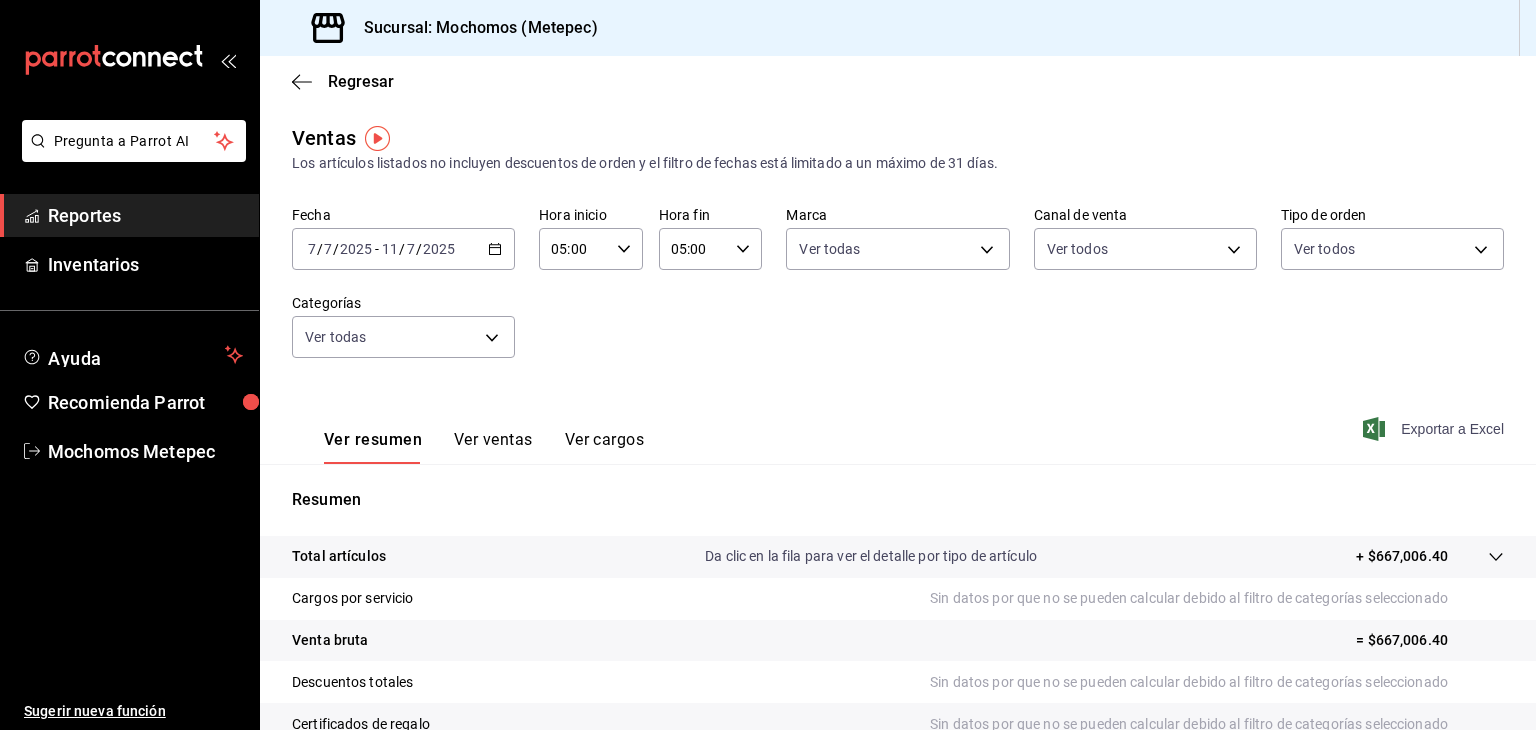 click on "Exportar a Excel" at bounding box center (1435, 429) 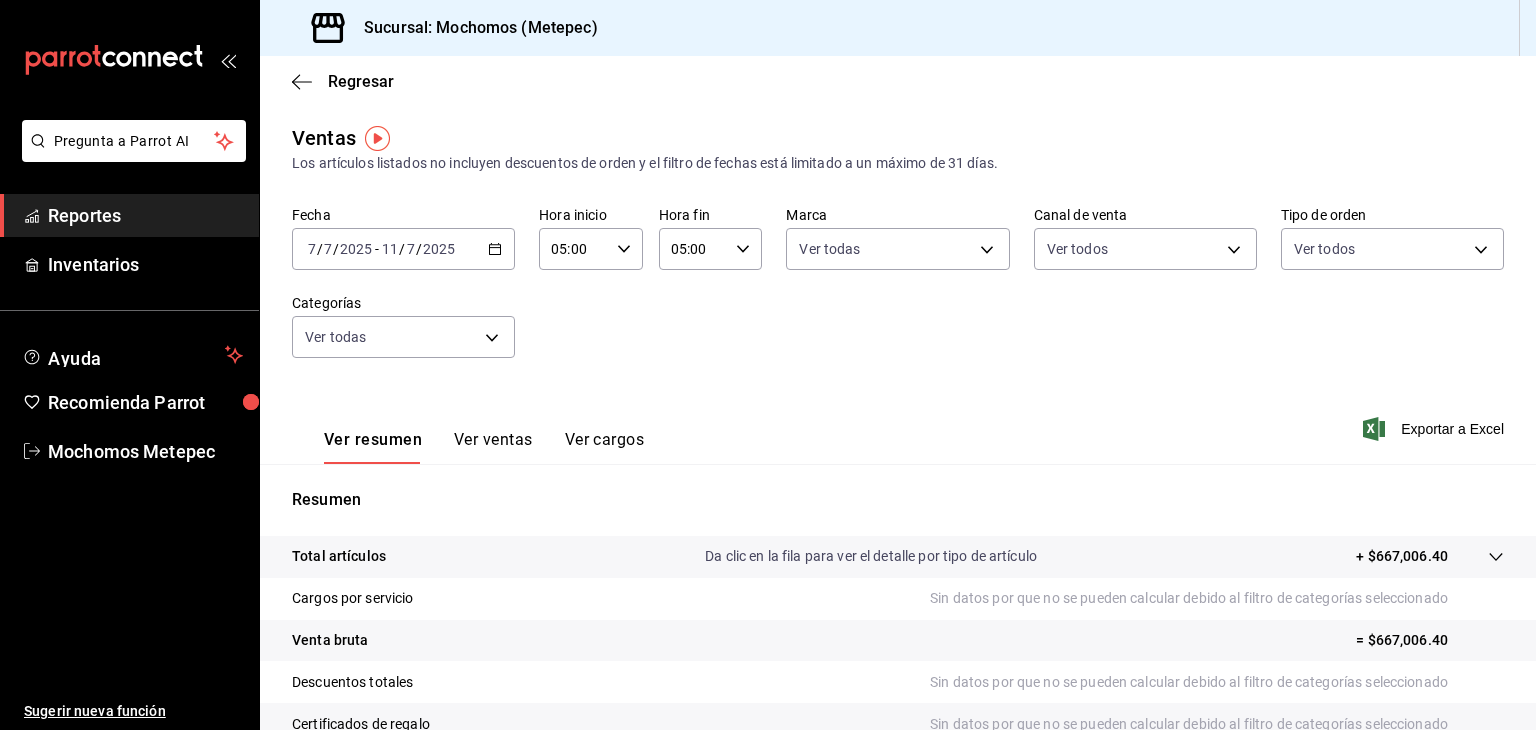 click on "[DATE] [DATE] - [DATE] [DATE]" at bounding box center [403, 249] 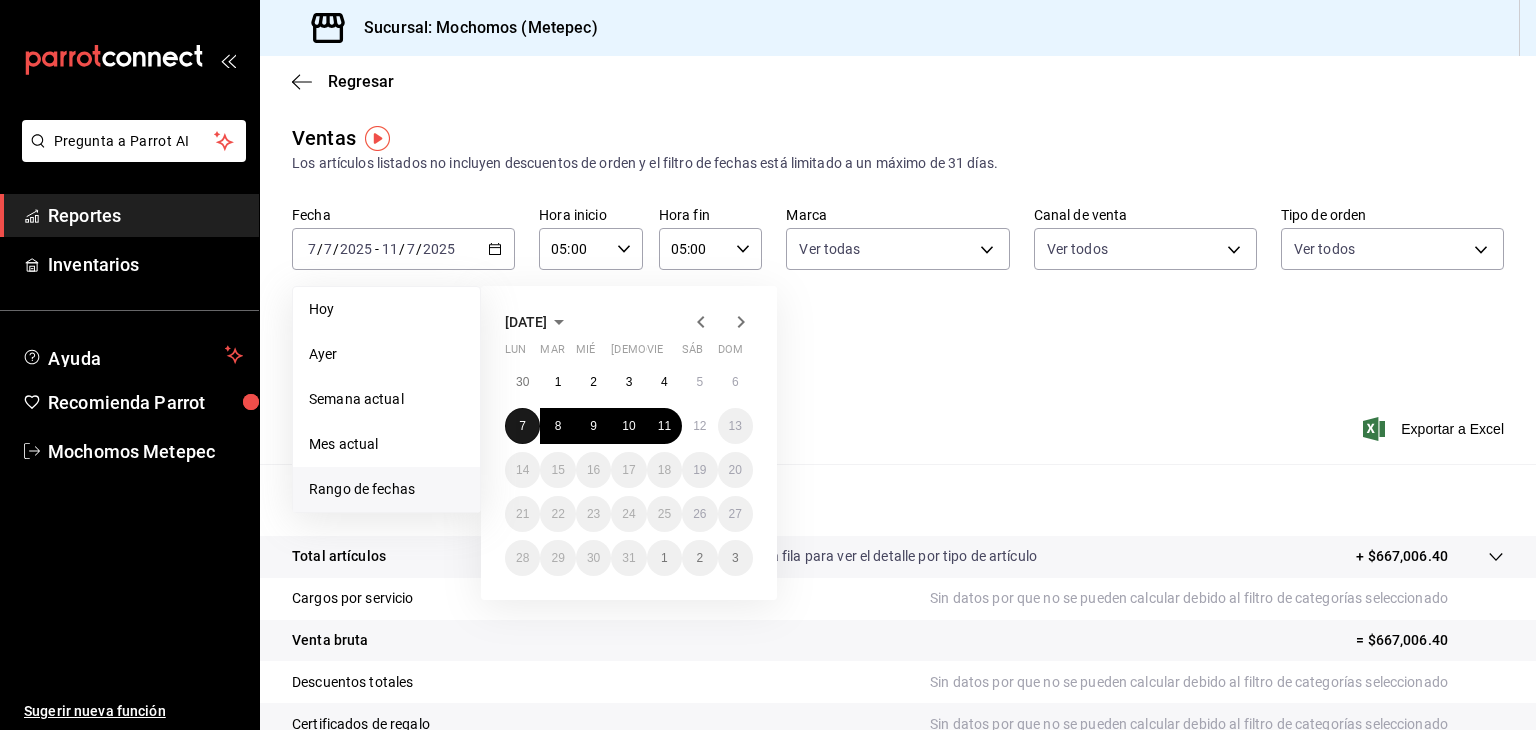 click on "7" at bounding box center [522, 426] 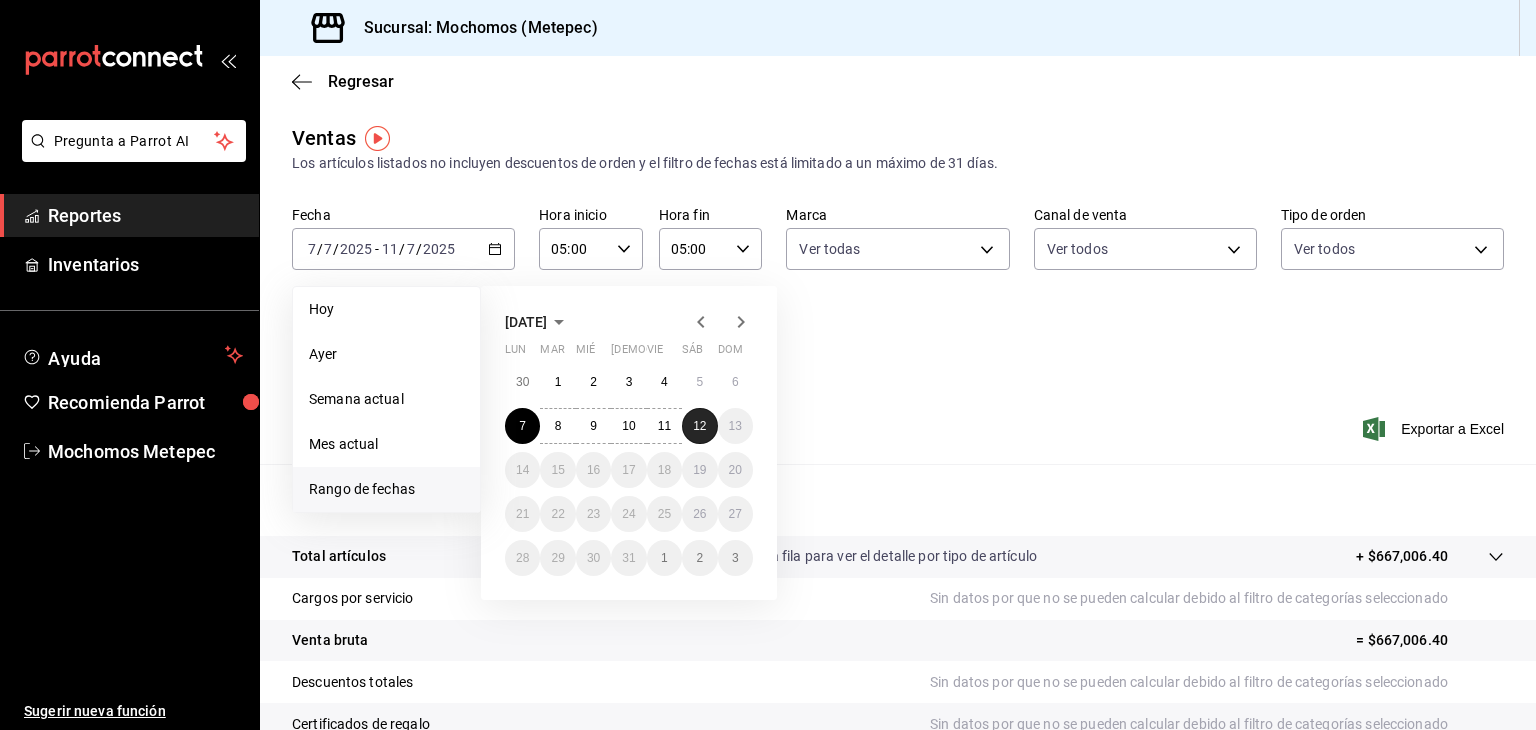 click on "12" at bounding box center [699, 426] 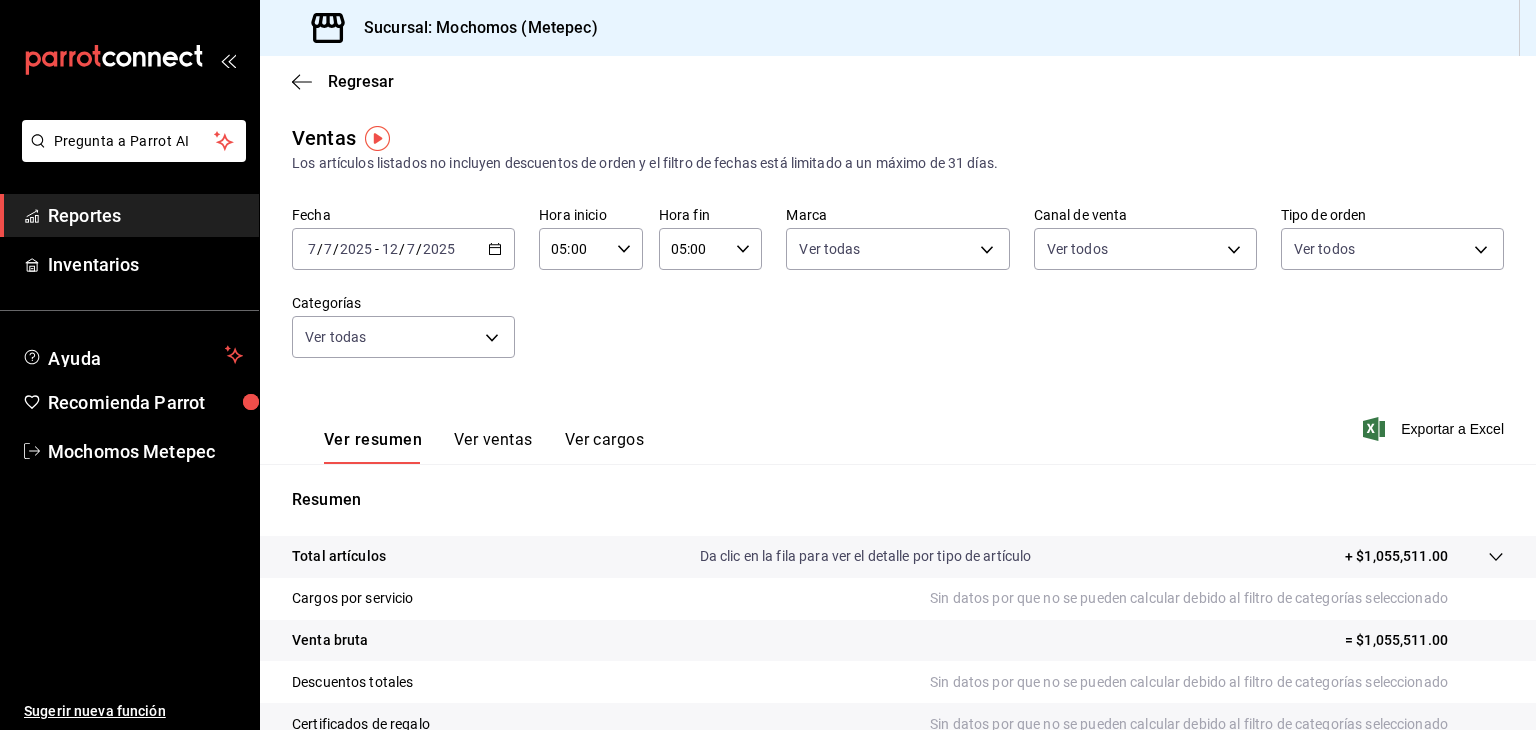 click on "05:00" at bounding box center [574, 249] 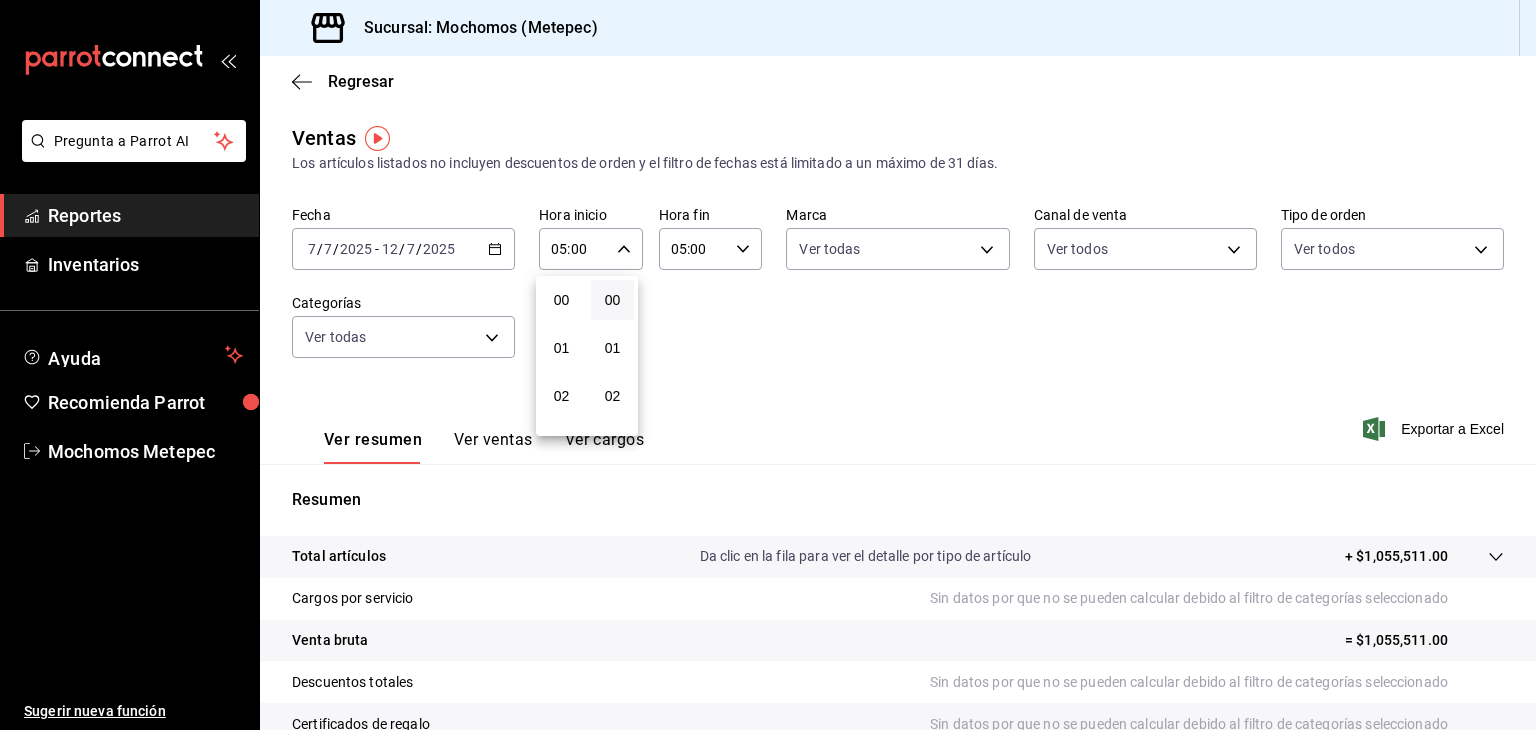 scroll, scrollTop: 244, scrollLeft: 0, axis: vertical 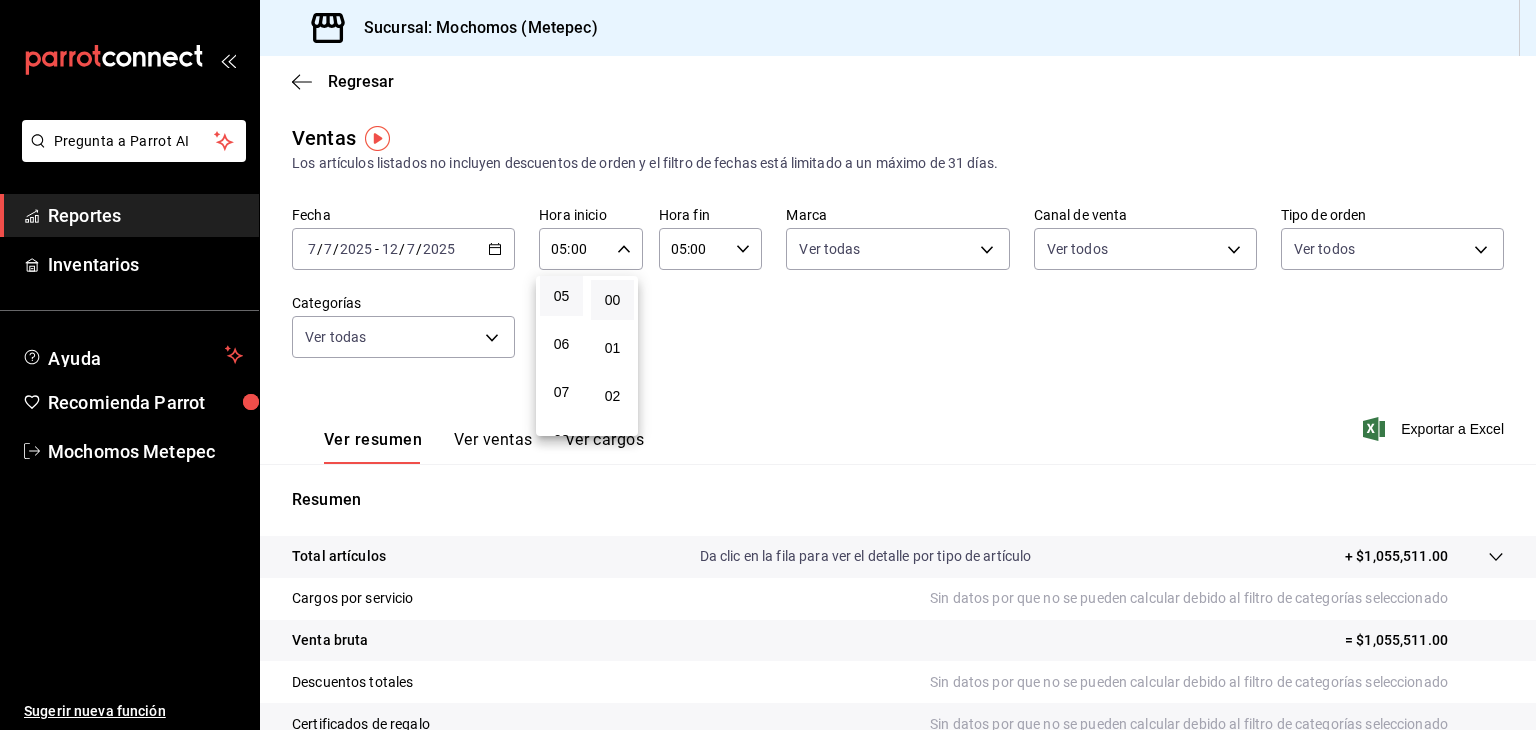 click at bounding box center (768, 365) 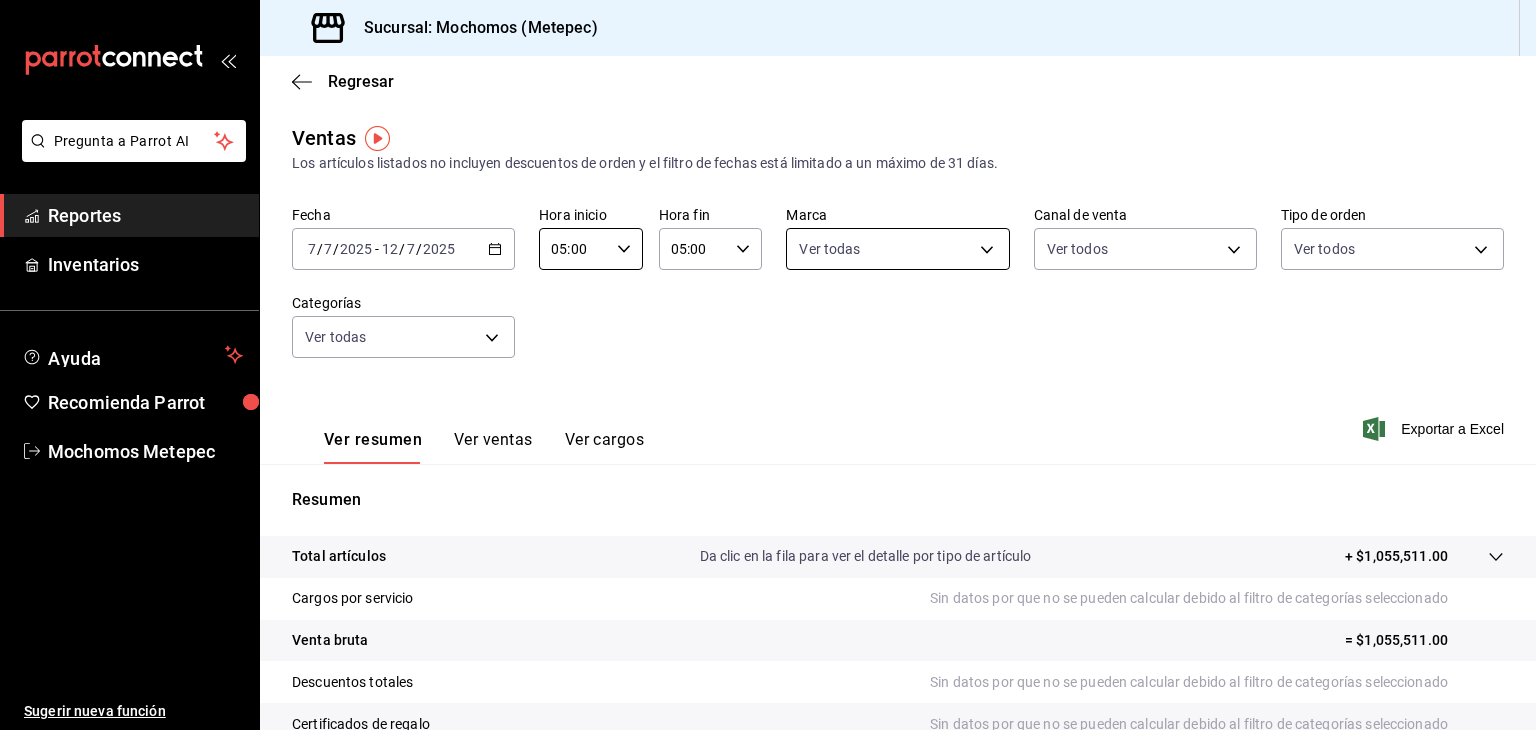 click on "Pregunta a Parrot AI Reportes   Inventarios   Ayuda Recomienda Parrot   Mochomos Metepec   Sugerir nueva función   Sucursal: Mochomos (Metepec) Regresar Ventas Los artículos listados no incluyen descuentos de orden y el filtro de fechas está limitado a un máximo de 31 días. Fecha [DATE] [DATE] - [DATE] [DATE] Hora inicio 05:00 Hora inicio Hora fin 05:00 Hora fin Marca Ver todas 2365f74e-aa6b-4392-bdf2-72765591bddf Canal de venta Ver todos PARROT,UBER_EATS,RAPPI,DIDI_FOOD,ONLINE Tipo de orden Ver todos 3a236ed8-2e24-47ca-8e59-ead494492482,da8509e8-5fca-4f62-958e-973104937870,EXTERNAL Categorías Ver todas Ver resumen Ver ventas Ver cargos Exportar a Excel Resumen Total artículos Da clic en la fila para ver el detalle por tipo de artículo + $1,055,511.00 Cargos por servicio  Sin datos por que no se pueden calcular debido al filtro de categorías seleccionado Venta bruta = $1,055,511.00 Descuentos totales Certificados de regalo Venta total = $1,055,511.00 Impuestos - $143,106.07" at bounding box center (768, 365) 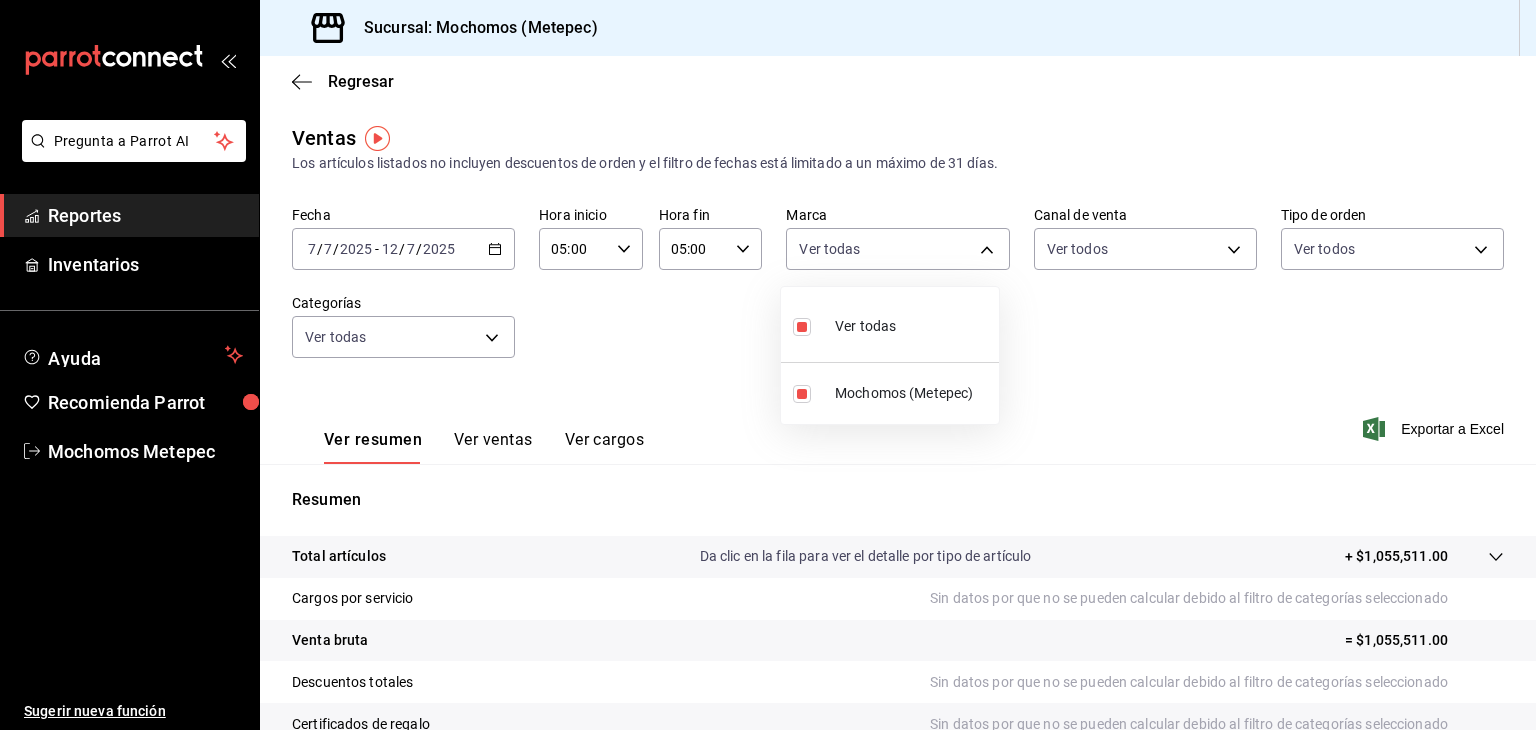 click at bounding box center [768, 365] 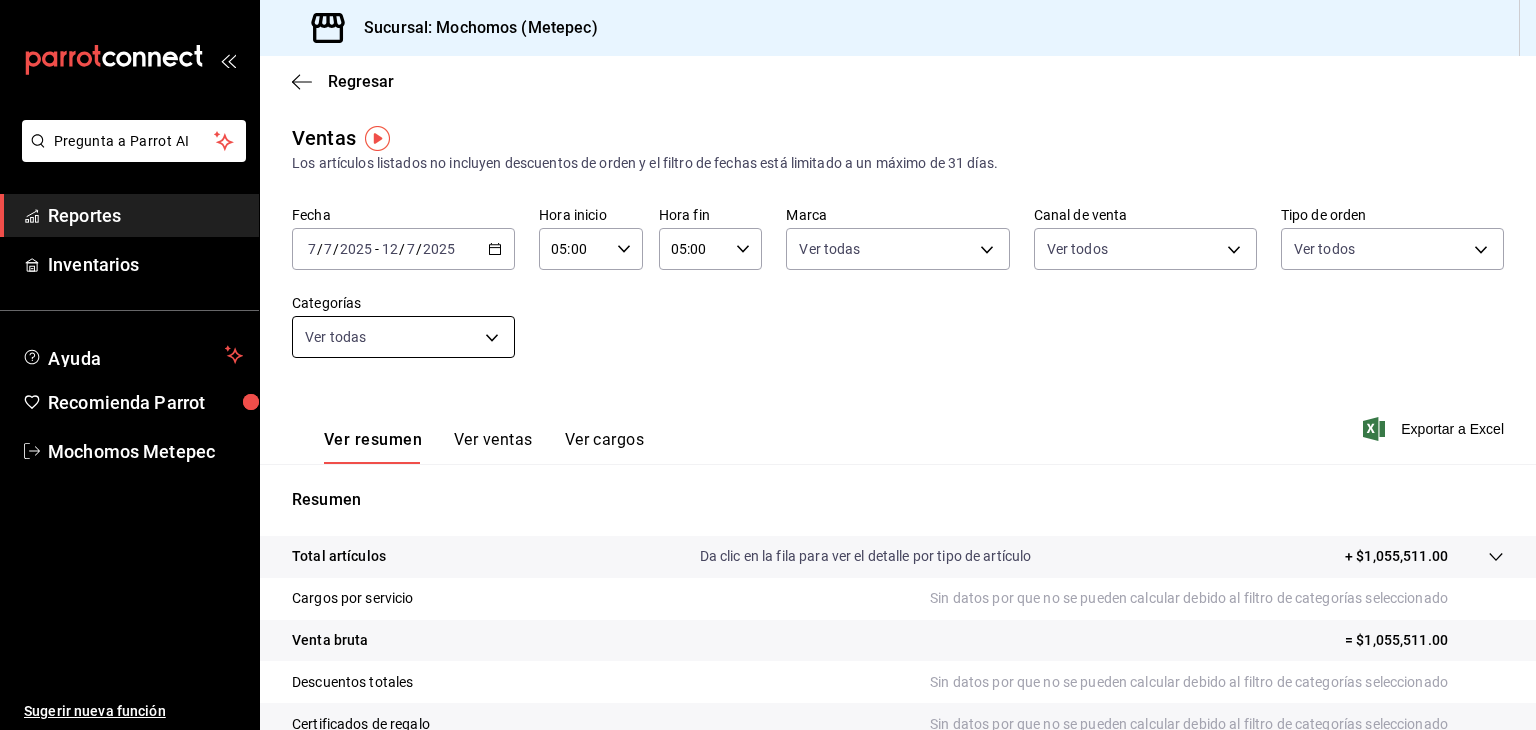 click on "Pregunta a Parrot AI Reportes   Inventarios   Ayuda Recomienda Parrot   Mochomos Metepec   Sugerir nueva función   Sucursal: Mochomos (Metepec) Regresar Ventas Los artículos listados no incluyen descuentos de orden y el filtro de fechas está limitado a un máximo de 31 días. Fecha [DATE] [DATE] - [DATE] [DATE] Hora inicio 05:00 Hora inicio Hora fin 05:00 Hora fin Marca Ver todas 2365f74e-aa6b-4392-bdf2-72765591bddf Canal de venta Ver todos PARROT,UBER_EATS,RAPPI,DIDI_FOOD,ONLINE Tipo de orden Ver todos 3a236ed8-2e24-47ca-8e59-ead494492482,da8509e8-5fca-4f62-958e-973104937870,EXTERNAL Categorías Ver todas Ver resumen Ver ventas Ver cargos Exportar a Excel Resumen Total artículos Da clic en la fila para ver el detalle por tipo de artículo + $1,055,511.00 Cargos por servicio  Sin datos por que no se pueden calcular debido al filtro de categorías seleccionado Venta bruta = $1,055,511.00 Descuentos totales Certificados de regalo Venta total = $1,055,511.00 Impuestos - $143,106.07" at bounding box center (768, 365) 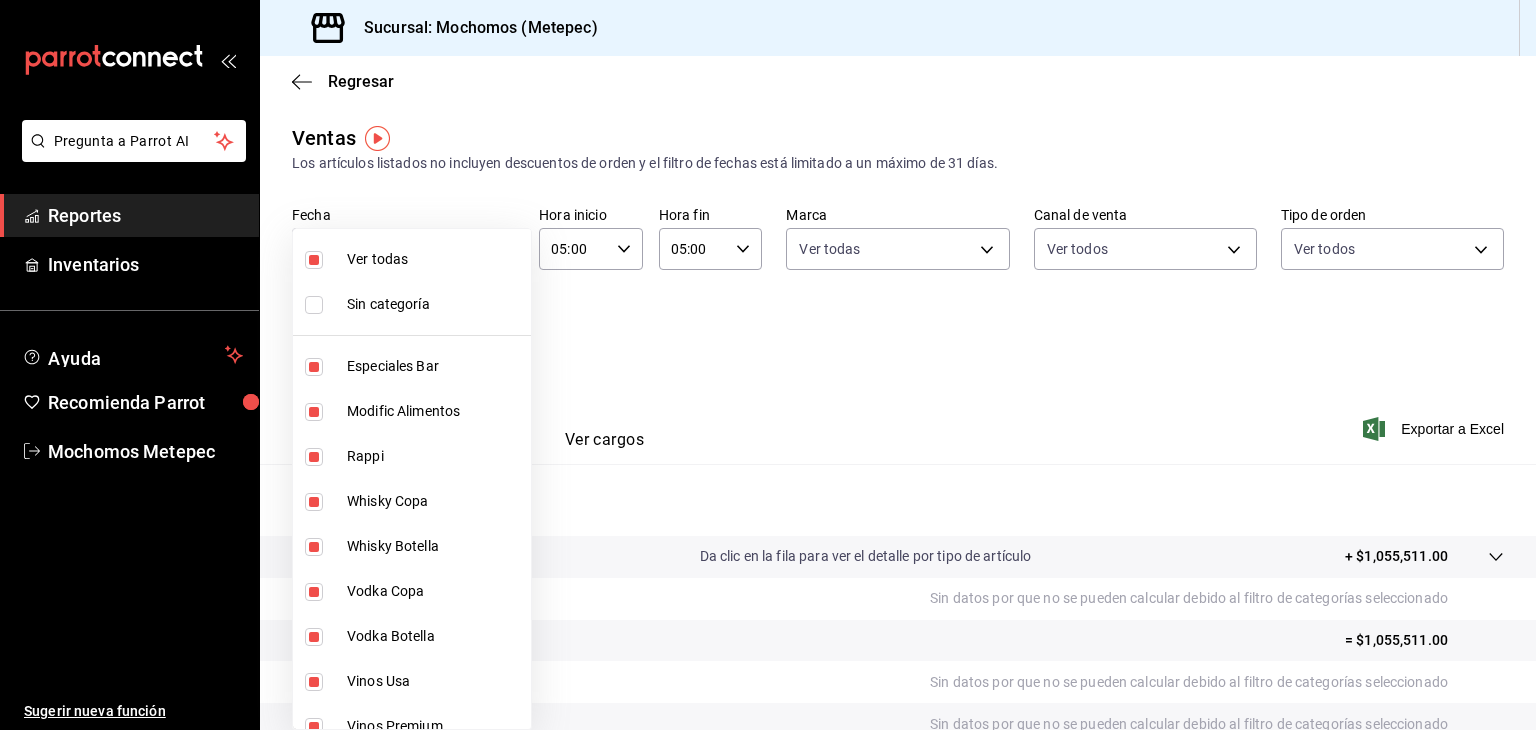 click on "Ver todas" at bounding box center (412, 259) 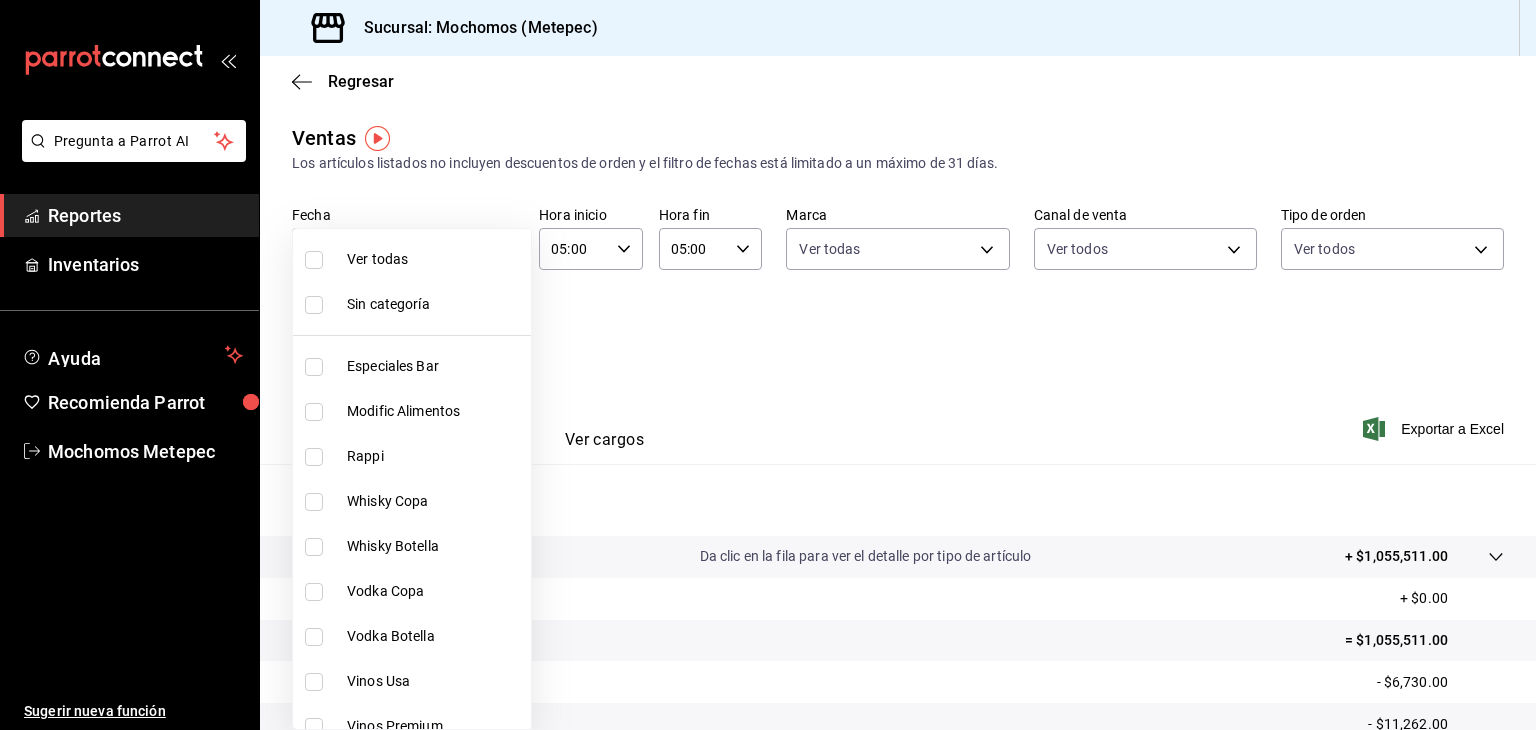 click on "Ver todas" at bounding box center (412, 259) 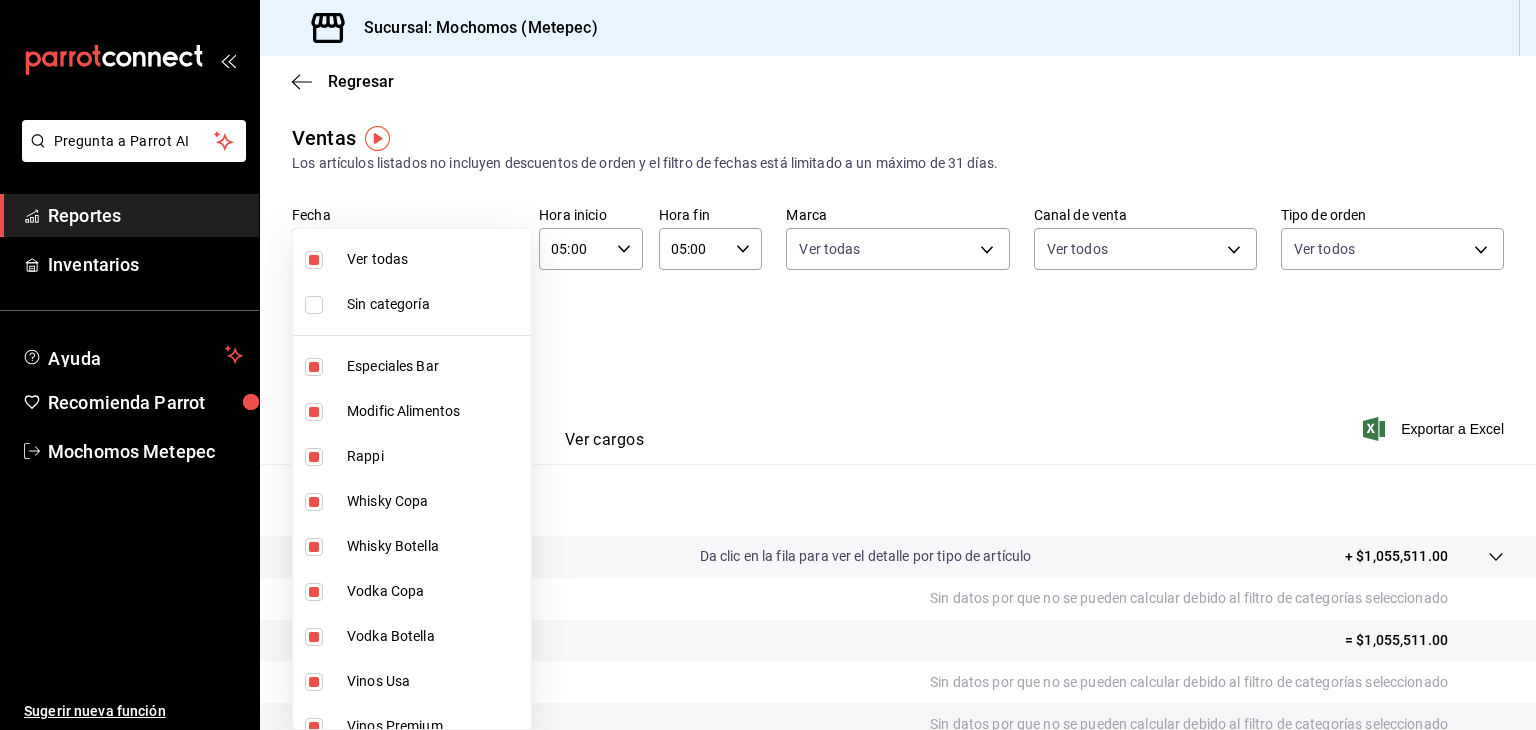 click at bounding box center [768, 365] 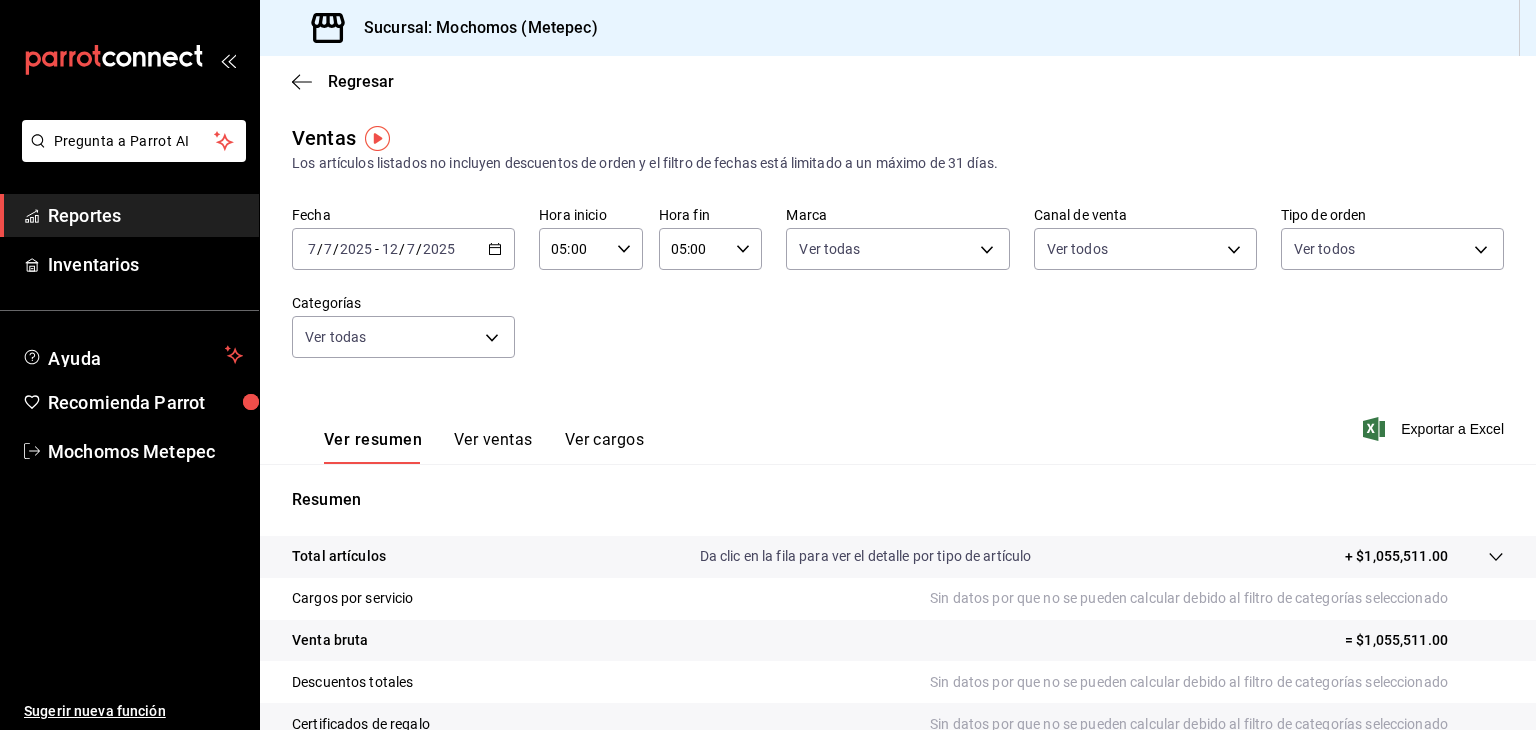 click on "Ver resumen Ver ventas Ver cargos Exportar a Excel" at bounding box center (898, 423) 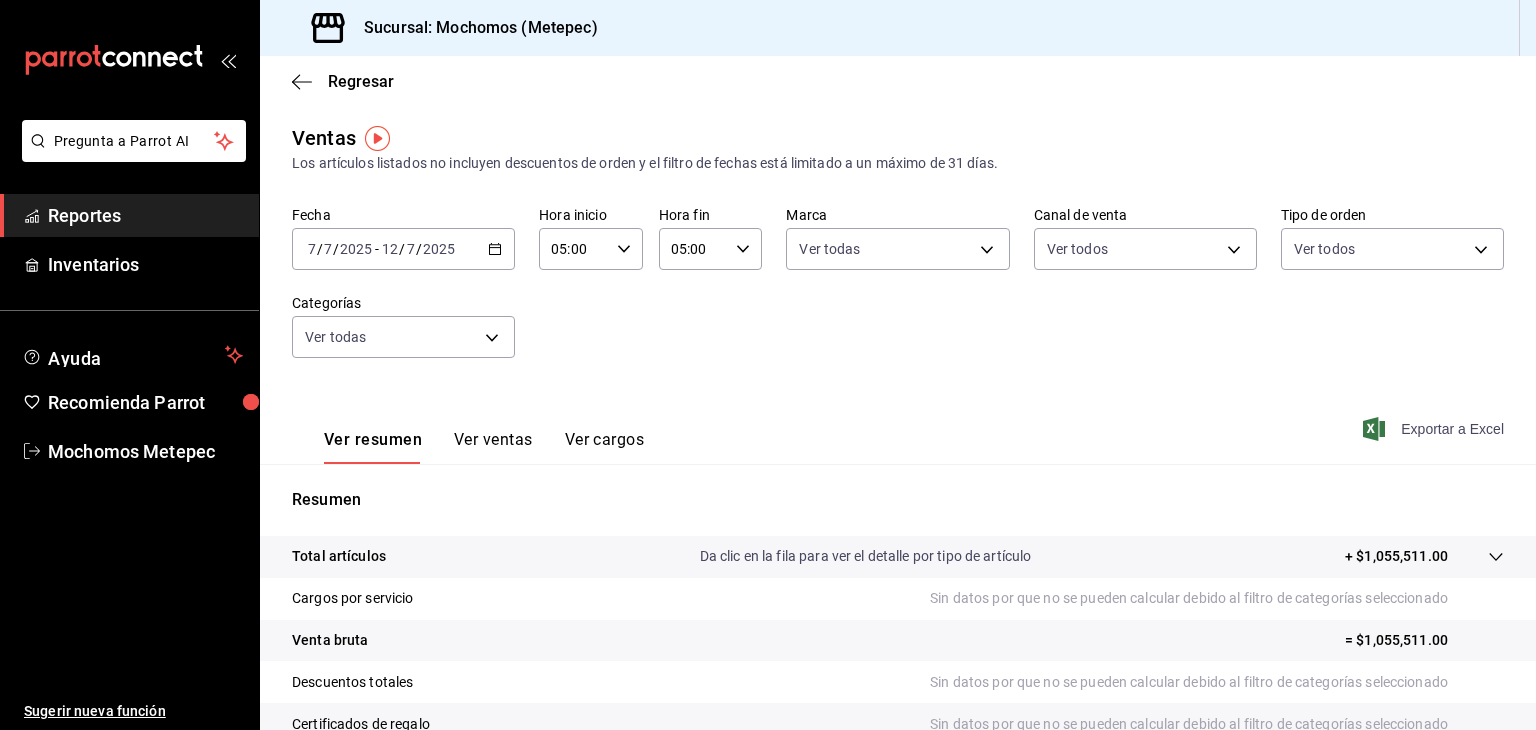 click on "Exportar a Excel" at bounding box center [1435, 429] 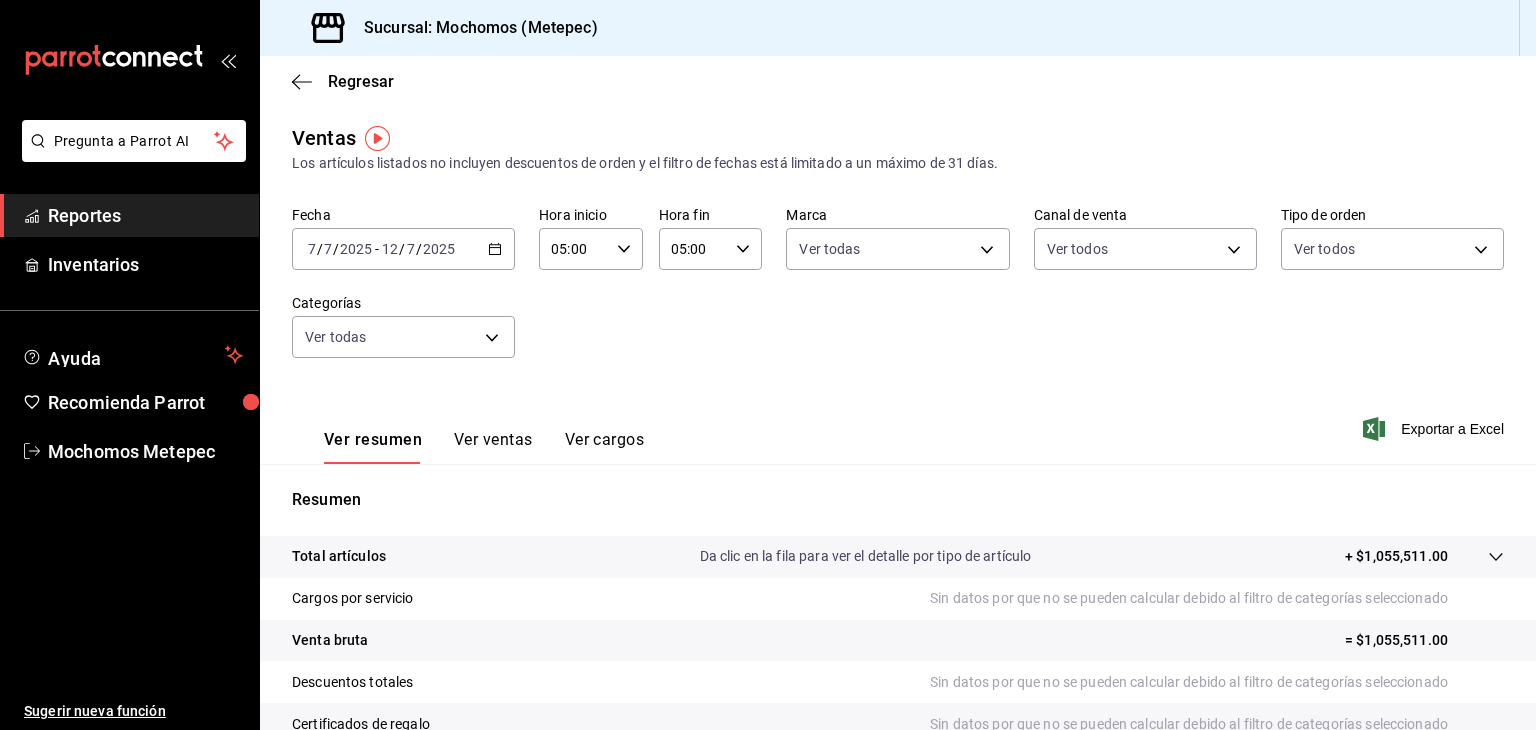 click 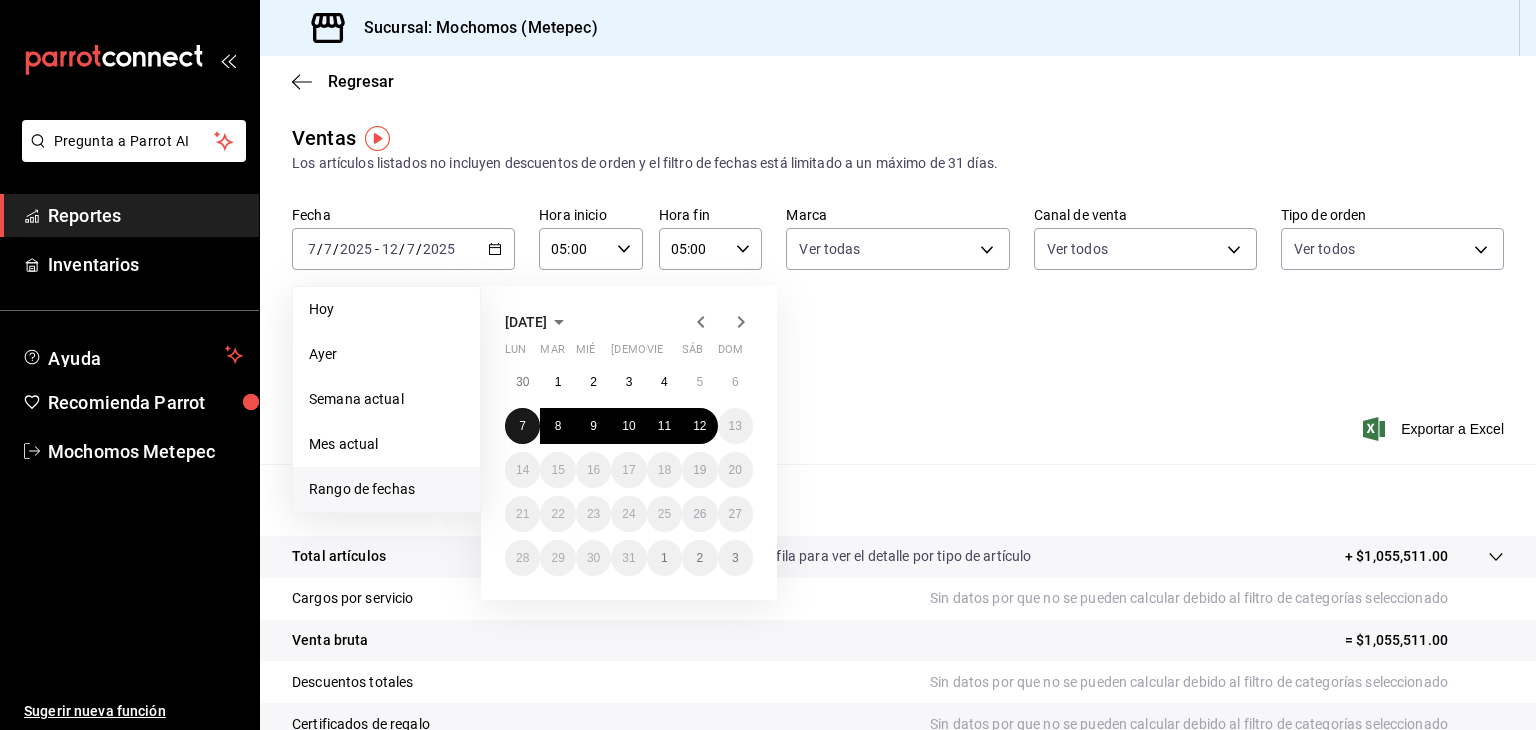 click on "7" at bounding box center (522, 426) 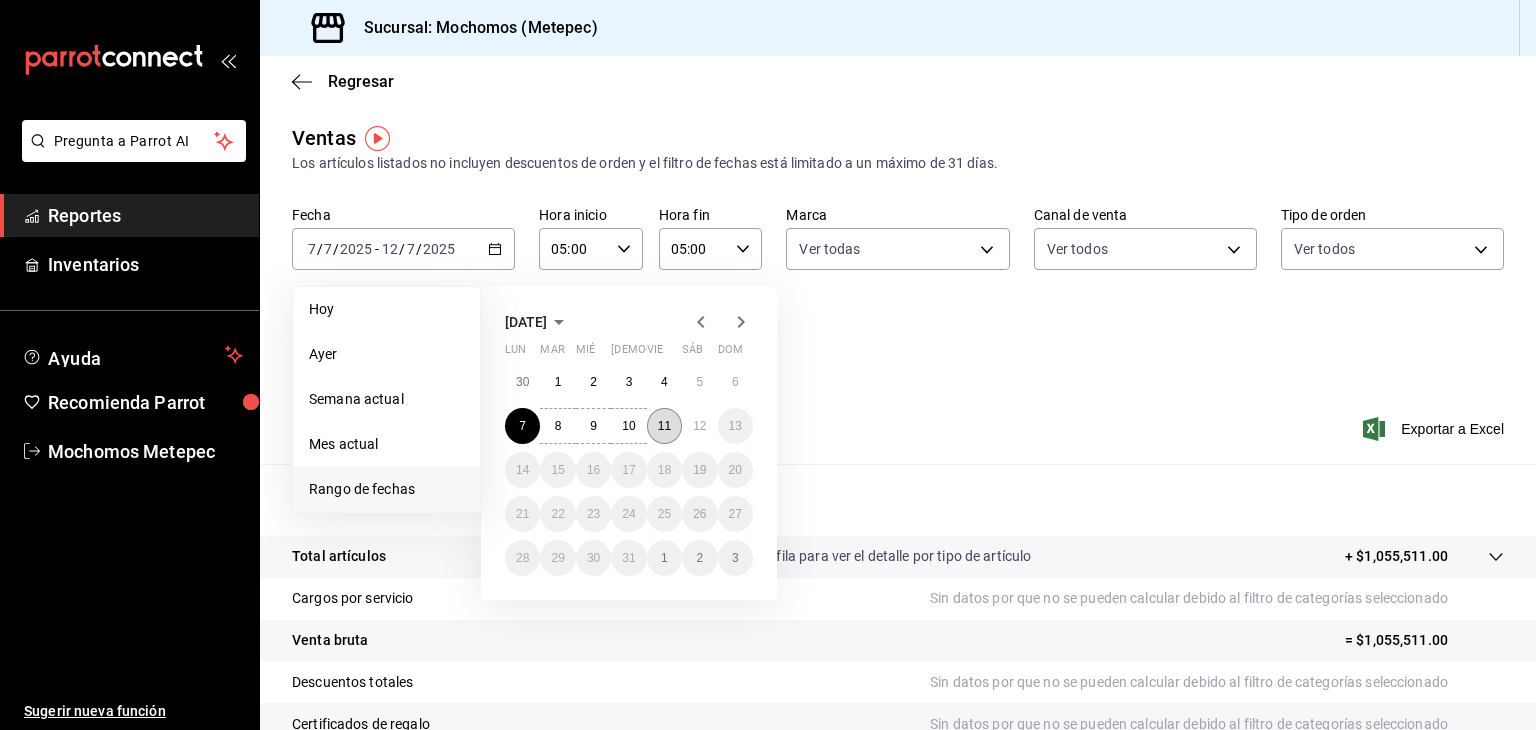 click on "11" at bounding box center [664, 426] 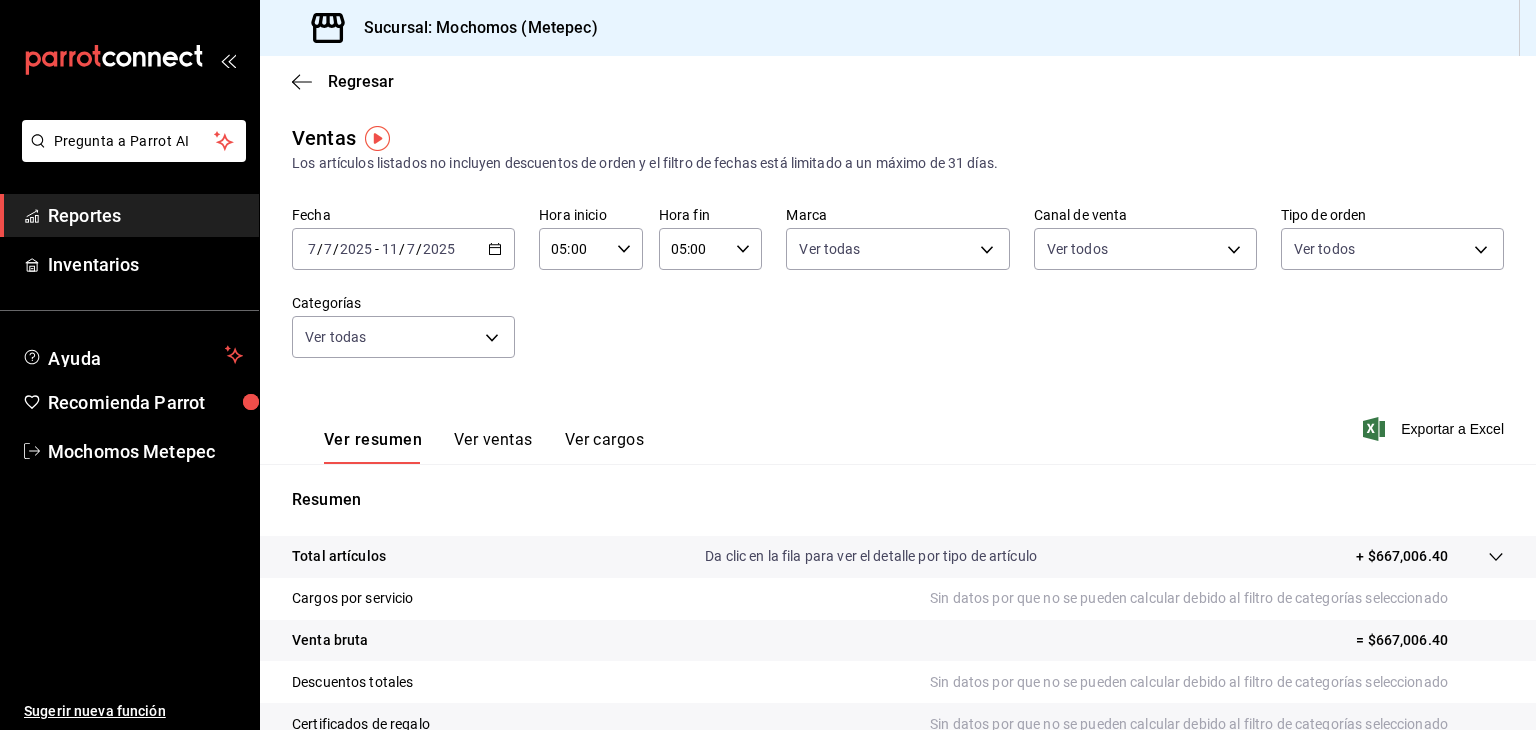 click 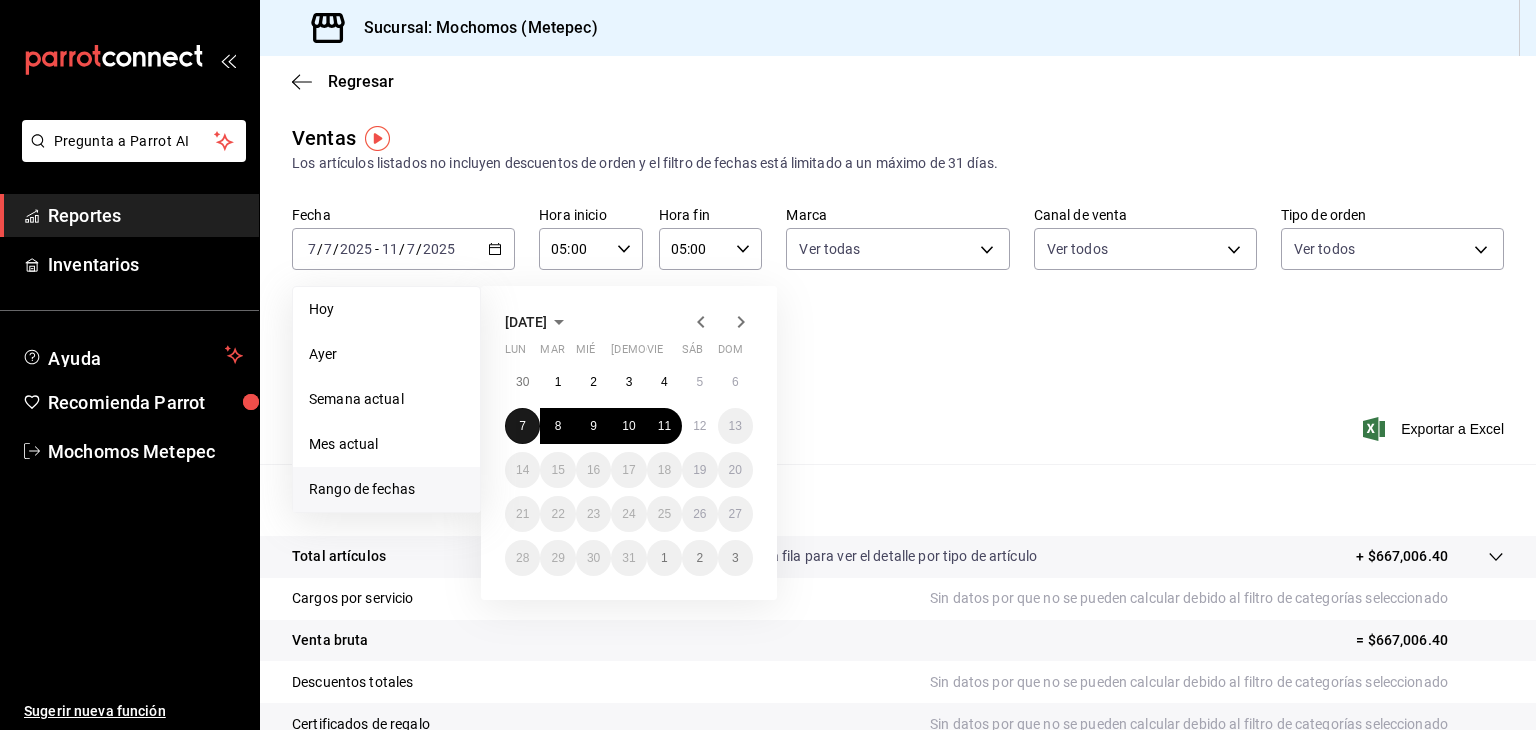 click on "7" at bounding box center [522, 426] 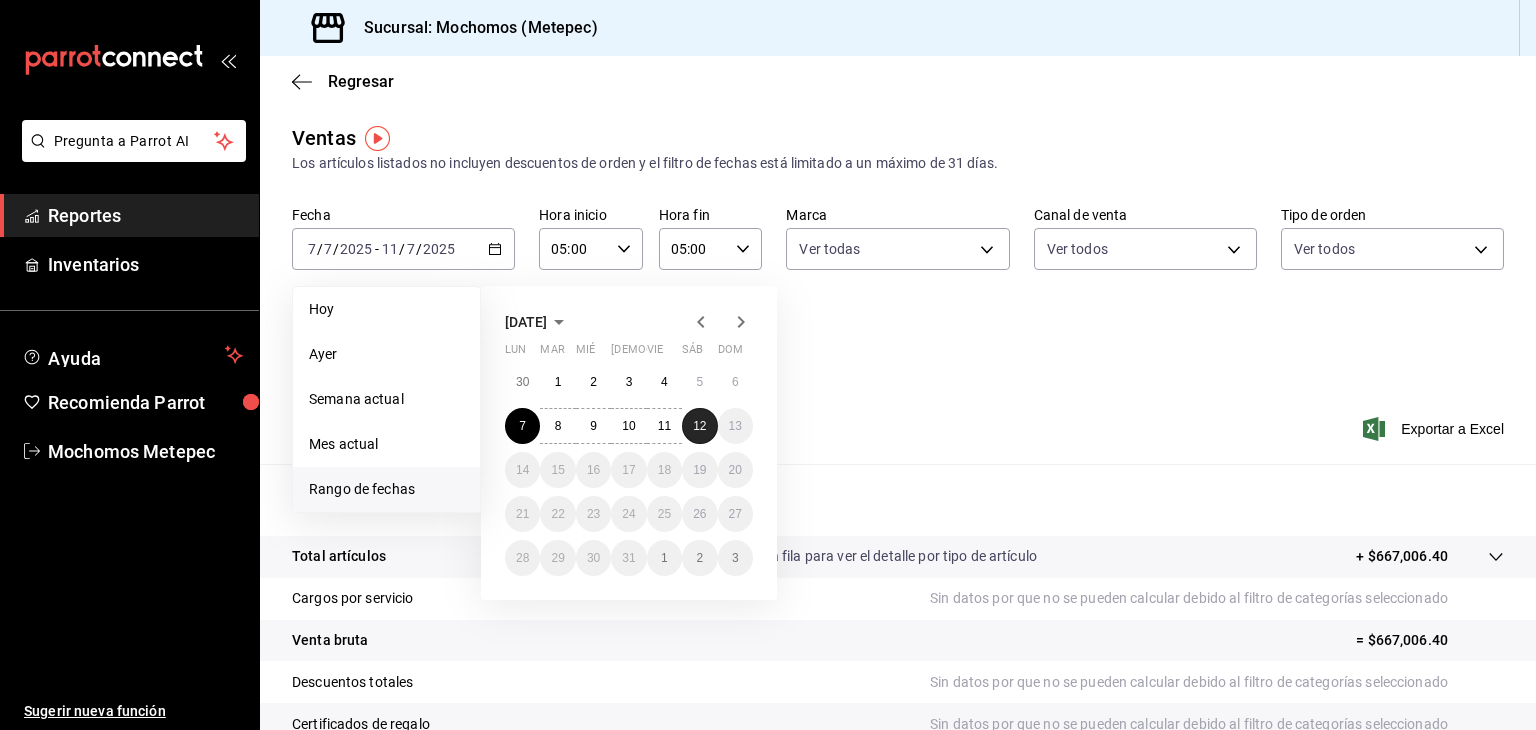 click on "12" at bounding box center [699, 426] 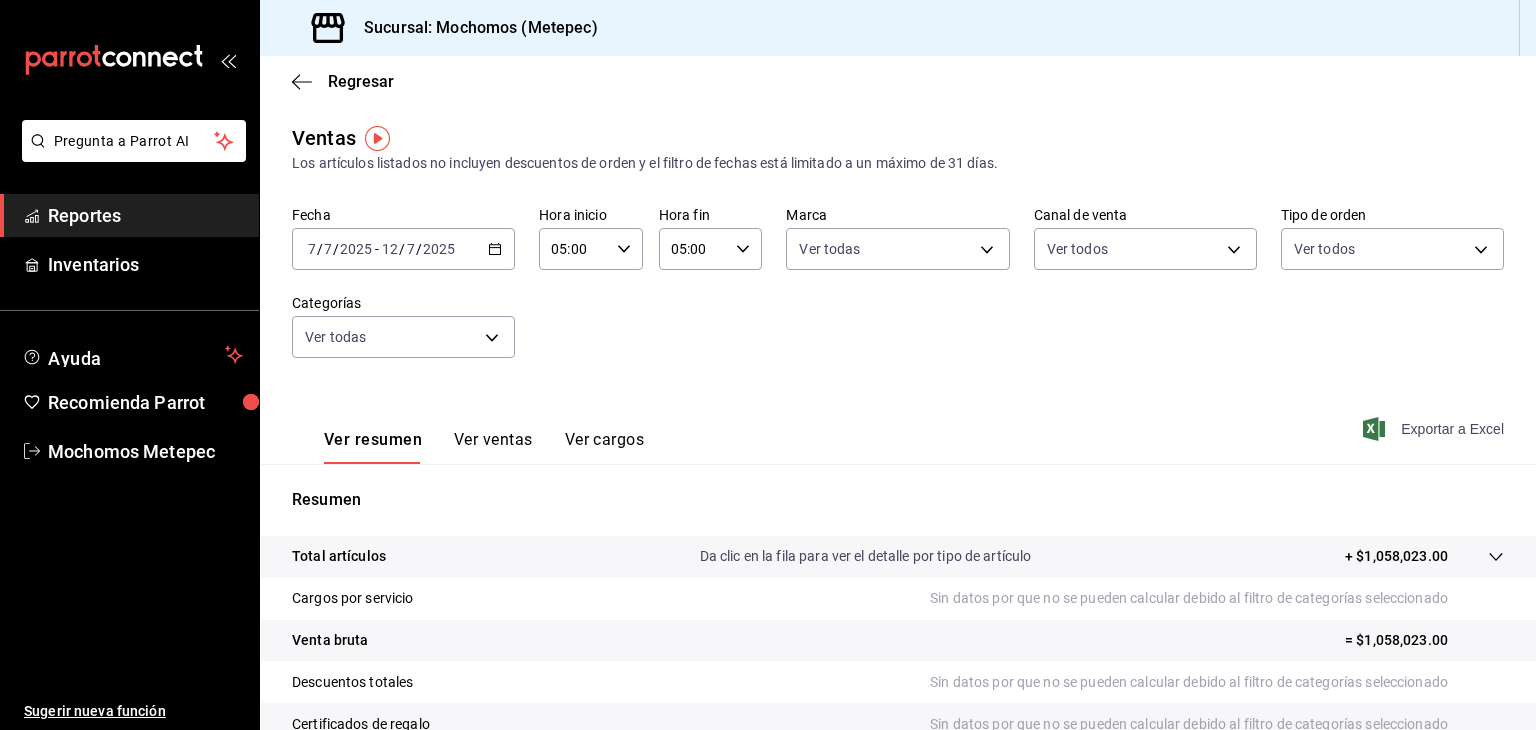 click on "Exportar a Excel" at bounding box center (1435, 429) 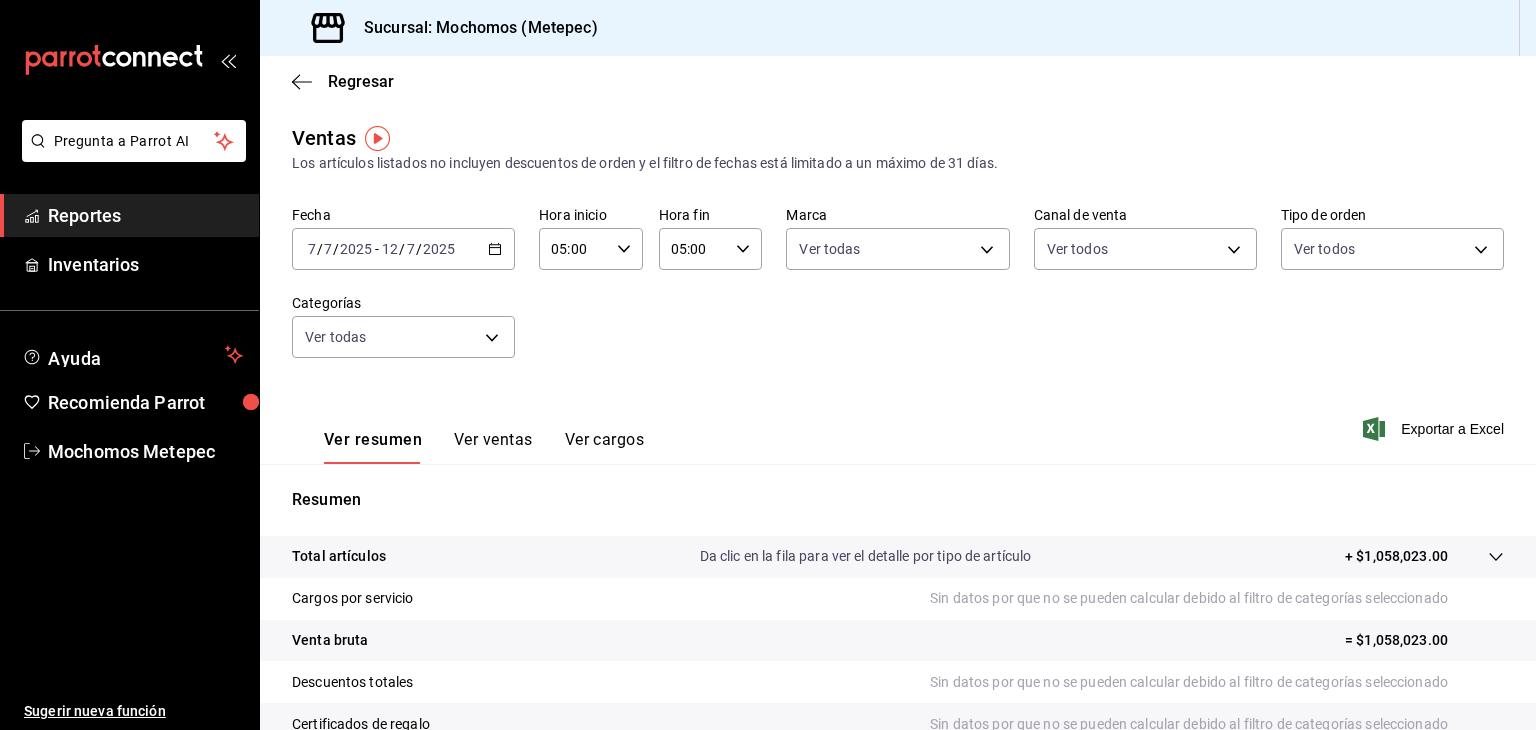 click 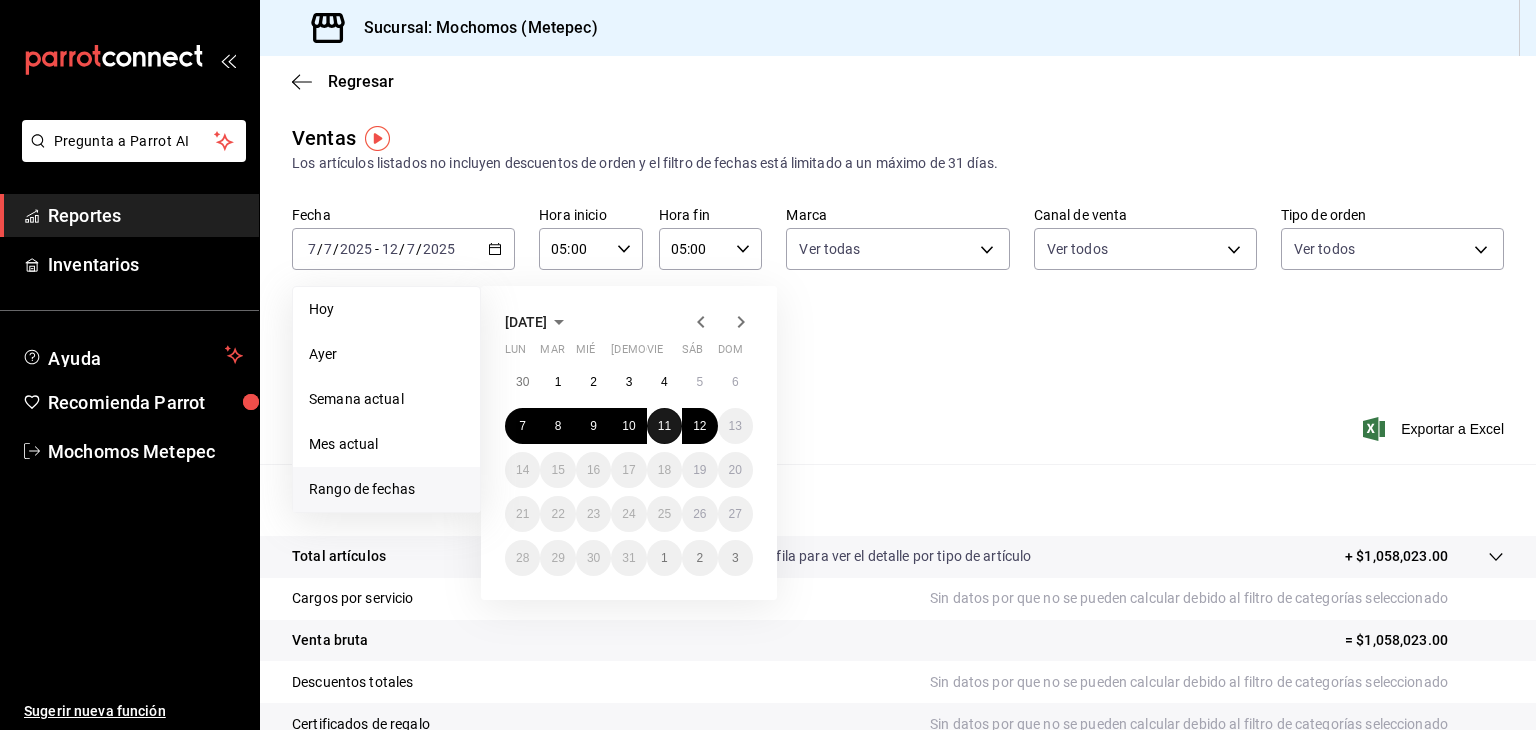 click on "11" at bounding box center (664, 426) 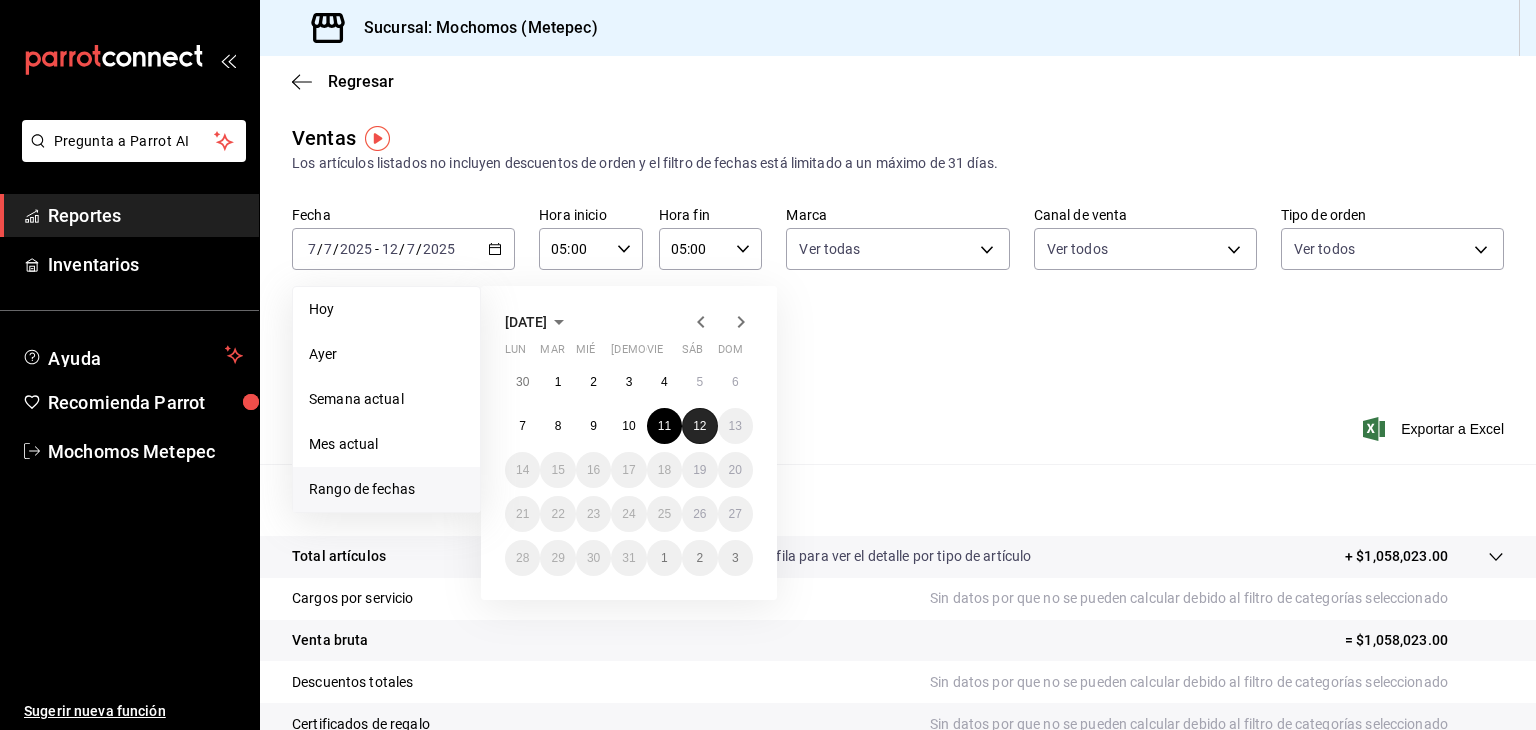 click on "12" at bounding box center [699, 426] 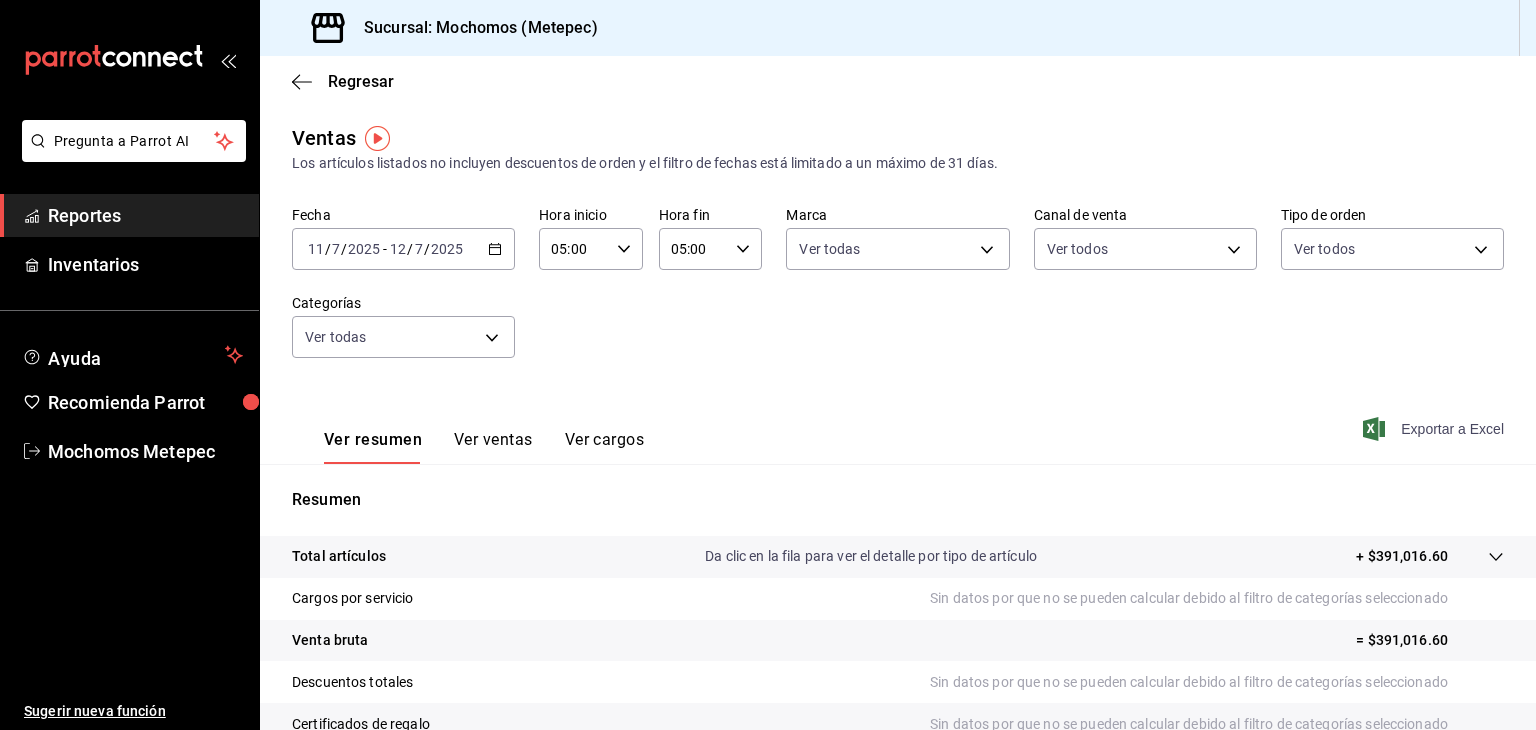 click on "Exportar a Excel" at bounding box center [1435, 429] 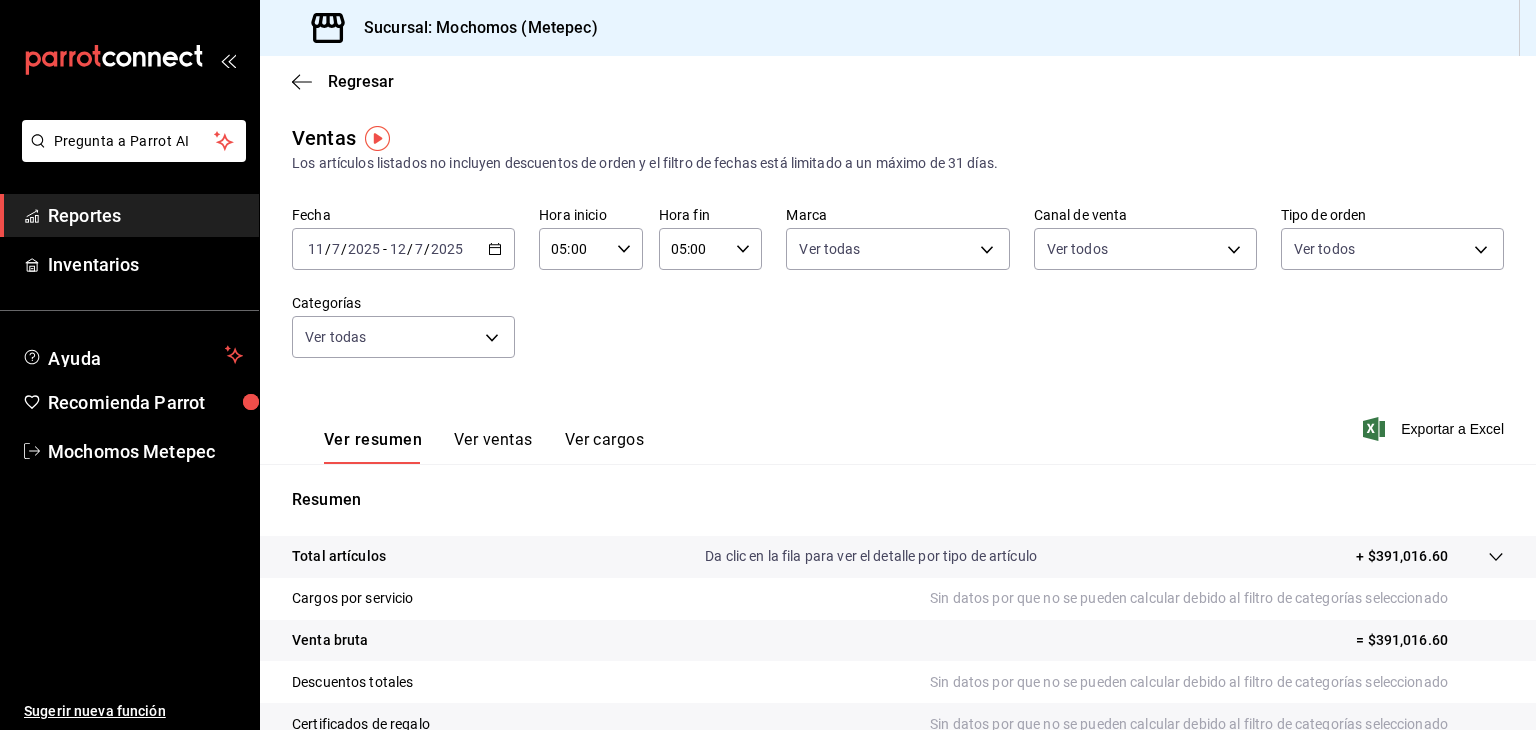 click on "Reportes" at bounding box center (145, 215) 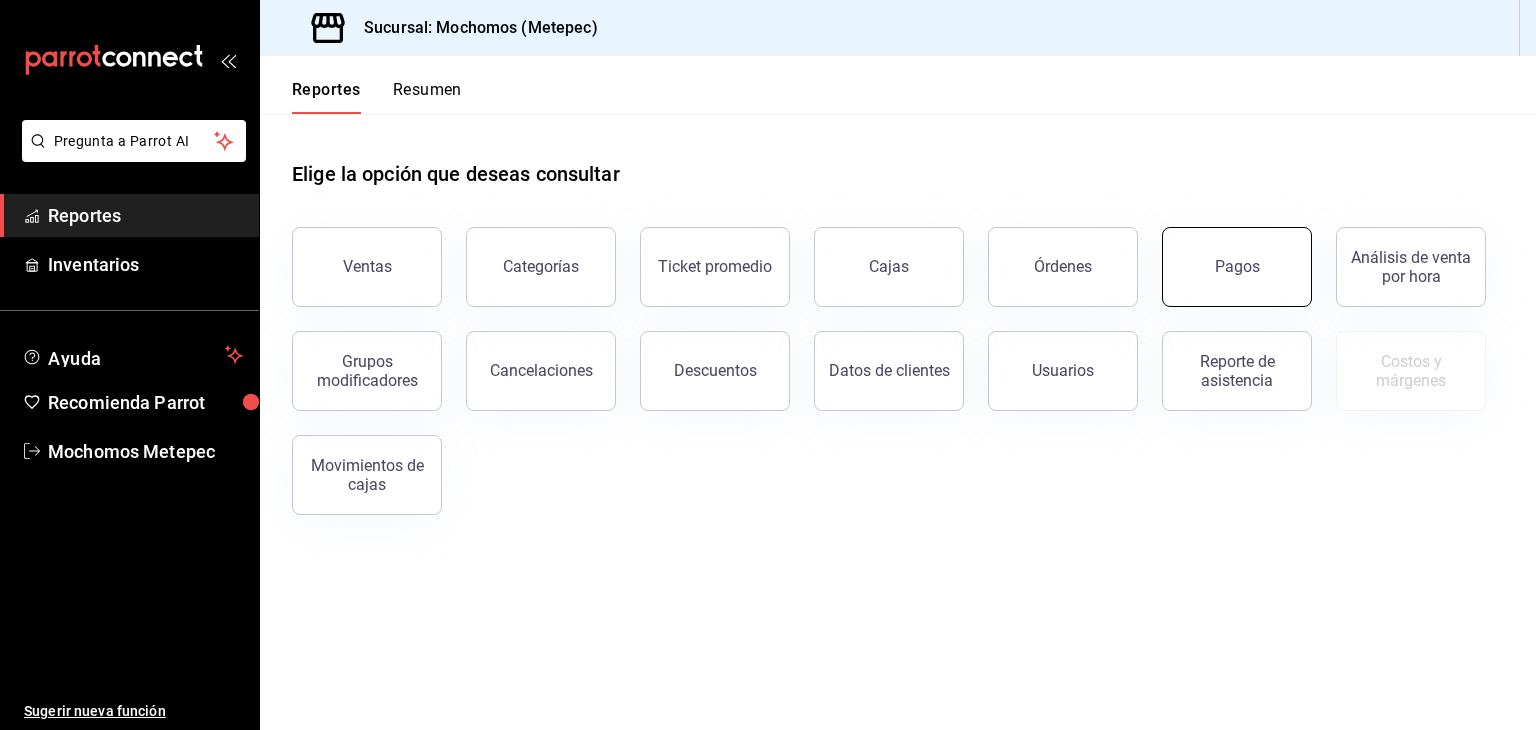 click on "Pagos" at bounding box center (1237, 267) 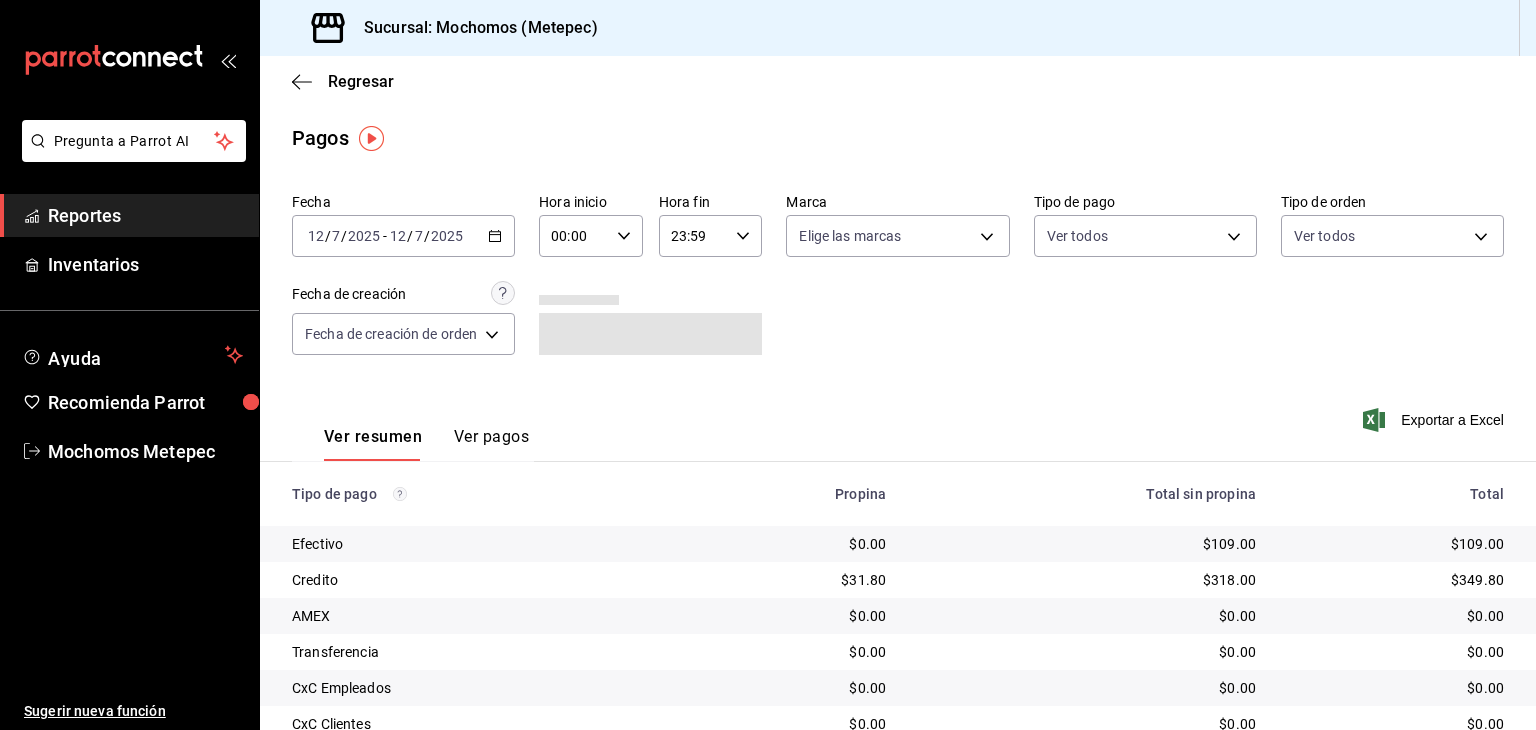click on "[DATE] [DATE] - [DATE] [DATE]" at bounding box center [403, 236] 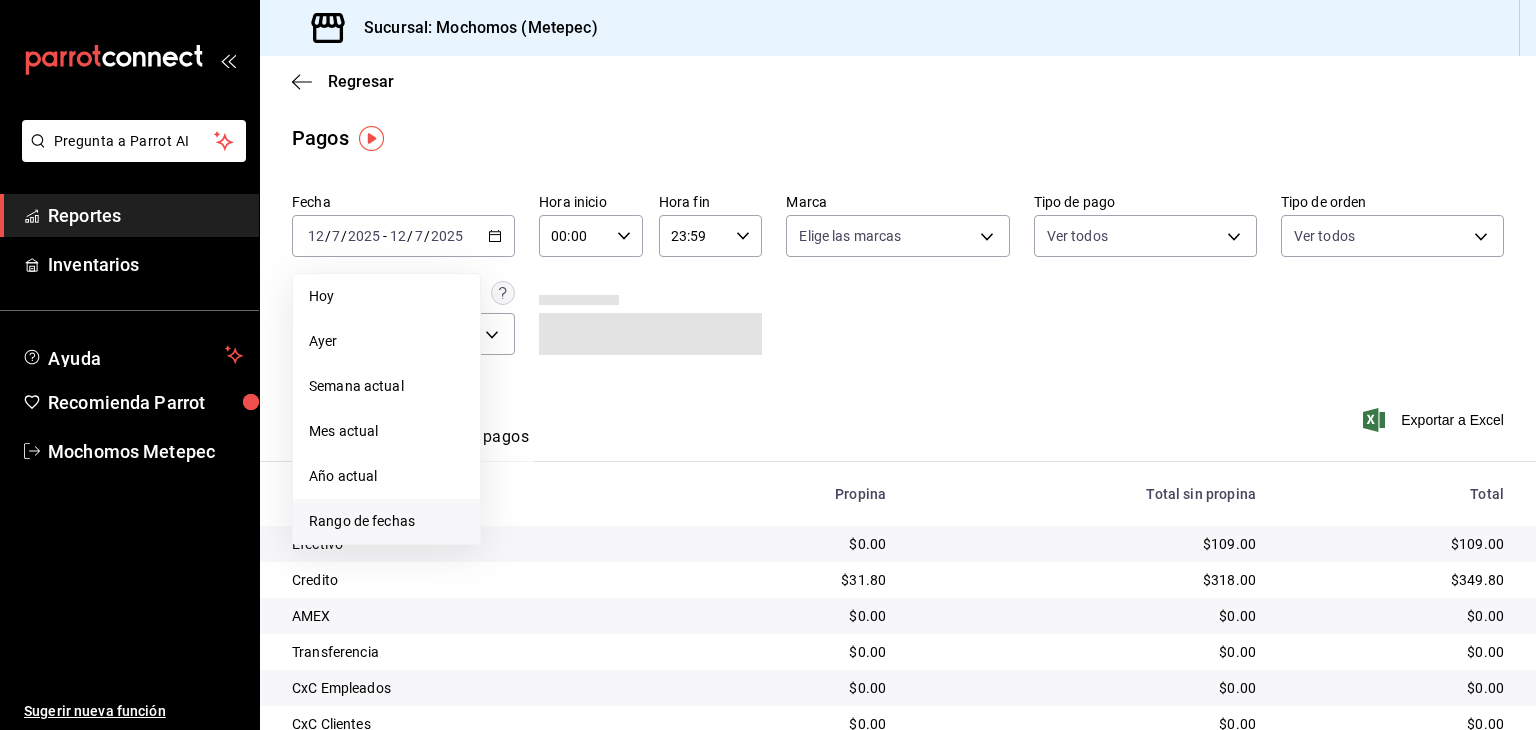 click on "Rango de fechas" at bounding box center [386, 521] 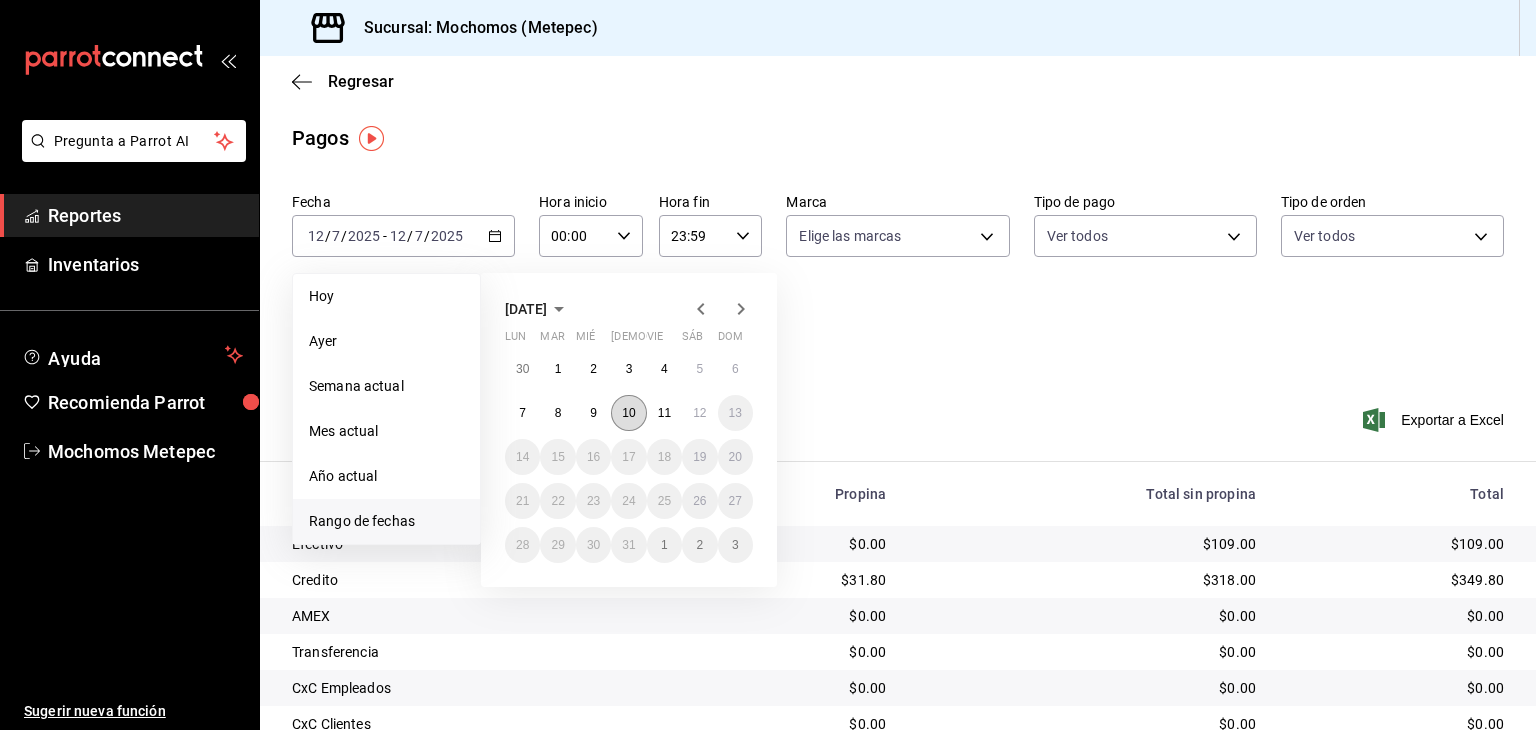 click on "10" at bounding box center (628, 413) 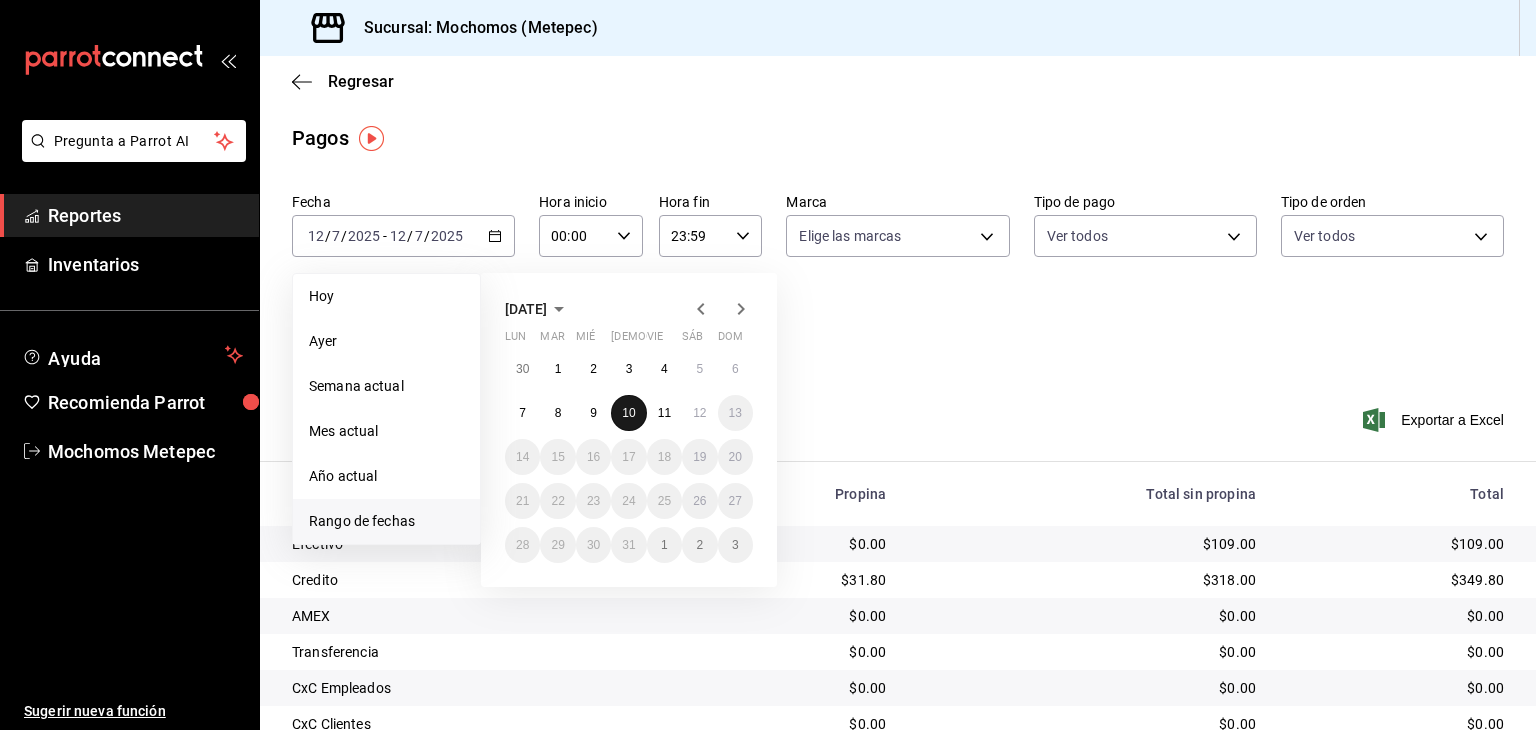 click on "10" at bounding box center [628, 413] 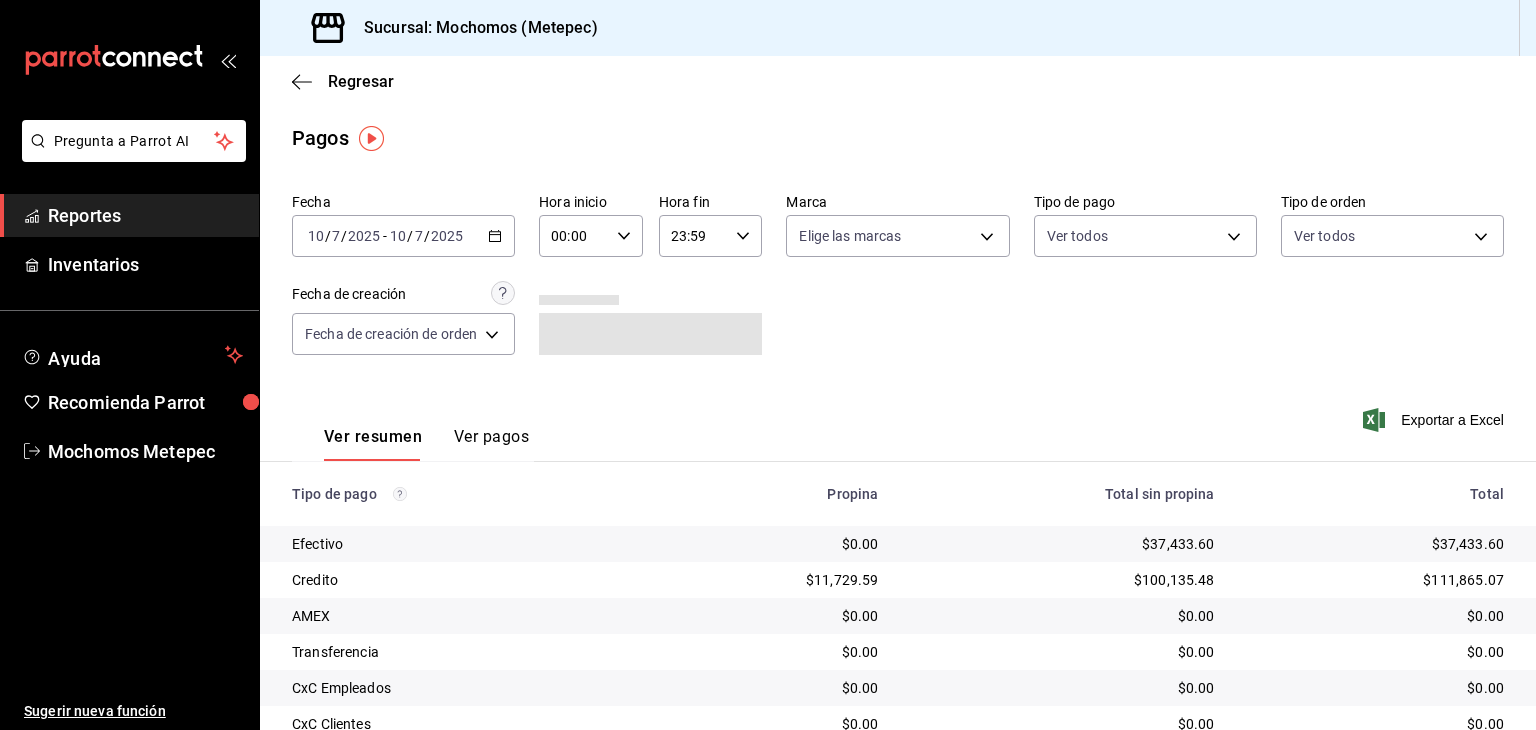 click 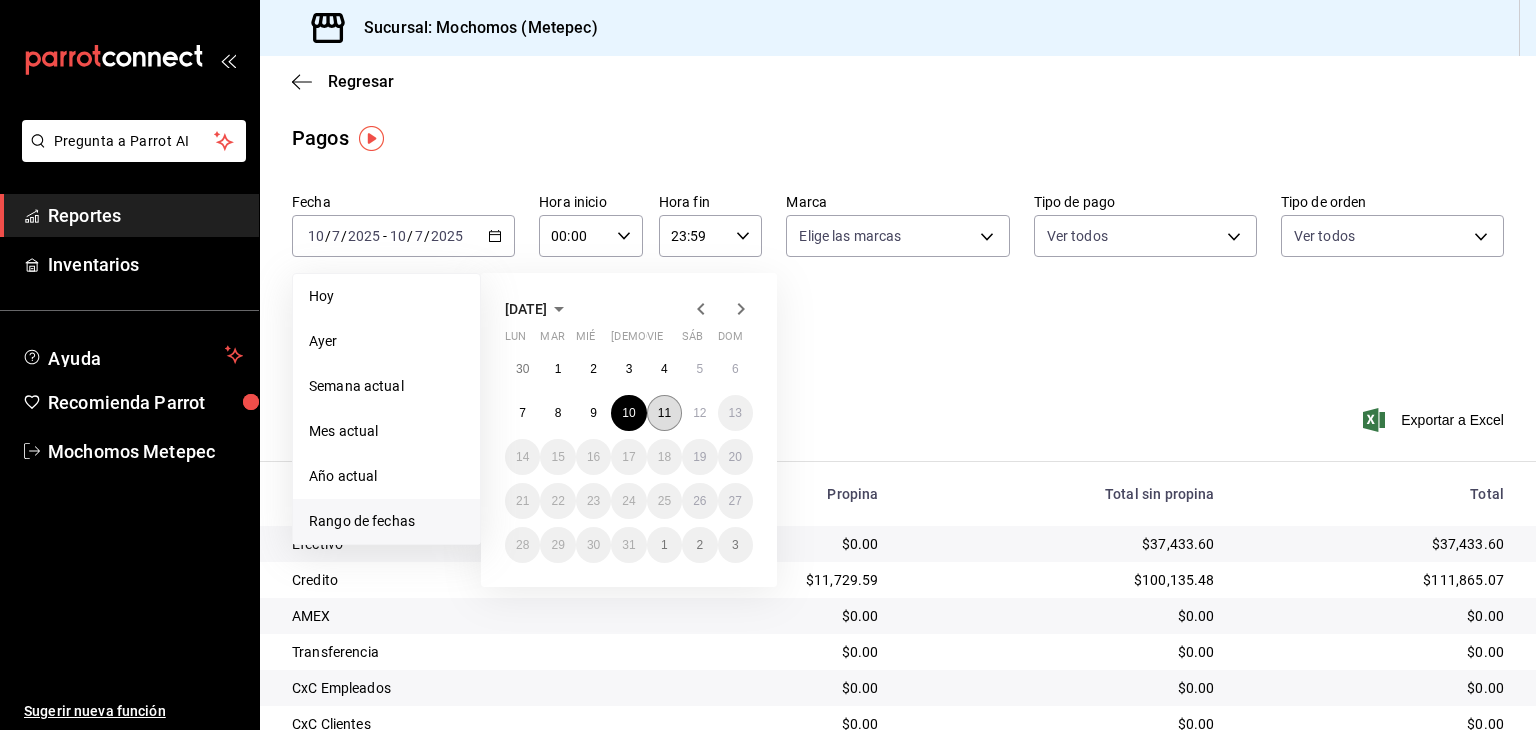 click on "11" at bounding box center (664, 413) 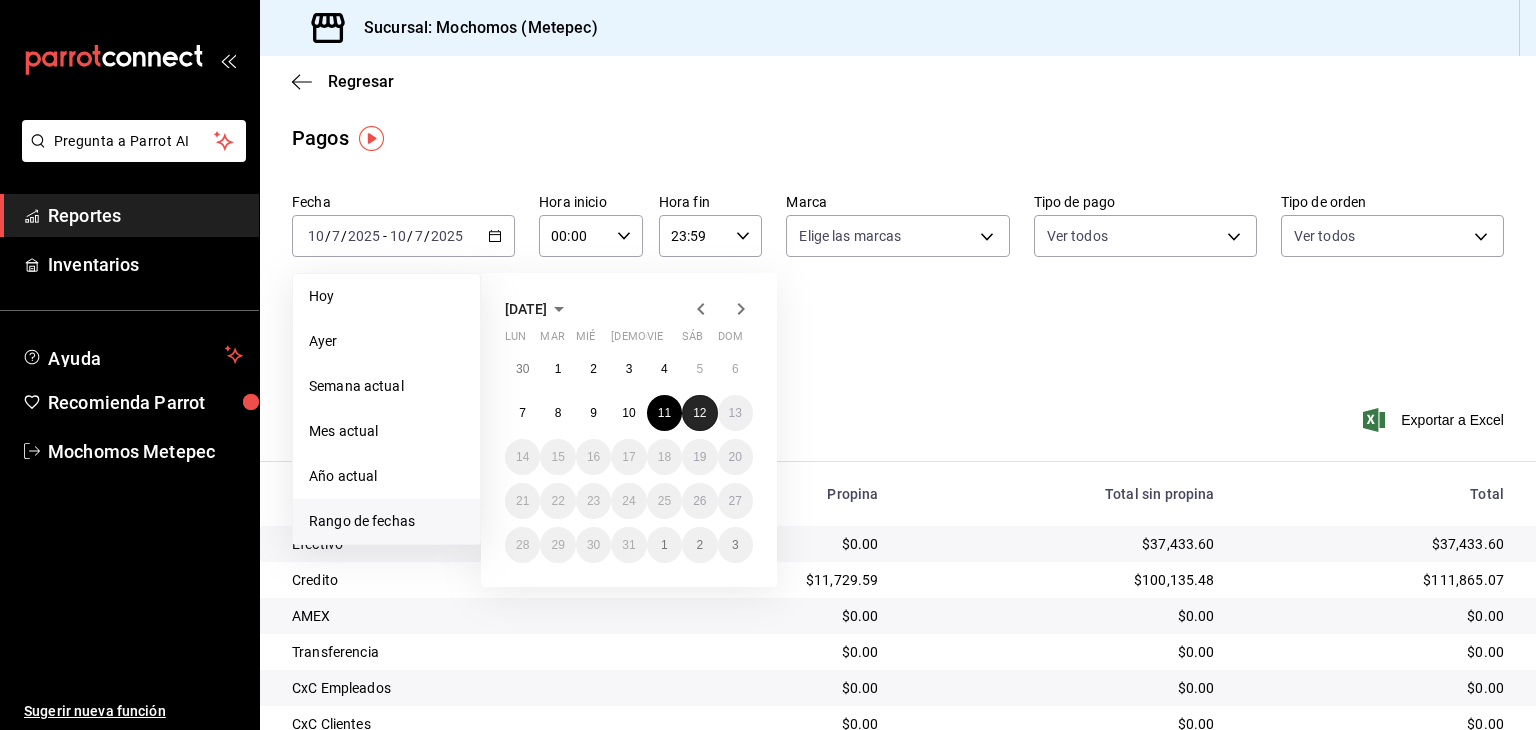 click on "12" at bounding box center [699, 413] 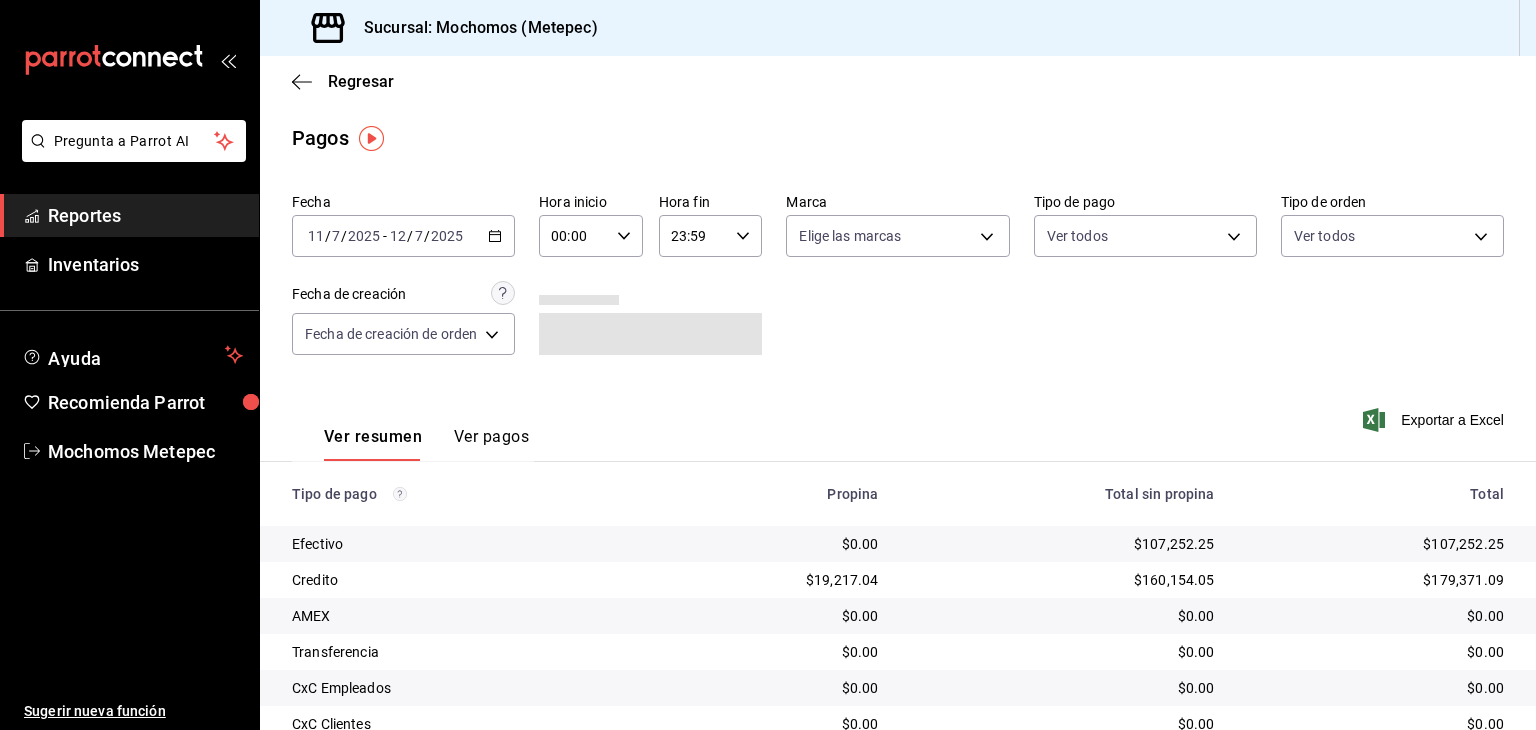 click on "00:00" at bounding box center (574, 236) 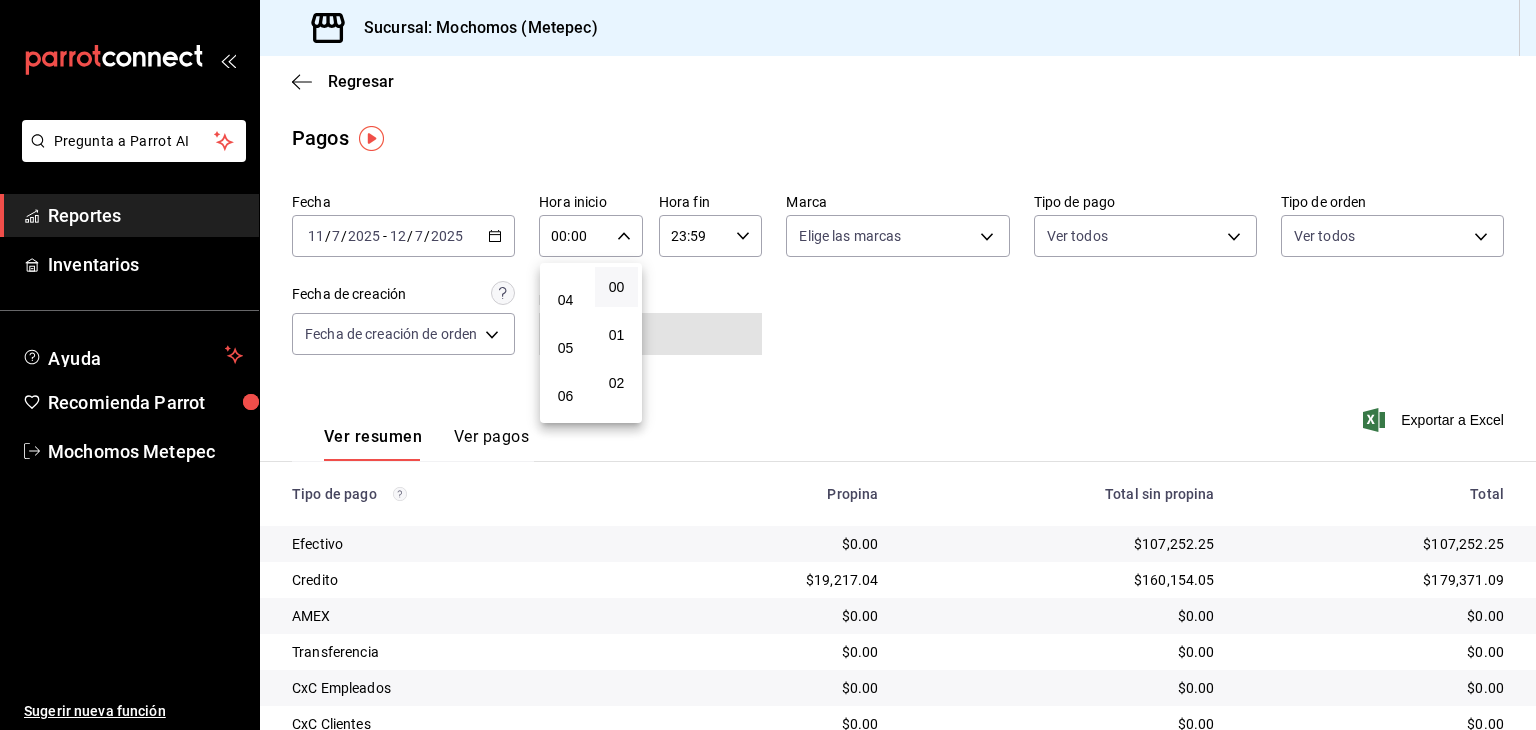scroll, scrollTop: 178, scrollLeft: 0, axis: vertical 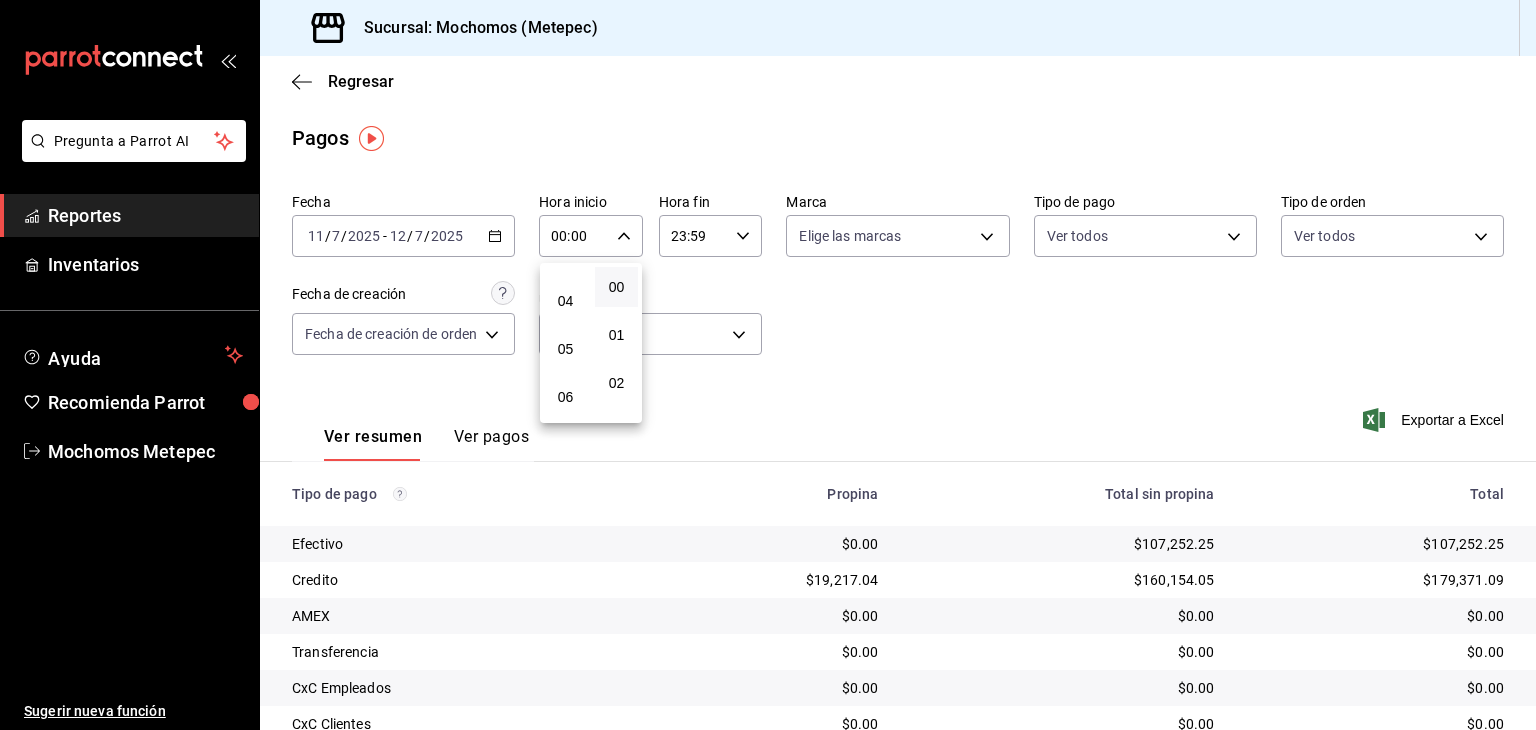 click on "05" at bounding box center [565, 349] 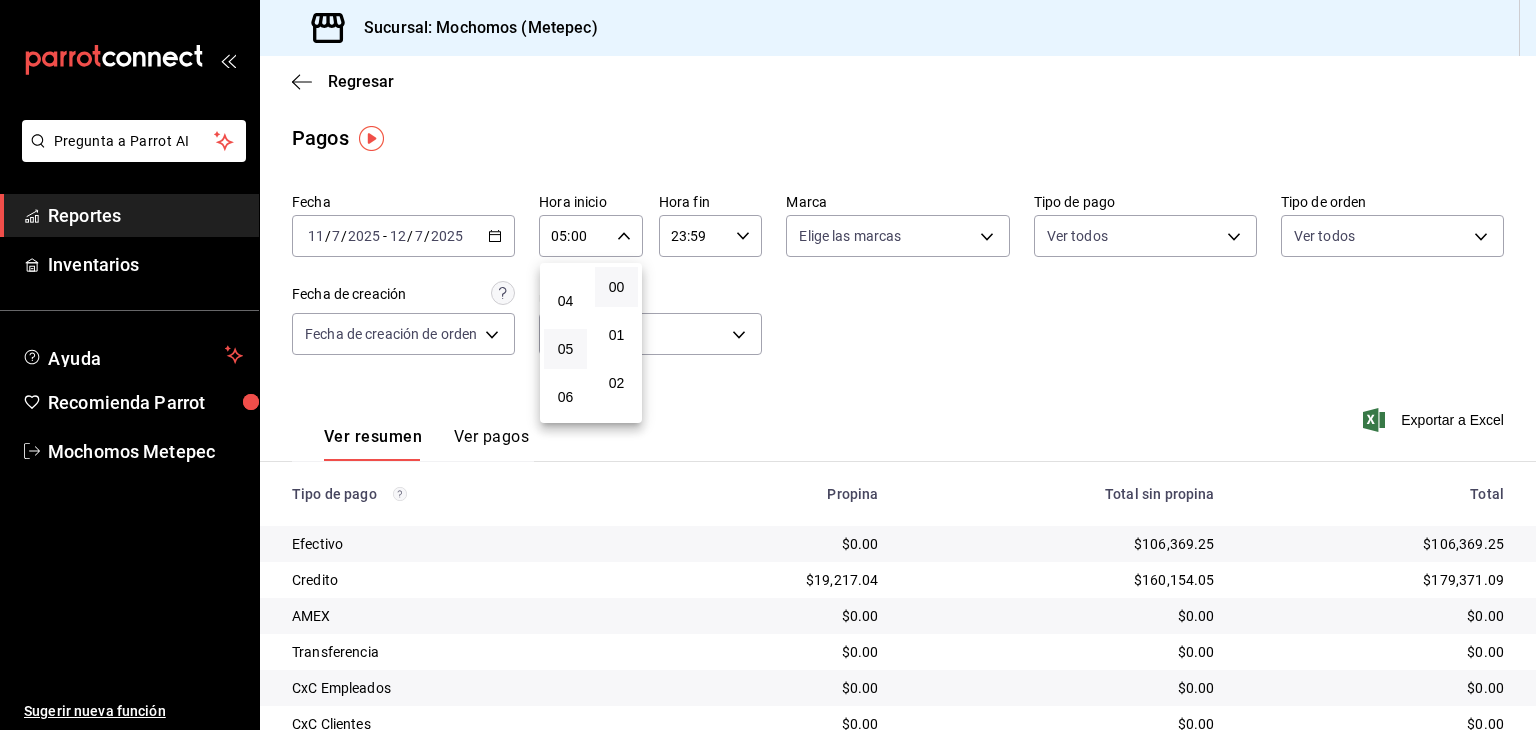 click at bounding box center (768, 365) 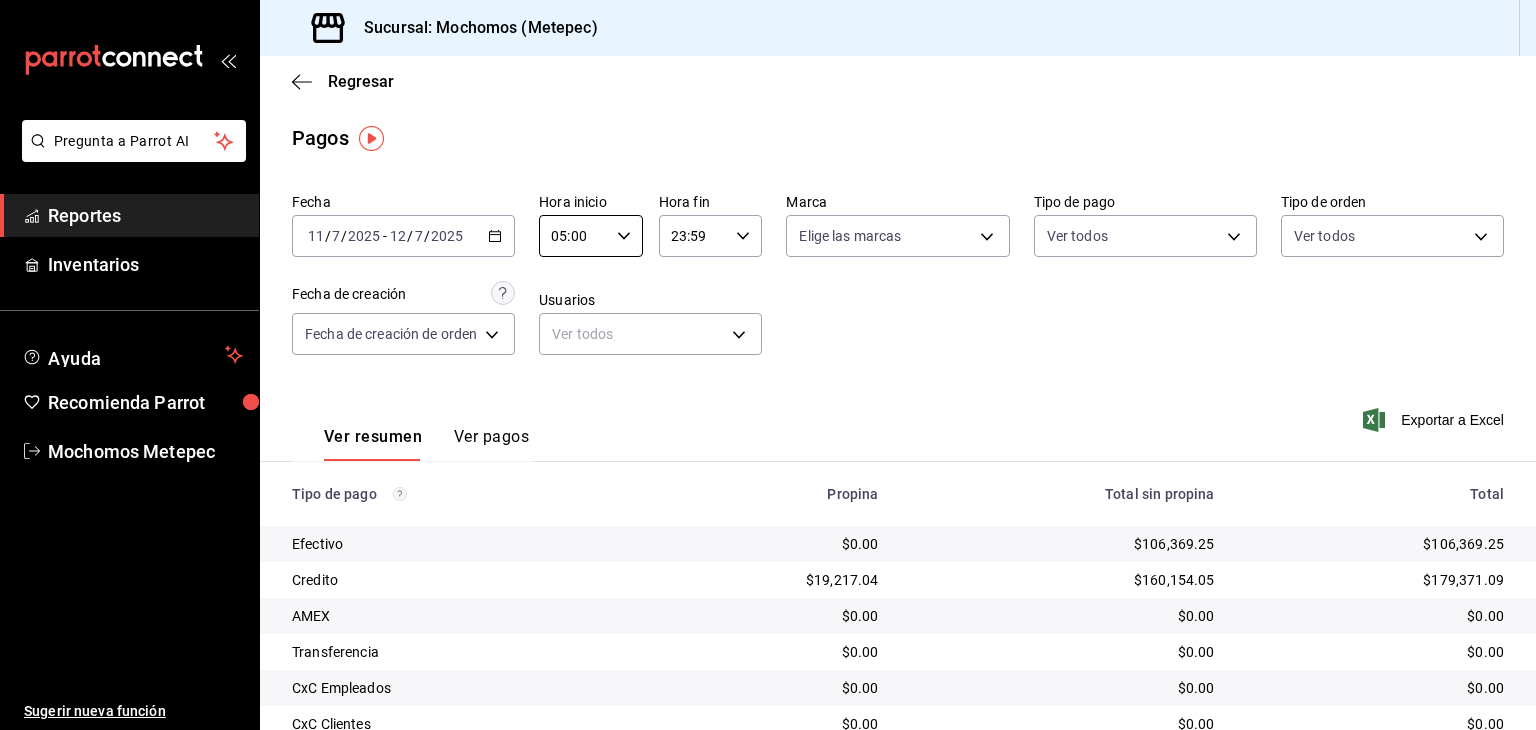 click on "23:59" at bounding box center (694, 236) 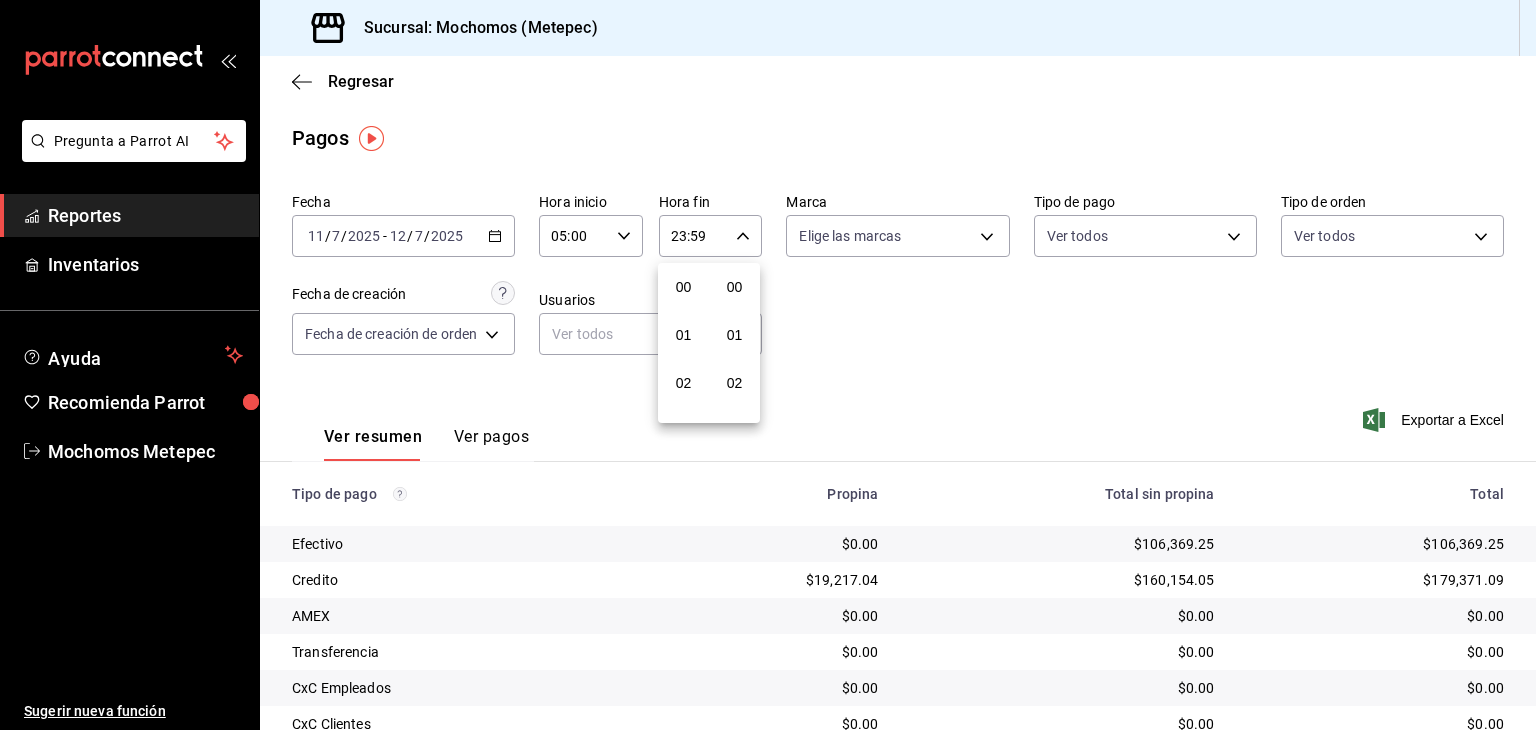 scroll, scrollTop: 1011, scrollLeft: 0, axis: vertical 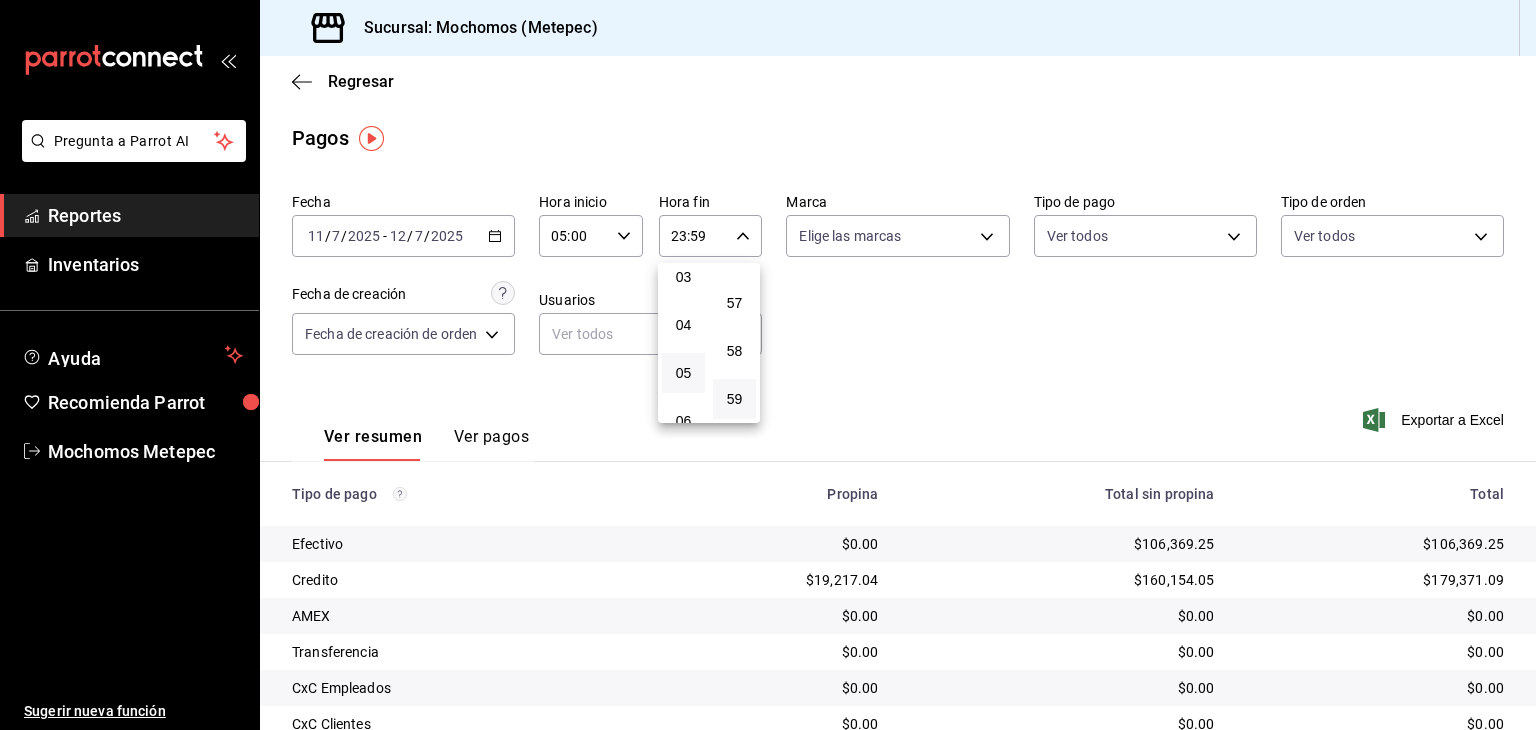 click on "05" at bounding box center [683, 373] 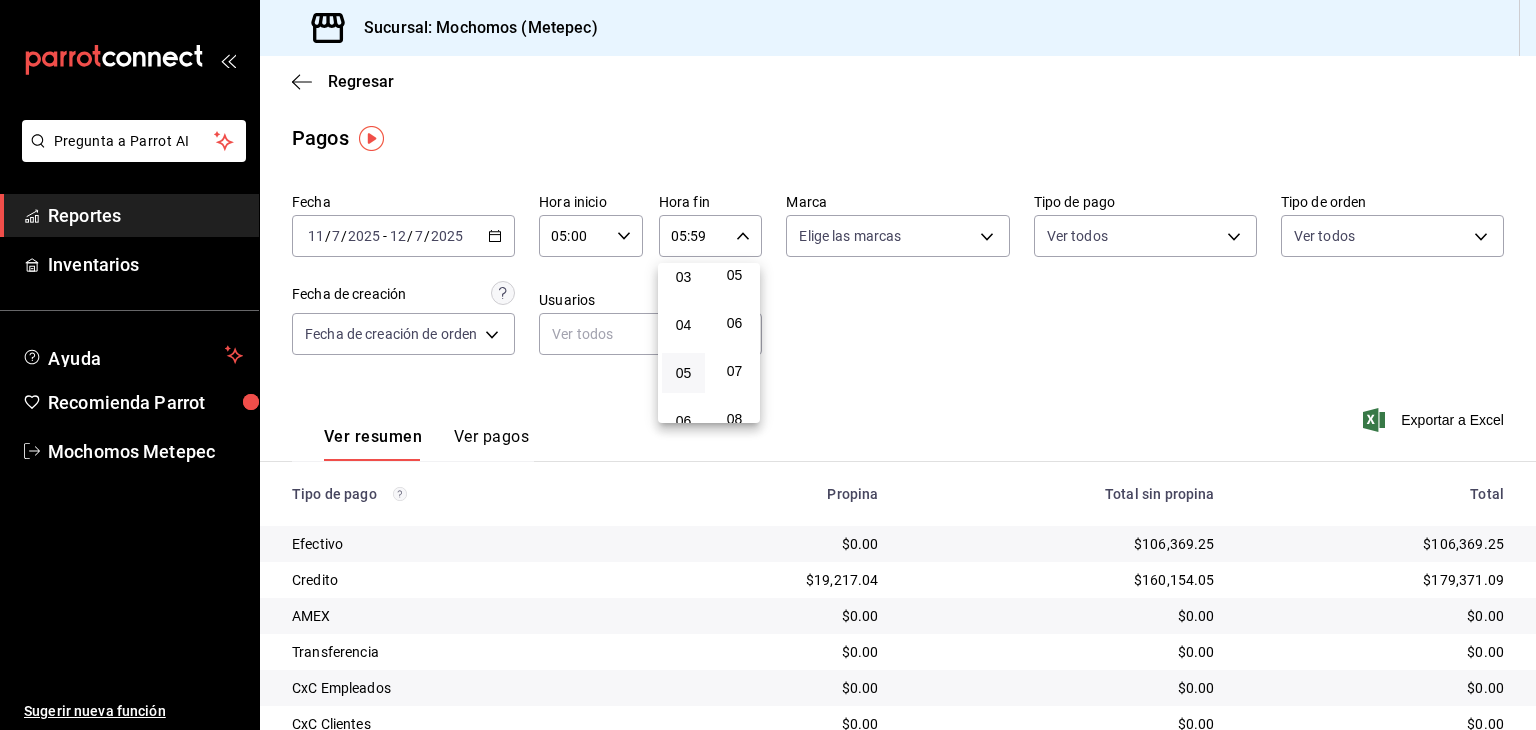 scroll, scrollTop: 0, scrollLeft: 0, axis: both 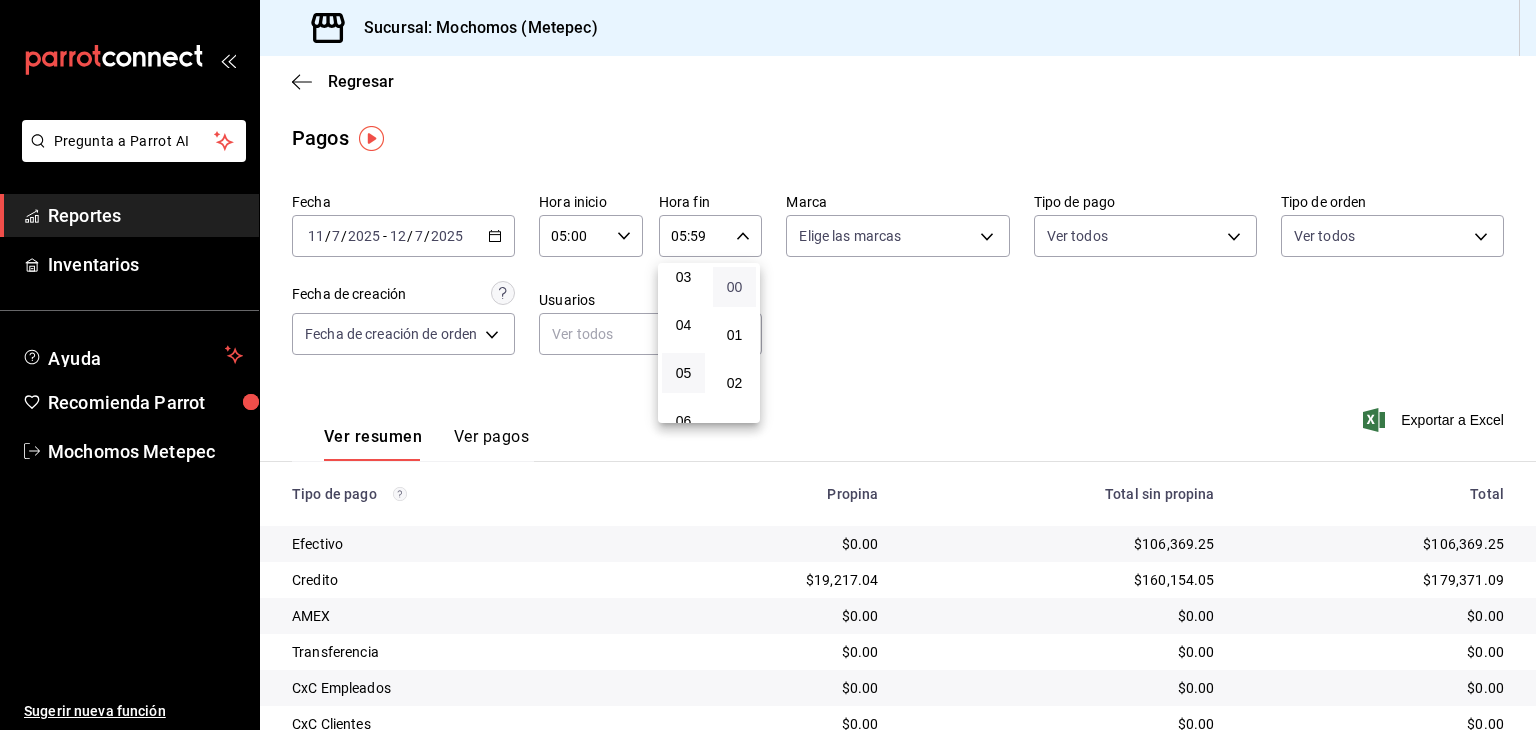 click on "00" at bounding box center [734, 287] 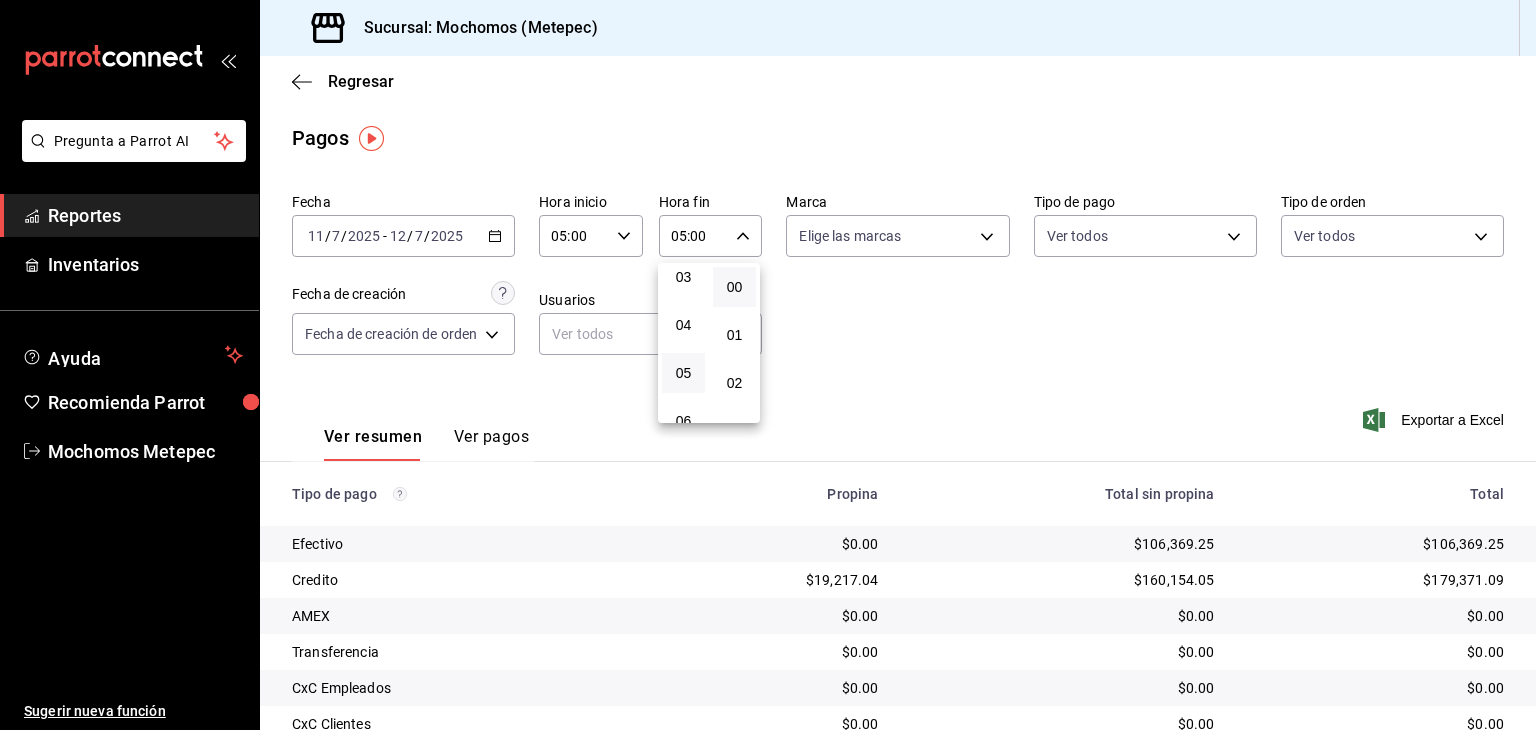 click at bounding box center (768, 365) 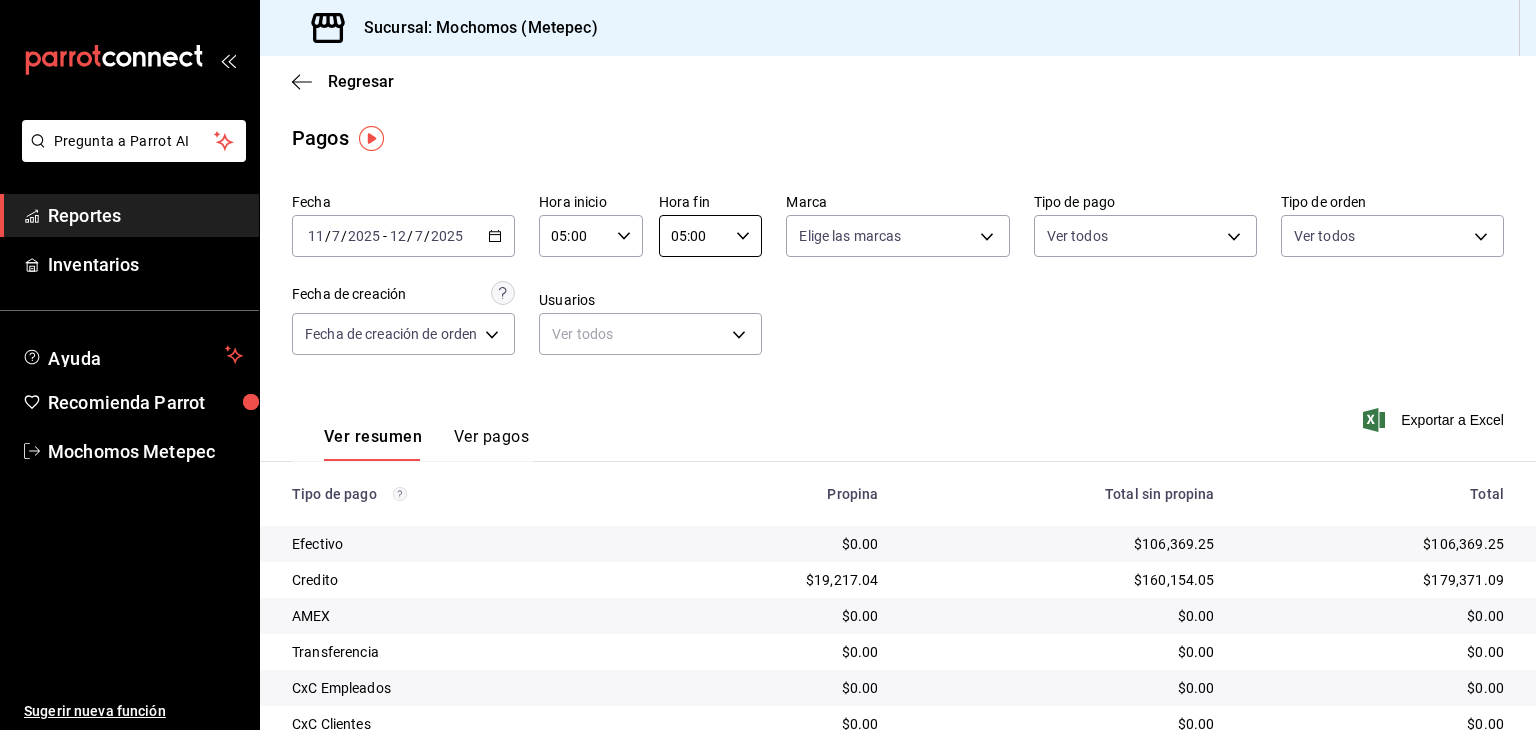 click on "Pregunta a Parrot AI Reportes   Inventarios   Ayuda Recomienda Parrot   Mochomos Metepec   Sugerir nueva función   Sucursal: Mochomos (Metepec) Regresar Pagos Fecha [DATE] [DATE] - [DATE] [DATE] Hora inicio 05:00 Hora inicio Hora fin 05:00 Hora fin Marca Elige las marcas Tipo de pago Ver todos Tipo de orden Ver todos Fecha de creación   Fecha de creación de orden ORDER Usuarios Ver todos null Ver resumen Ver pagos Exportar a Excel Tipo de pago   Propina Total sin propina Total Efectivo $0.00 $106,369.25 $106,369.25 Credito $19,217.04 $160,154.05 $179,371.09 AMEX $0.00 $0.00 $0.00 Transferencia $0.00 $0.00 $0.00 CxC Empleados $0.00 $0.00 $0.00 CxC Clientes $0.00 $0.00 $0.00 Debito $8,037.30 $116,783.90 $124,821.20 USD $0.00 $0.00 $0.00 Rappi $0.00 $1,113.00 $1,113.00 Total $27,254.34 $384,420.20 $411,674.54 Pregunta a Parrot AI Reportes   Inventarios   Ayuda Recomienda Parrot   Mochomos Metepec   Sugerir nueva función   GANA 1 MES GRATIS EN TU SUSCRIPCIÓN AQUÍ Ver video tutorial" at bounding box center [768, 365] 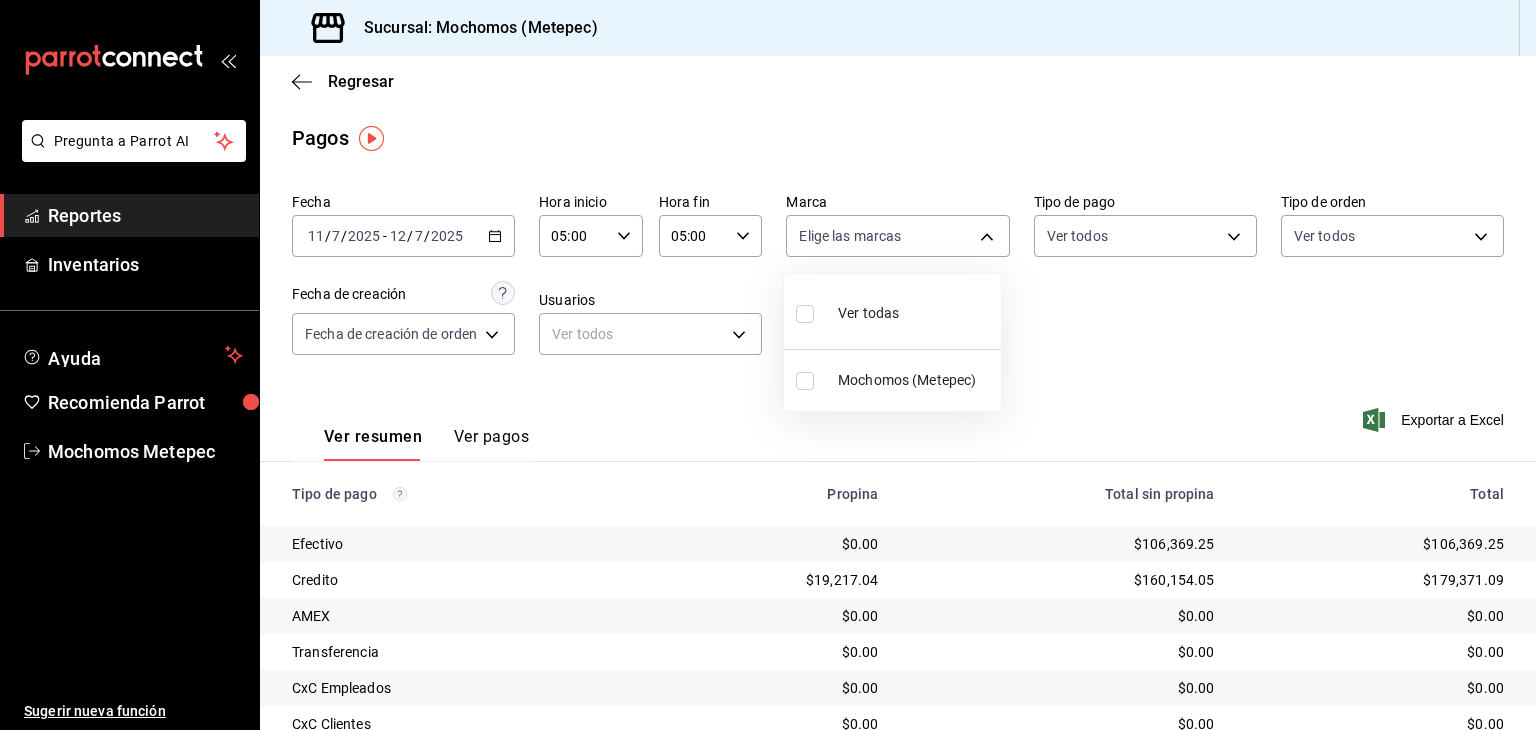 click on "Ver todas" at bounding box center (868, 313) 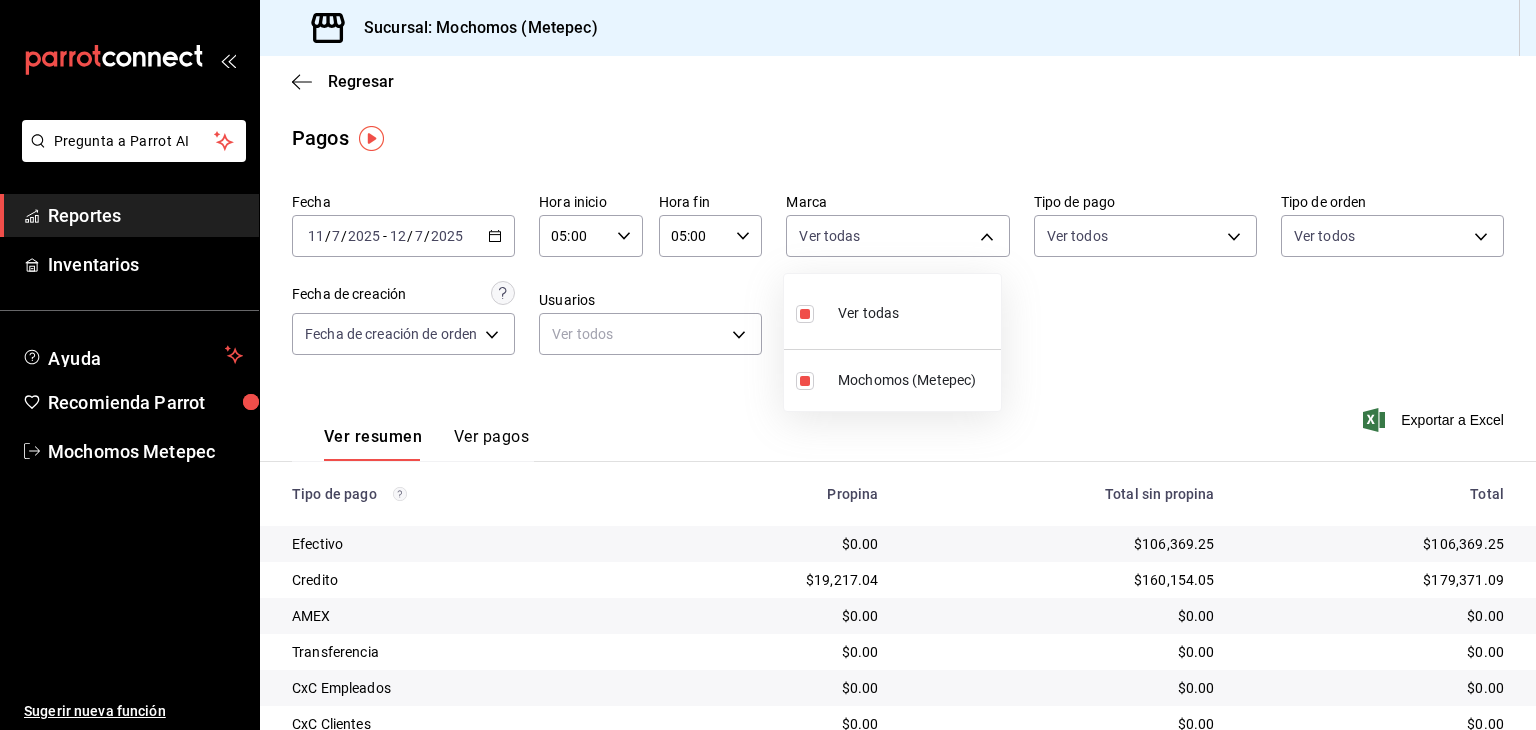 click at bounding box center (768, 365) 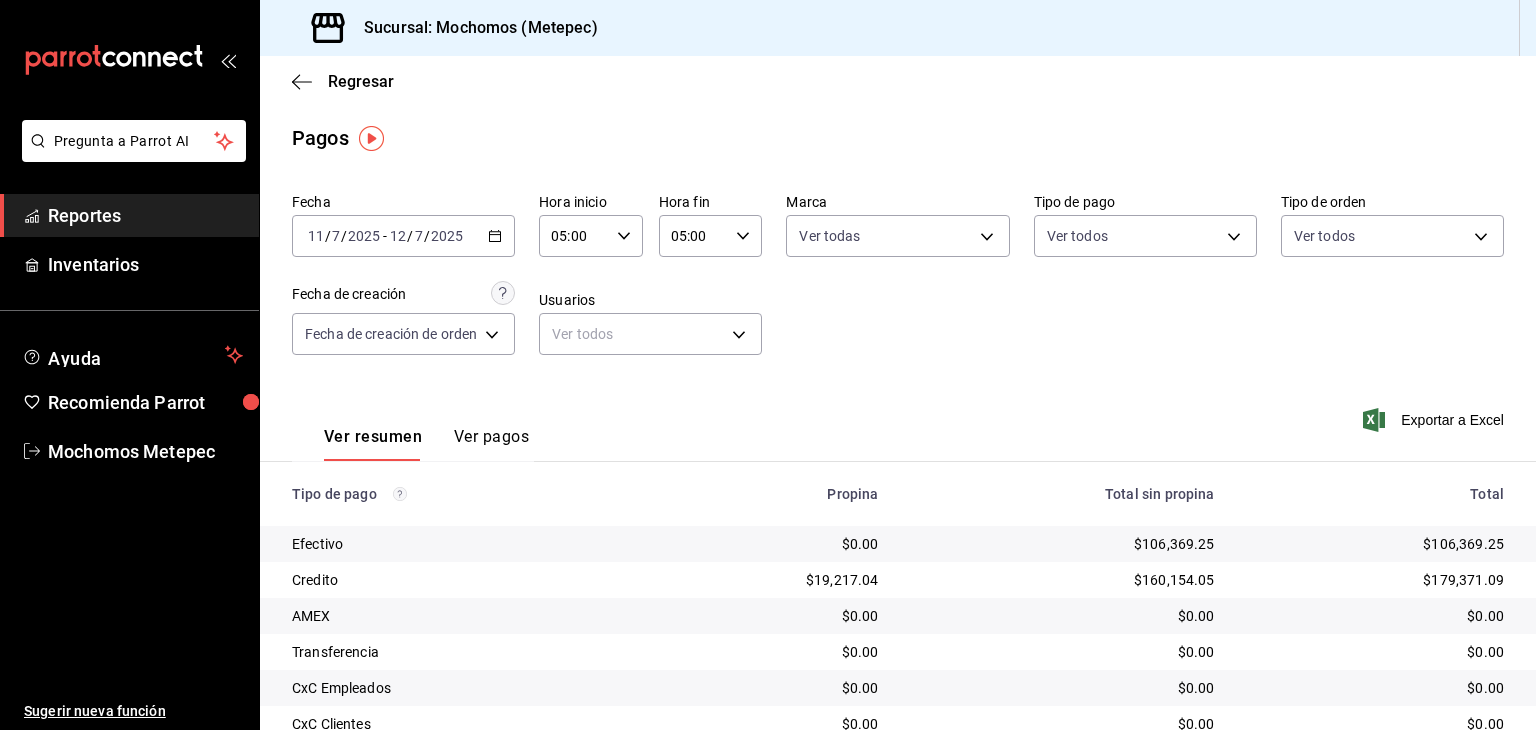 click on "Pregunta a Parrot AI Reportes   Inventarios   Ayuda Recomienda Parrot   Mochomos Metepec   Sugerir nueva función   Sucursal: Mochomos (Metepec) Regresar Pagos Fecha [DATE] [DATE] - [DATE] [DATE] Hora inicio 05:00 Hora inicio Hora fin 05:00 Hora fin Marca Ver todas 2365f74e-aa6b-4392-bdf2-72765591bddf Tipo de pago Ver todos Tipo de orden Ver todos Fecha de creación   Fecha de creación de orden ORDER Usuarios Ver todos null Ver resumen Ver pagos Exportar a Excel Tipo de pago   Propina Total sin propina Total Efectivo $0.00 $106,369.25 $106,369.25 Credito $19,217.04 $160,154.05 $179,371.09 AMEX $0.00 $0.00 $0.00 Transferencia $0.00 $0.00 $0.00 CxC Empleados $0.00 $0.00 $0.00 CxC Clientes $0.00 $0.00 $0.00 Debito $8,037.30 $116,783.90 $124,821.20 USD $0.00 $0.00 $0.00 Rappi $0.00 $1,113.00 $1,113.00 Total $27,254.34 $384,420.20 $411,674.54 Pregunta a Parrot AI Reportes   Inventarios   Ayuda Recomienda Parrot   Mochomos Metepec   Sugerir nueva función   Ver video tutorial Ir a video" at bounding box center [768, 365] 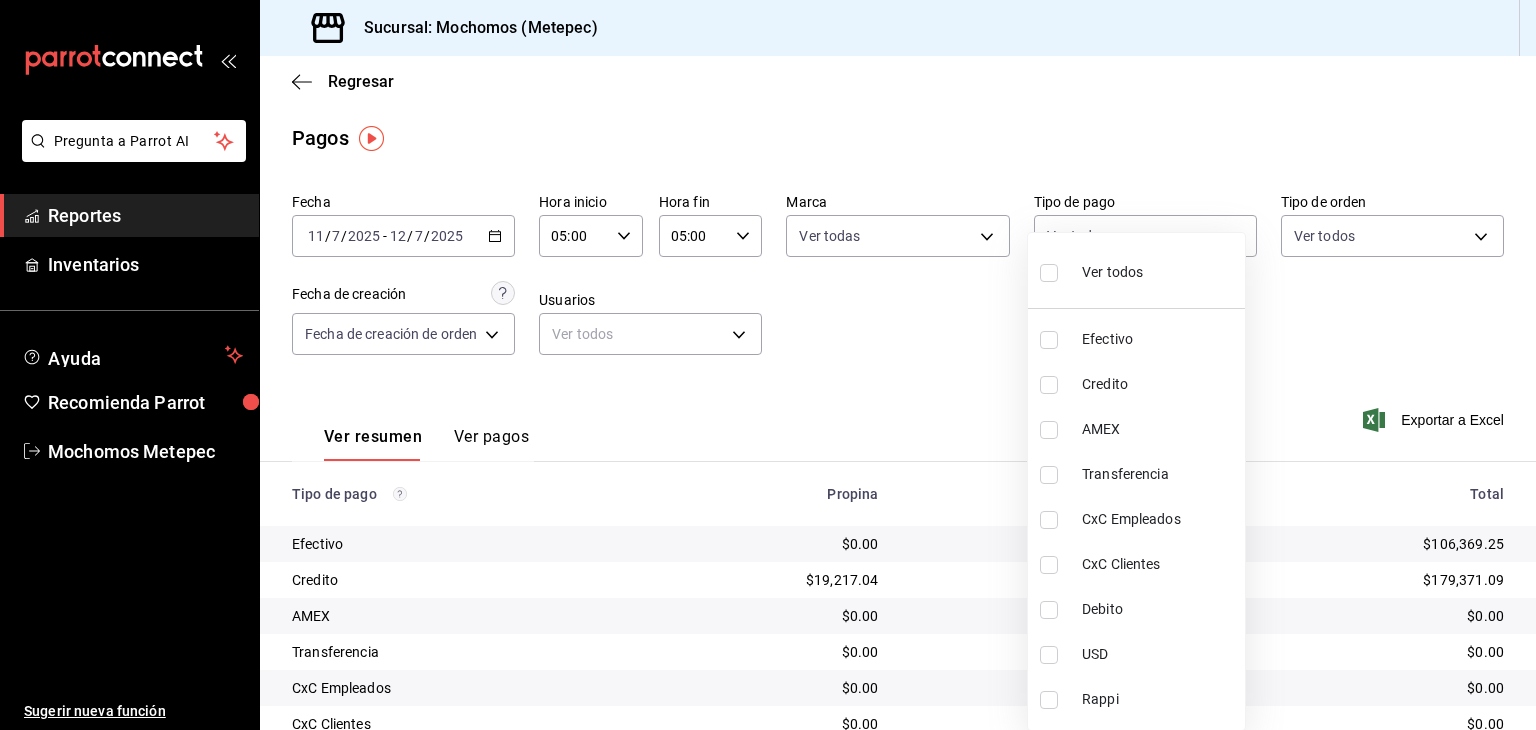 click at bounding box center [1049, 273] 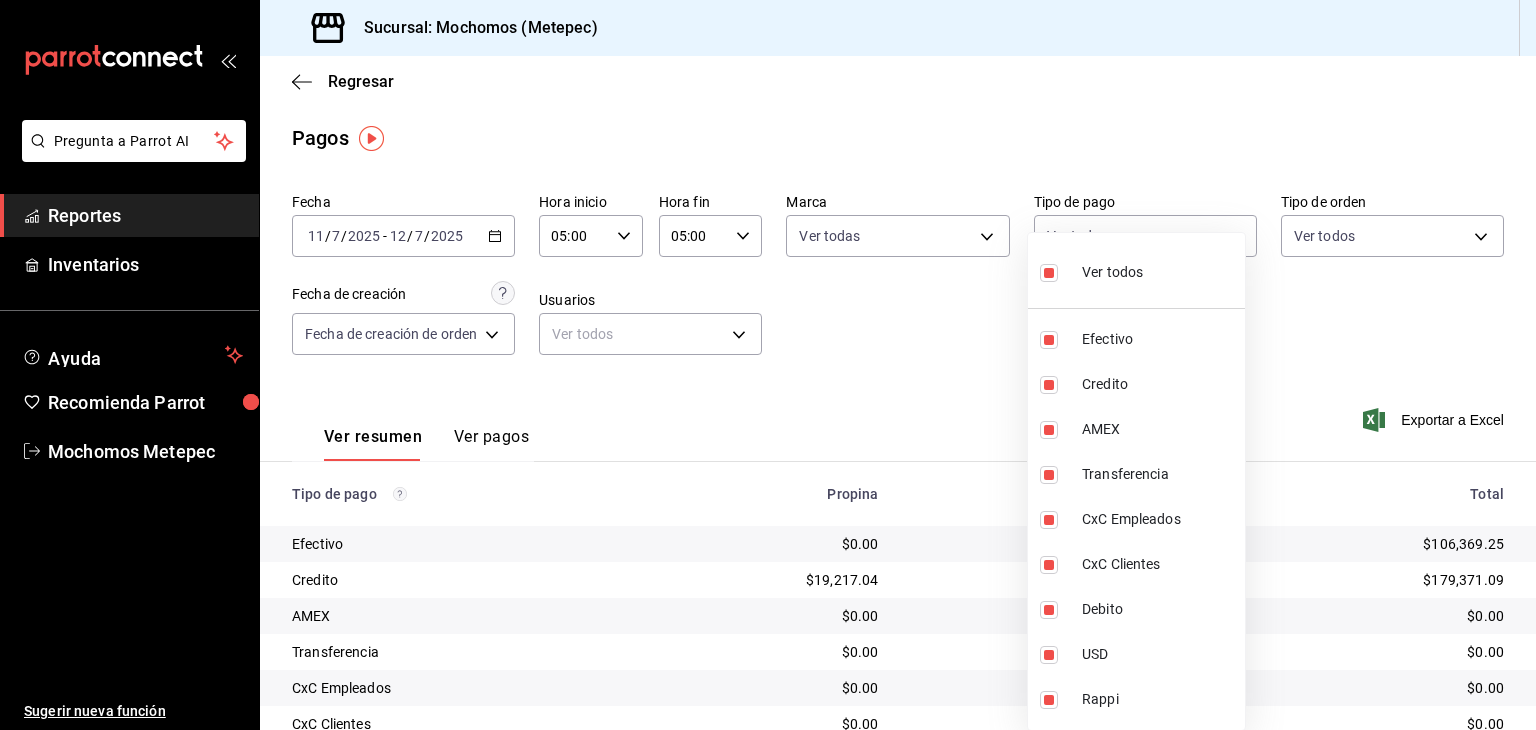 click at bounding box center (768, 365) 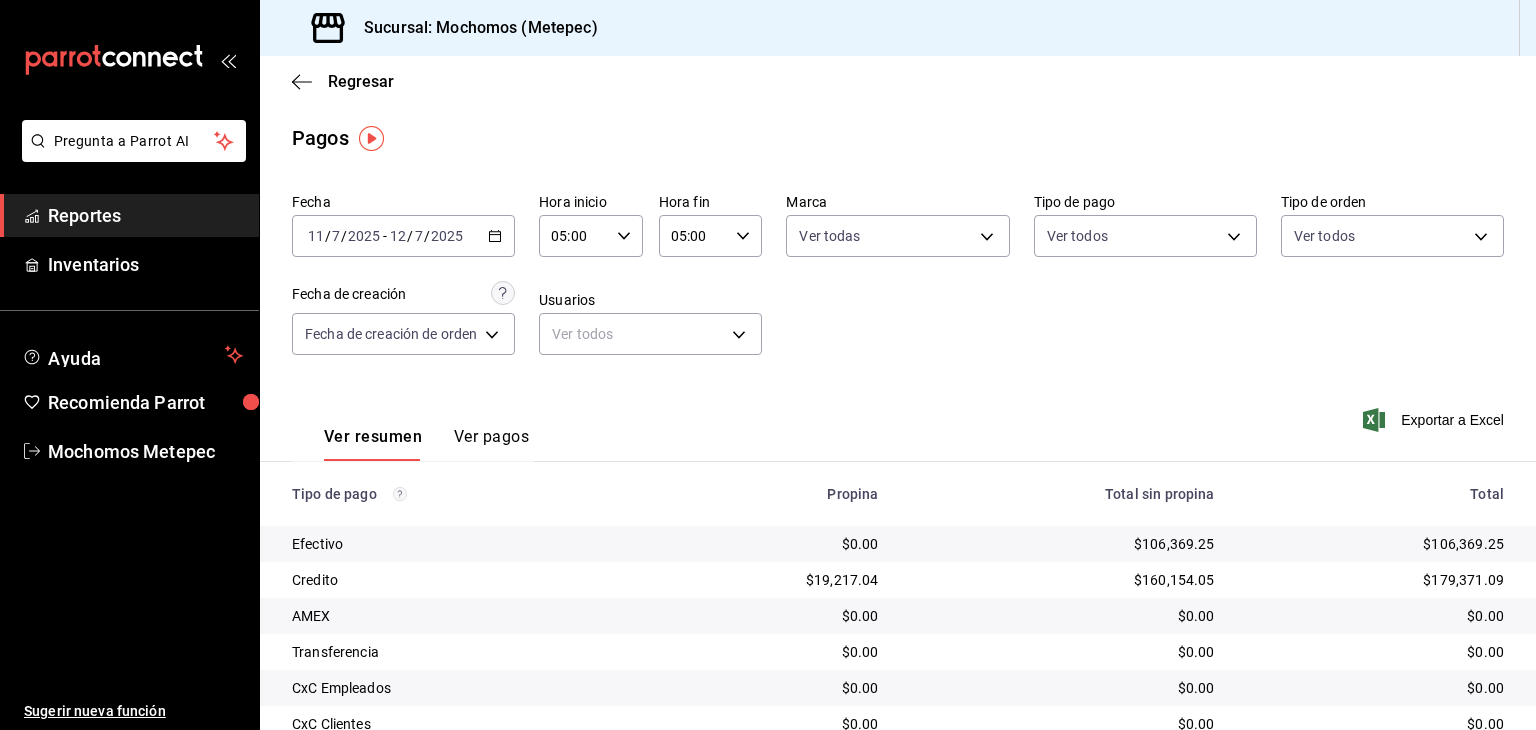 click on "Pregunta a Parrot AI Reportes   Inventarios   Ayuda Recomienda Parrot   Mochomos Metepec   Sugerir nueva función   Sucursal: Mochomos ([GEOGRAPHIC_DATA]) Regresar Pagos Fecha [DATE] [DATE] - [DATE] [DATE] Hora inicio 05:00 Hora inicio Hora fin 05:00 Hora fin Marca Ver todas 2365f74e-aa6b-4392-bdf2-72765591bddf Tipo de pago Ver todos 188bd14d-3513-42cc-9f46-285d81389660,34ef211f-a798-45d1-ab41-0af7a85efbb2,c7bcb484-f721-4d92-843f-4181fa2307f3,336f0d2e-01c1-48ea-af99-c0d776d57ba5,c8c6e454-5b1c-4fdd-bc1a-b623b2abd36c,3a2d0379-2f97-43be-971c-3ecb74c73d06,3d68cc00-5fe0-4adb-a93e-2e3170703c22,2b36db65-0482-4684-9e0e-1bb5aa42395a,8b684a74-8dd9-41d3-a186-0ea77105d6df Tipo de orden Ver todos Fecha de creación   Fecha de creación de orden ORDER Usuarios Ver todos null Ver resumen Ver pagos Exportar a Excel Tipo de pago   Propina Total sin propina Total Efectivo $0.00 $106,369.25 $106,369.25 Credito $19,217.04 $160,154.05 $179,371.09 AMEX $0.00 $0.00 $0.00 Transferencia $0.00 $0.00 $0.00 CxC Empleados USD" at bounding box center (768, 365) 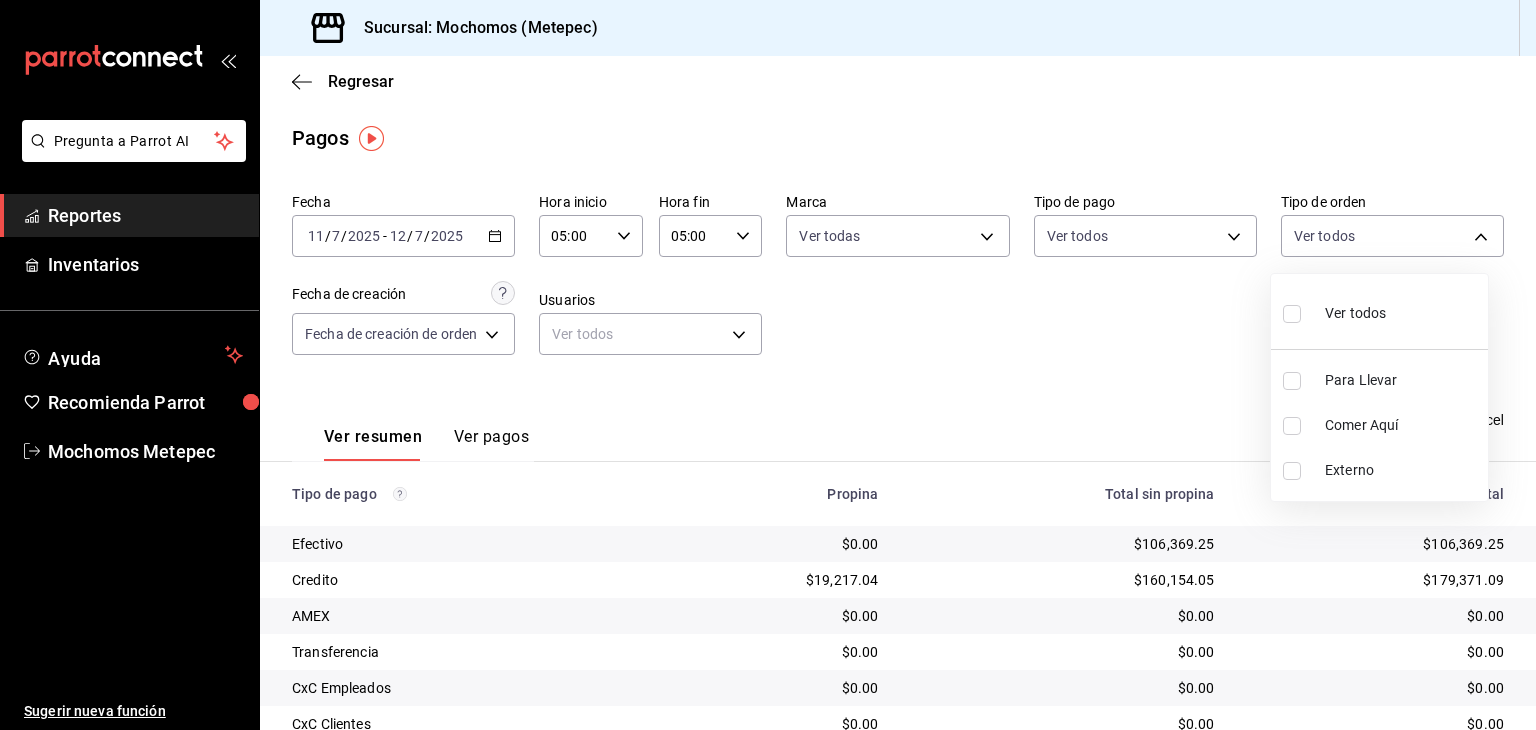click at bounding box center [1292, 314] 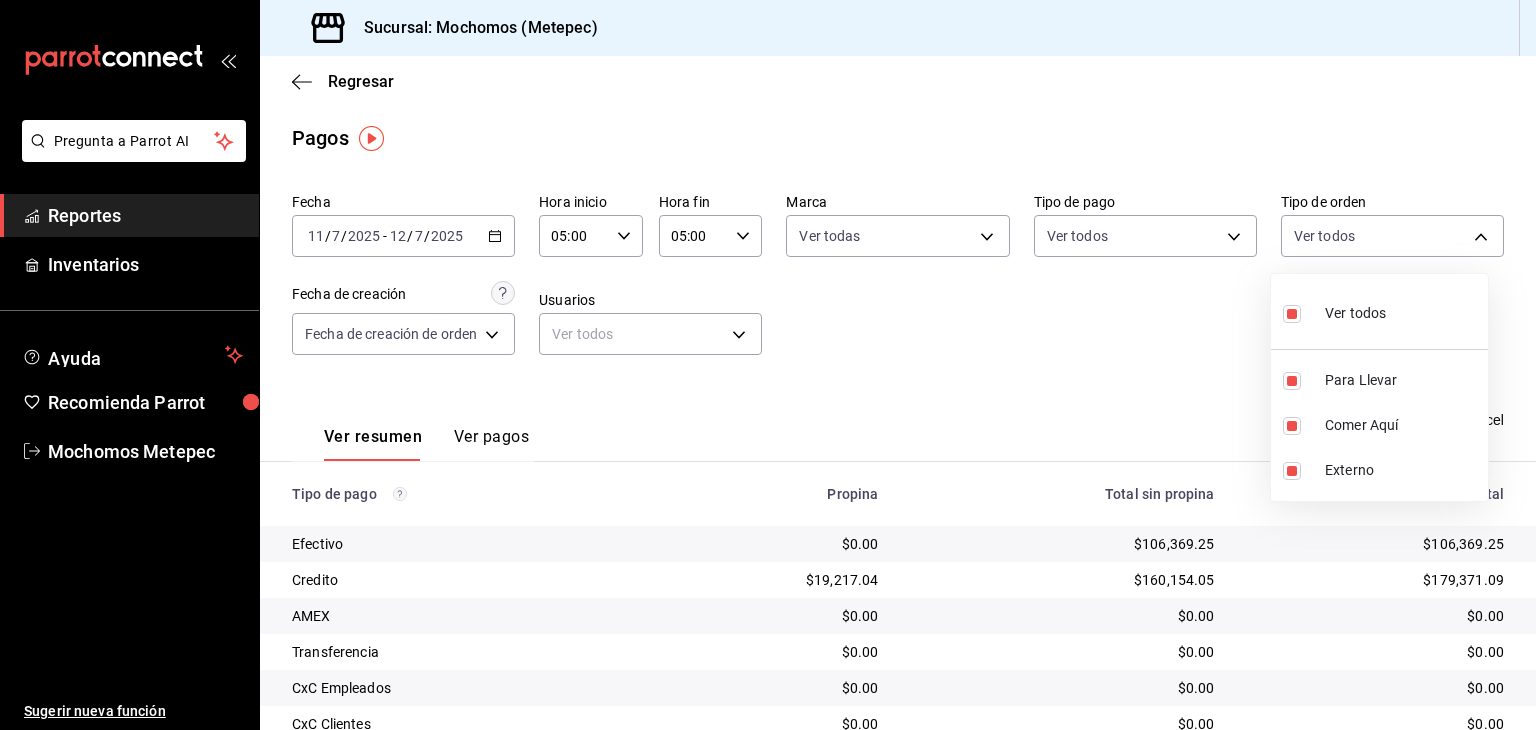 click at bounding box center [768, 365] 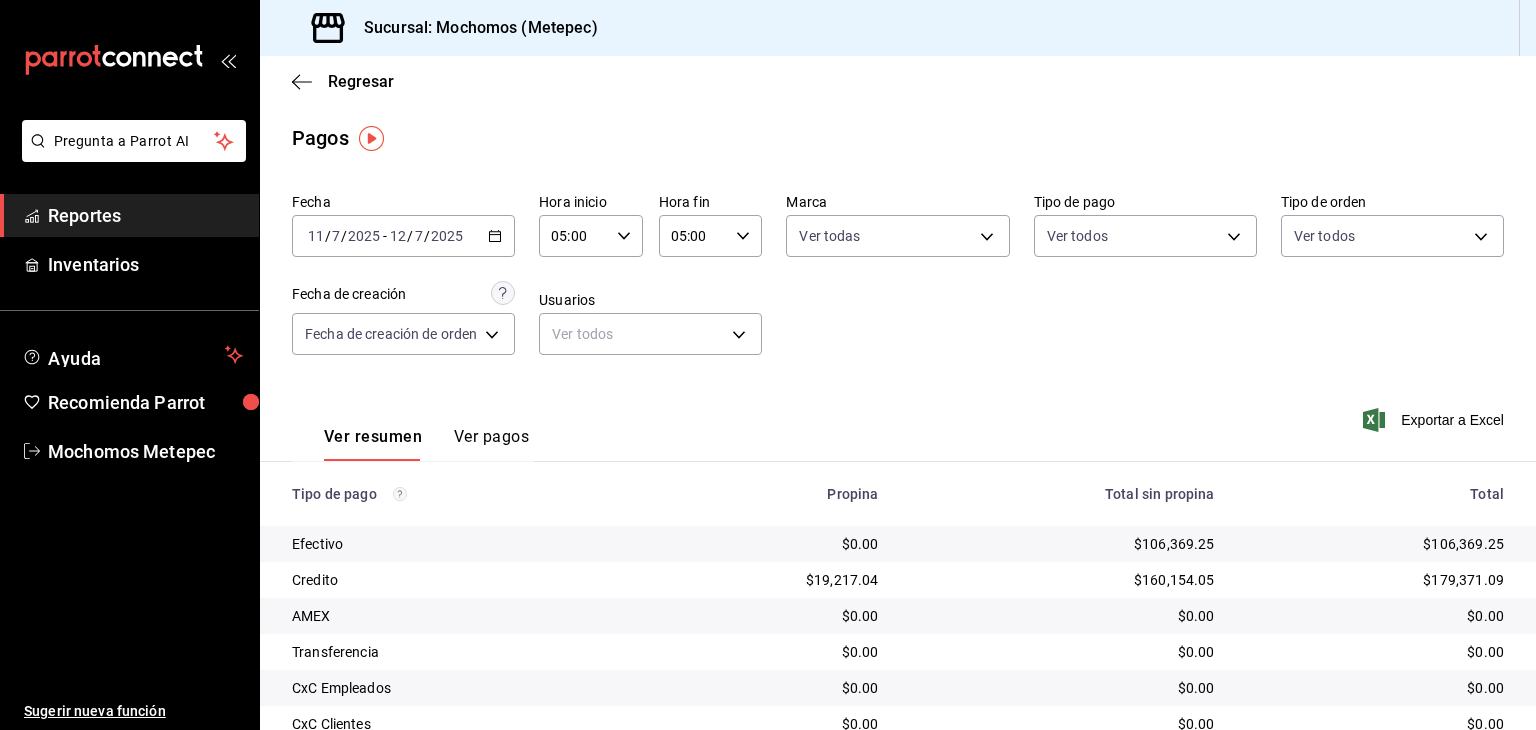 click on "Pregunta a Parrot AI Reportes   Inventarios   Ayuda Recomienda Parrot   Mochomos Metepec   Sugerir nueva función   Sucursal: Mochomos ([GEOGRAPHIC_DATA]) Regresar Pagos Fecha [DATE] [DATE] - [DATE] [DATE] Hora inicio 05:00 Hora inicio Hora fin 05:00 Hora fin Marca Ver todas 2365f74e-aa6b-4392-bdf2-72765591bddf Tipo de pago Ver todos 188bd14d-3513-42cc-9f46-285d81389660,34ef211f-a798-45d1-ab41-0af7a85efbb2,c7bcb484-f721-4d92-843f-4181fa2307f3,336f0d2e-01c1-48ea-af99-c0d776d57ba5,c8c6e454-5b1c-4fdd-bc1a-b623b2abd36c,3a2d0379-2f97-43be-971c-3ecb74c73d06,3d68cc00-5fe0-4adb-a93e-2e3170703c22,2b36db65-0482-4684-9e0e-1bb5aa42395a,8b684a74-8dd9-41d3-a186-0ea77105d6df Tipo de orden Ver todos 3a236ed8-2e24-47ca-8e59-ead494492482,da8509e8-5fca-4f62-958e-973104937870,EXTERNAL Fecha de creación   Fecha de creación de orden ORDER Usuarios Ver todos null Ver resumen Ver pagos Exportar a Excel Tipo de pago   Propina Total sin propina Total Efectivo $0.00 $106,369.25 $106,369.25 Credito $19,217.04 $160,154.05" at bounding box center (768, 365) 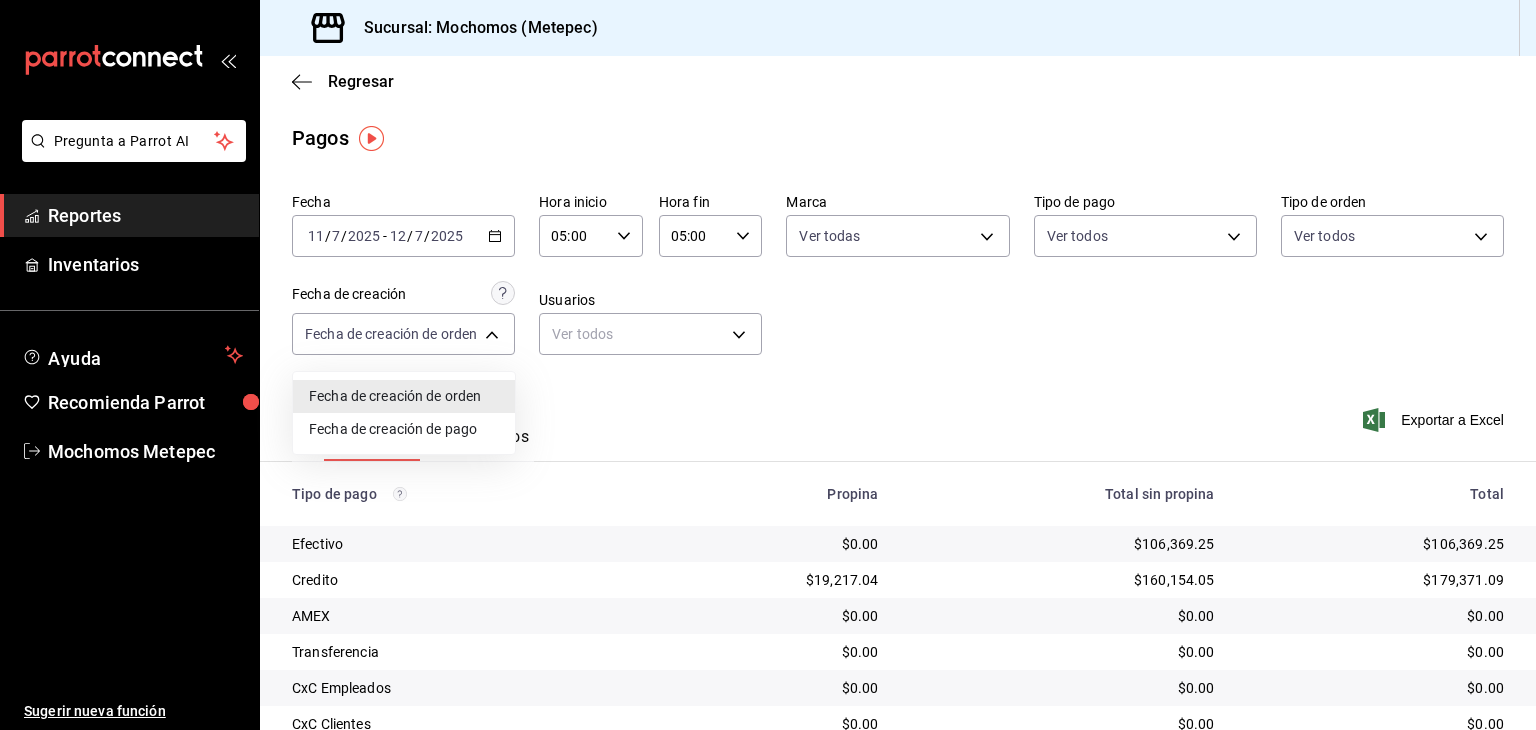 click at bounding box center (768, 365) 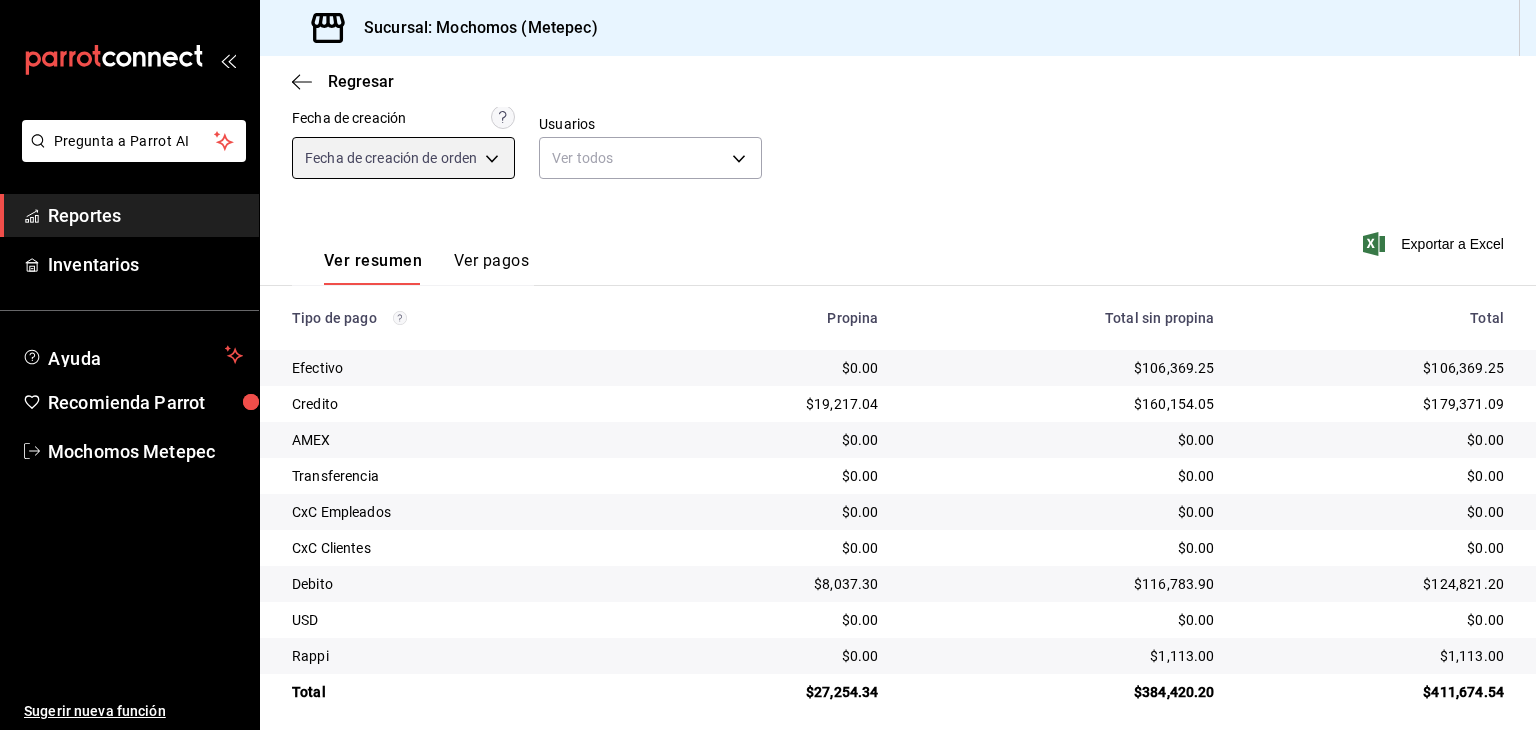scroll, scrollTop: 189, scrollLeft: 0, axis: vertical 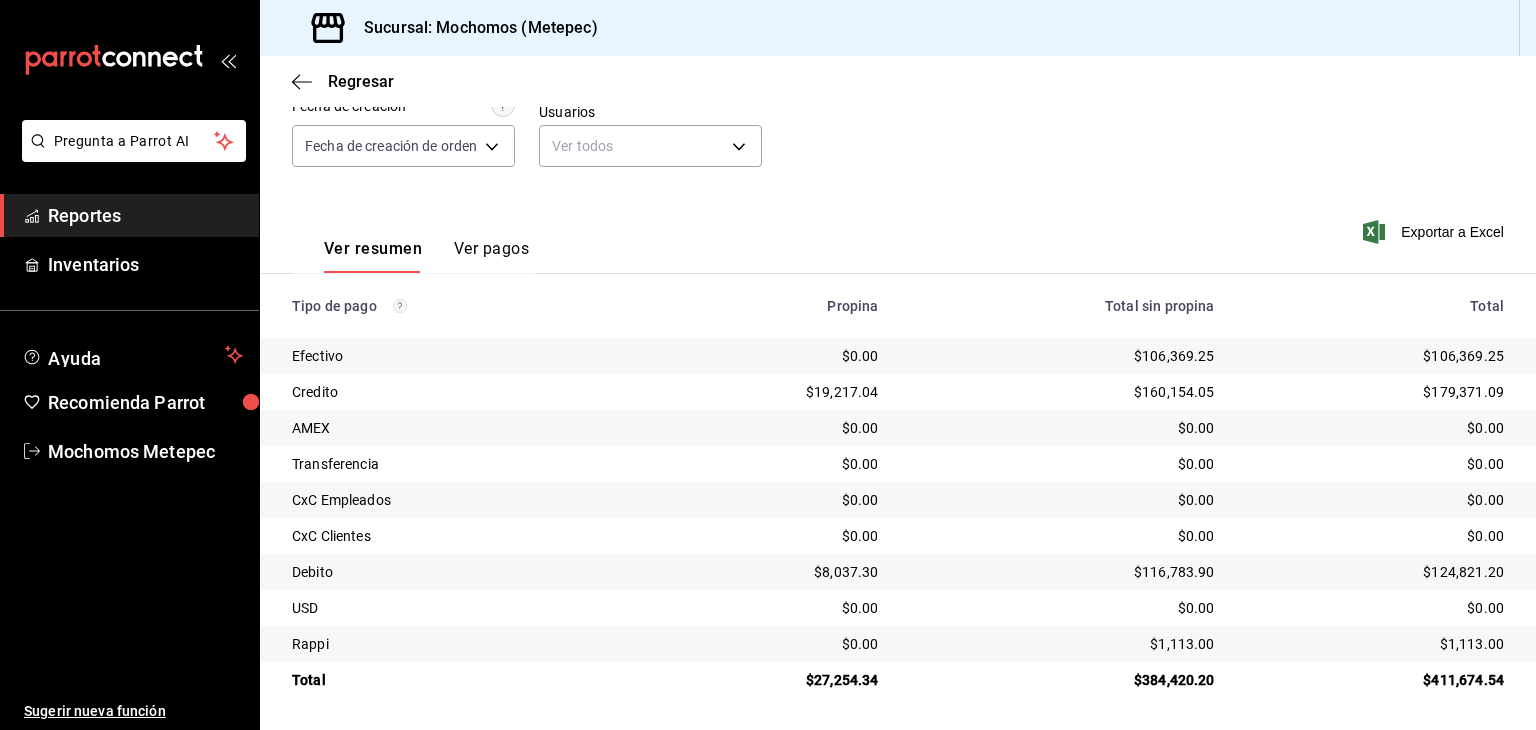 click on "Reportes" at bounding box center (145, 215) 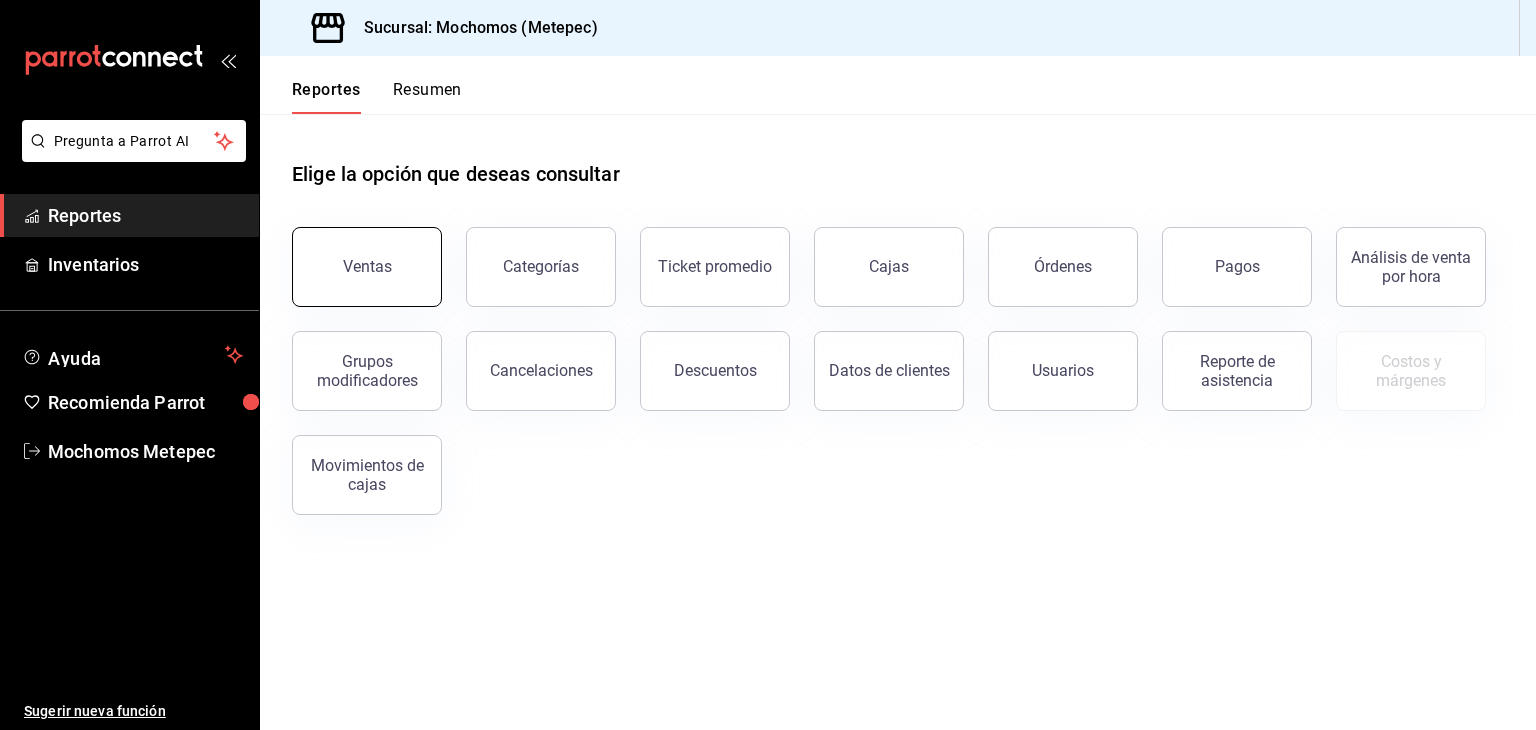 click on "Ventas" at bounding box center [367, 267] 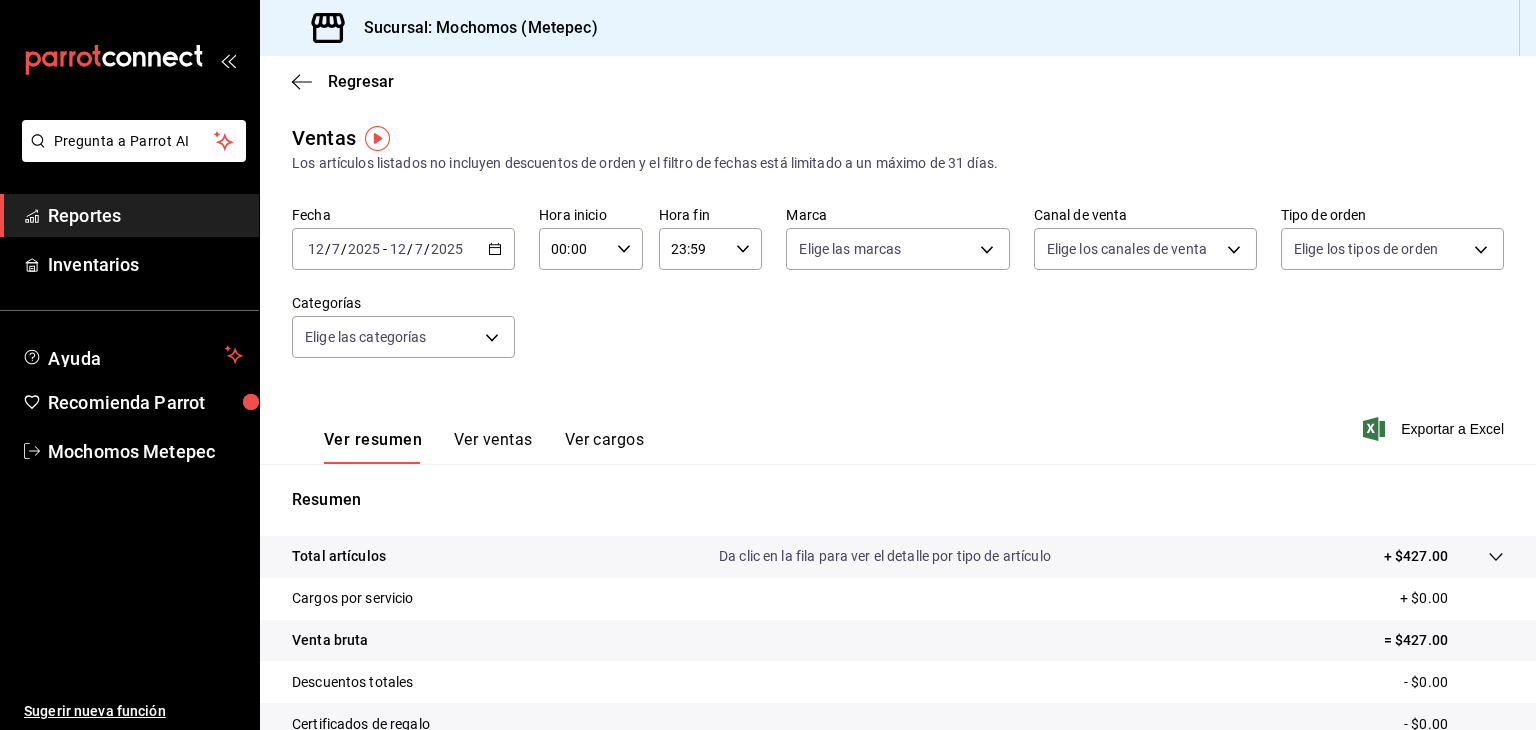 click on "[DATE] [DATE] - [DATE] [DATE]" at bounding box center (403, 249) 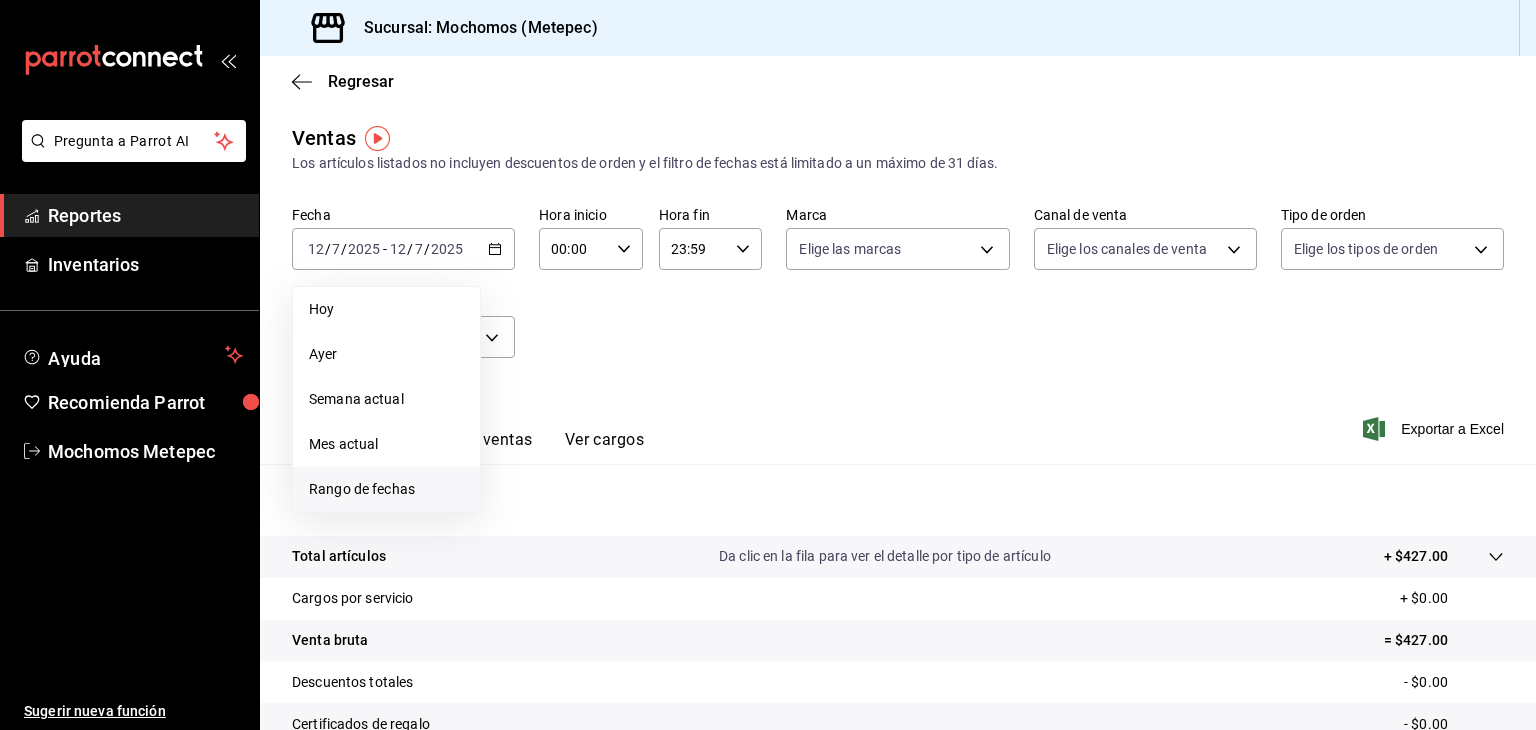 click on "Rango de fechas" at bounding box center (386, 489) 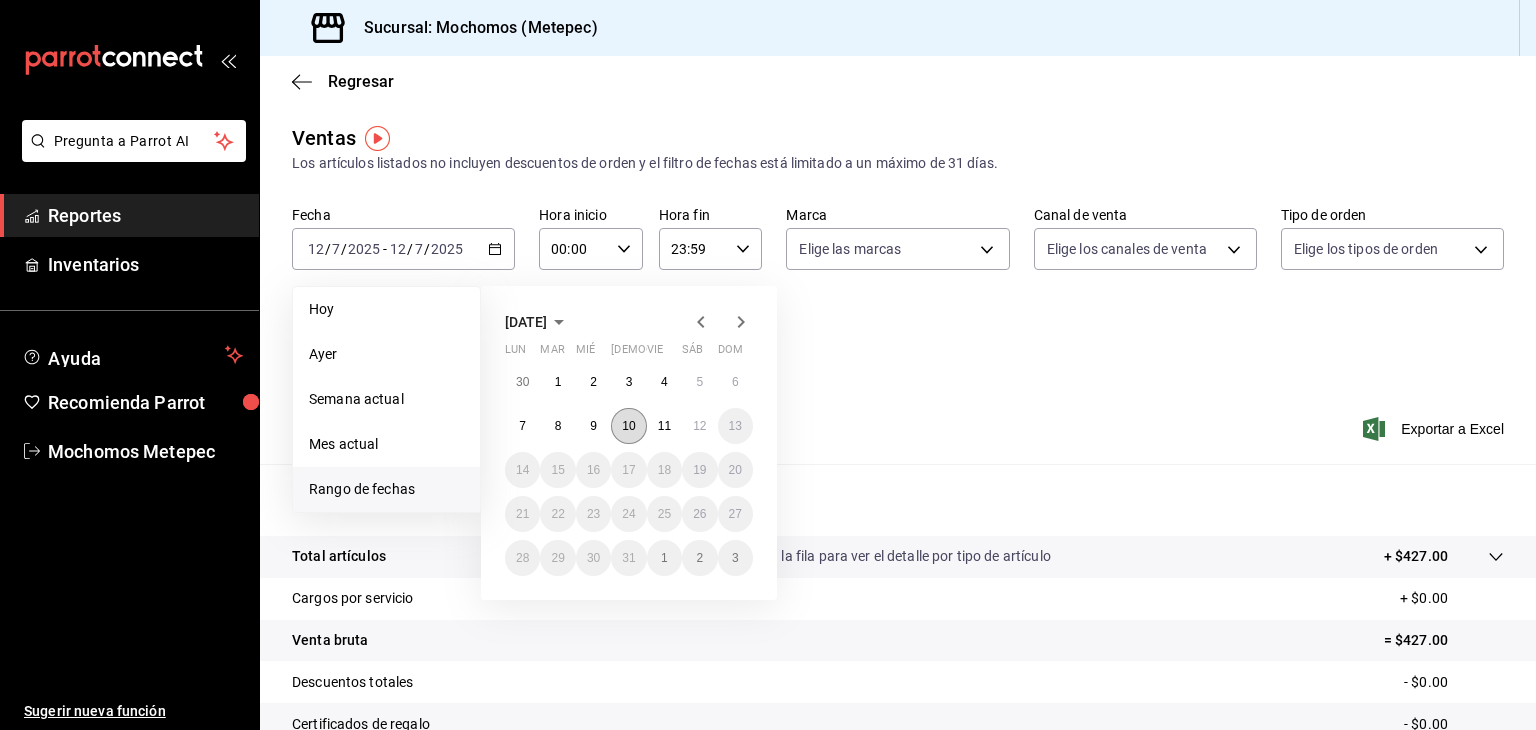 click on "10" at bounding box center [628, 426] 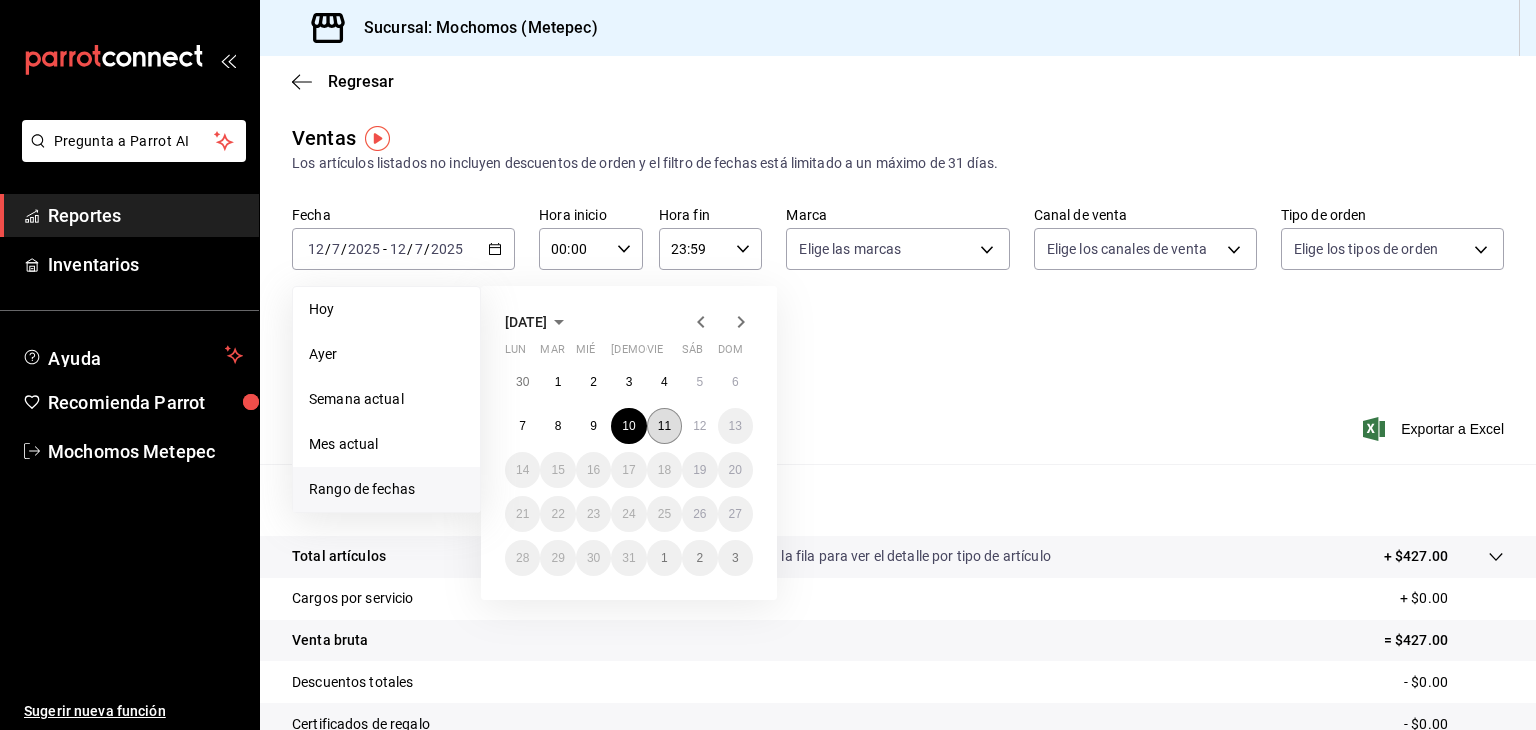 click on "11" at bounding box center [664, 426] 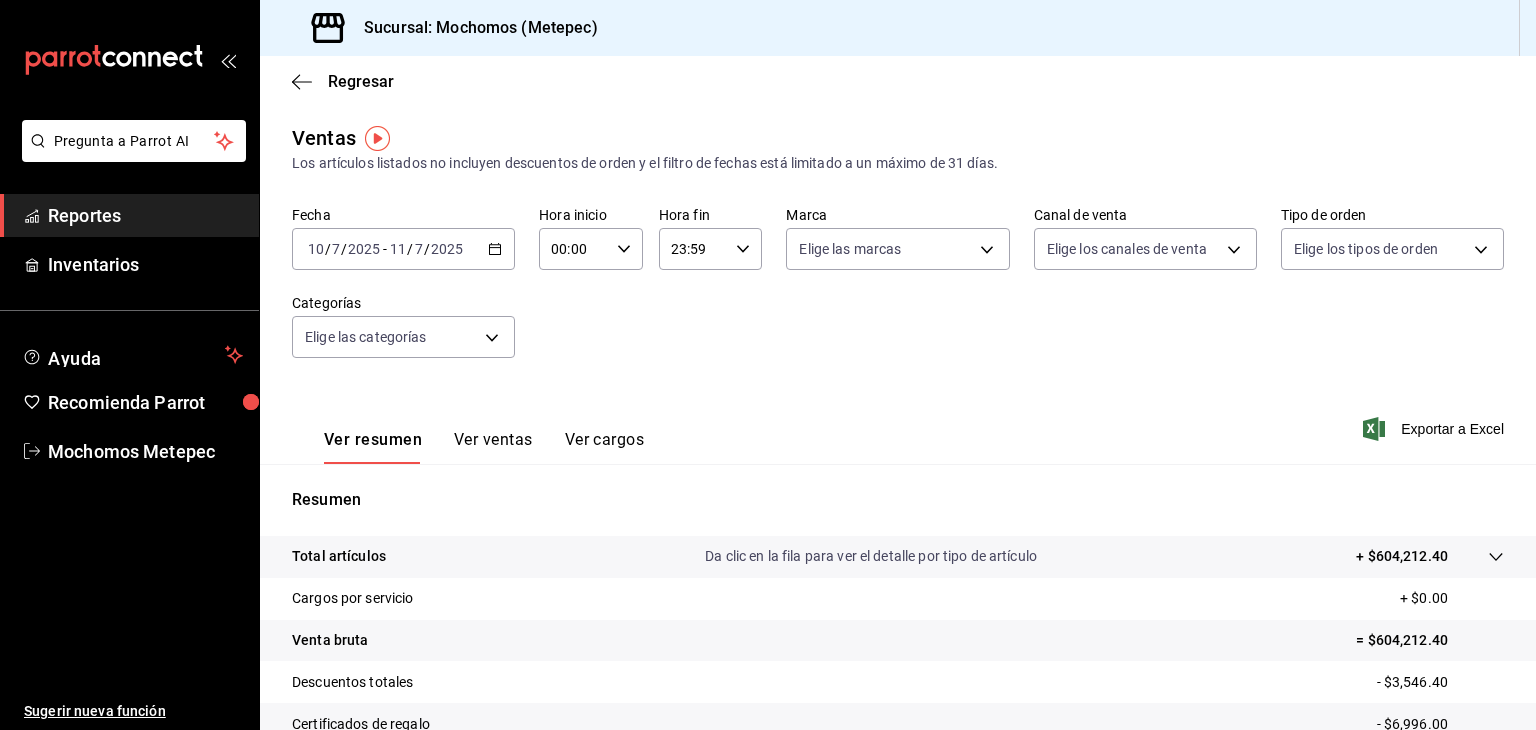 click on "00:00" at bounding box center (574, 249) 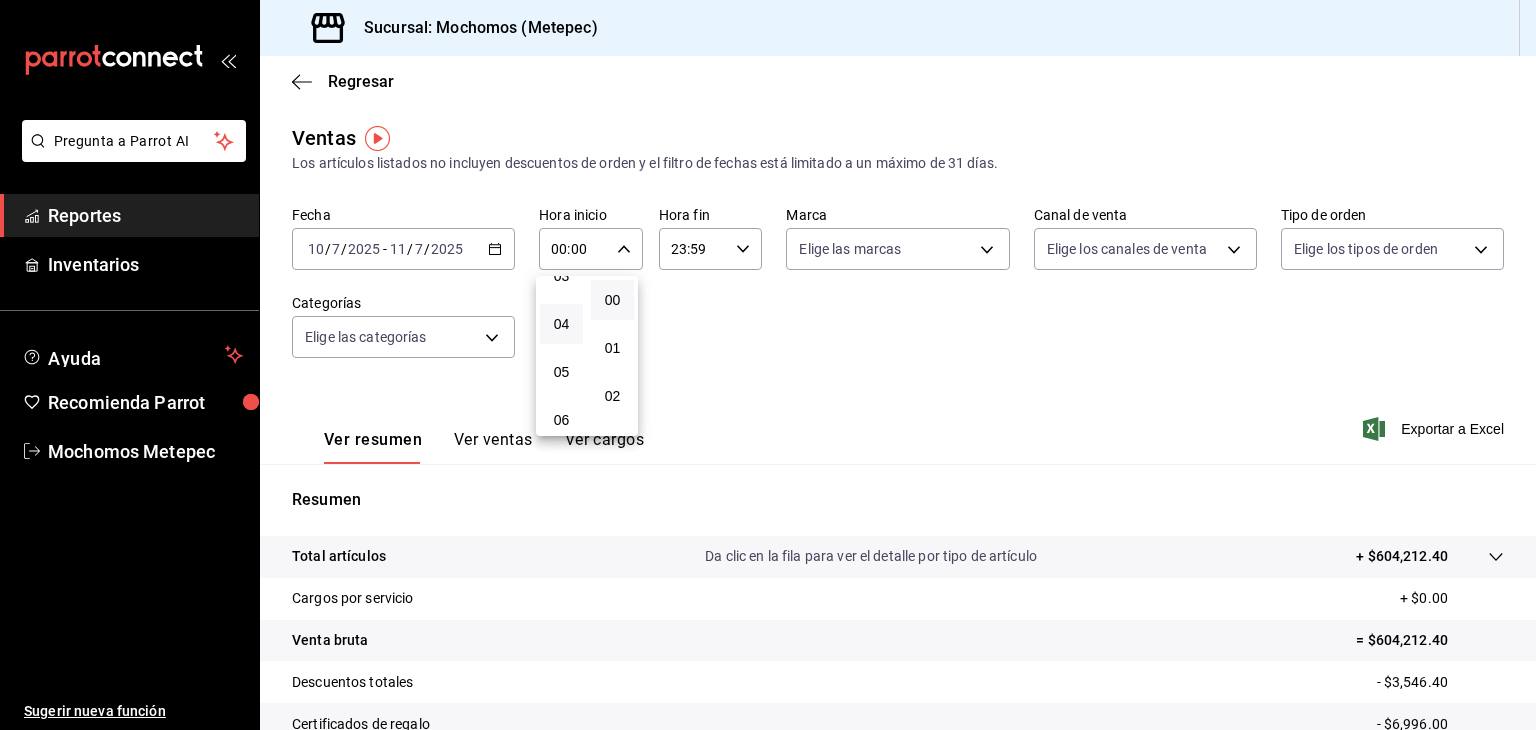 scroll, scrollTop: 168, scrollLeft: 0, axis: vertical 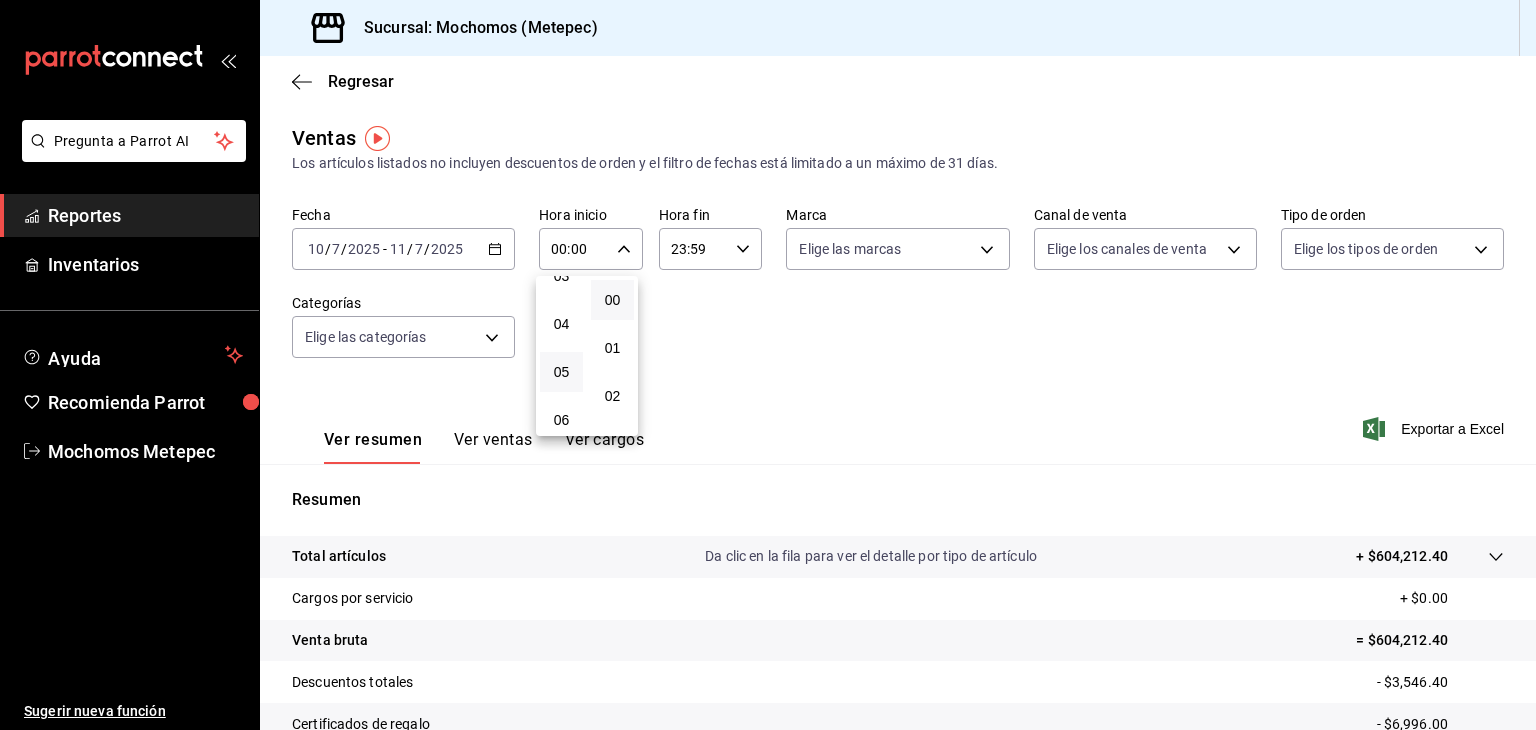 click on "05" at bounding box center (561, 372) 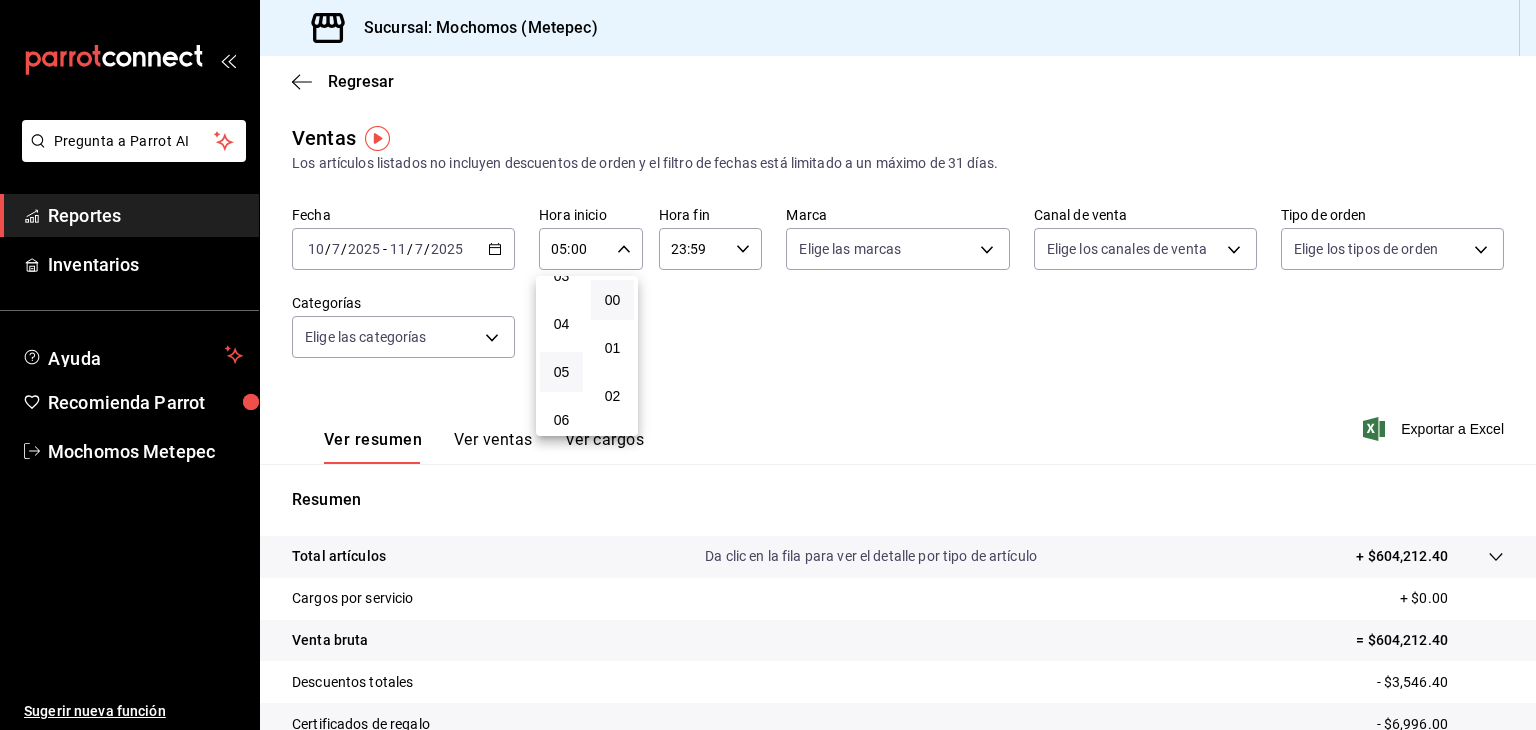 click at bounding box center [768, 365] 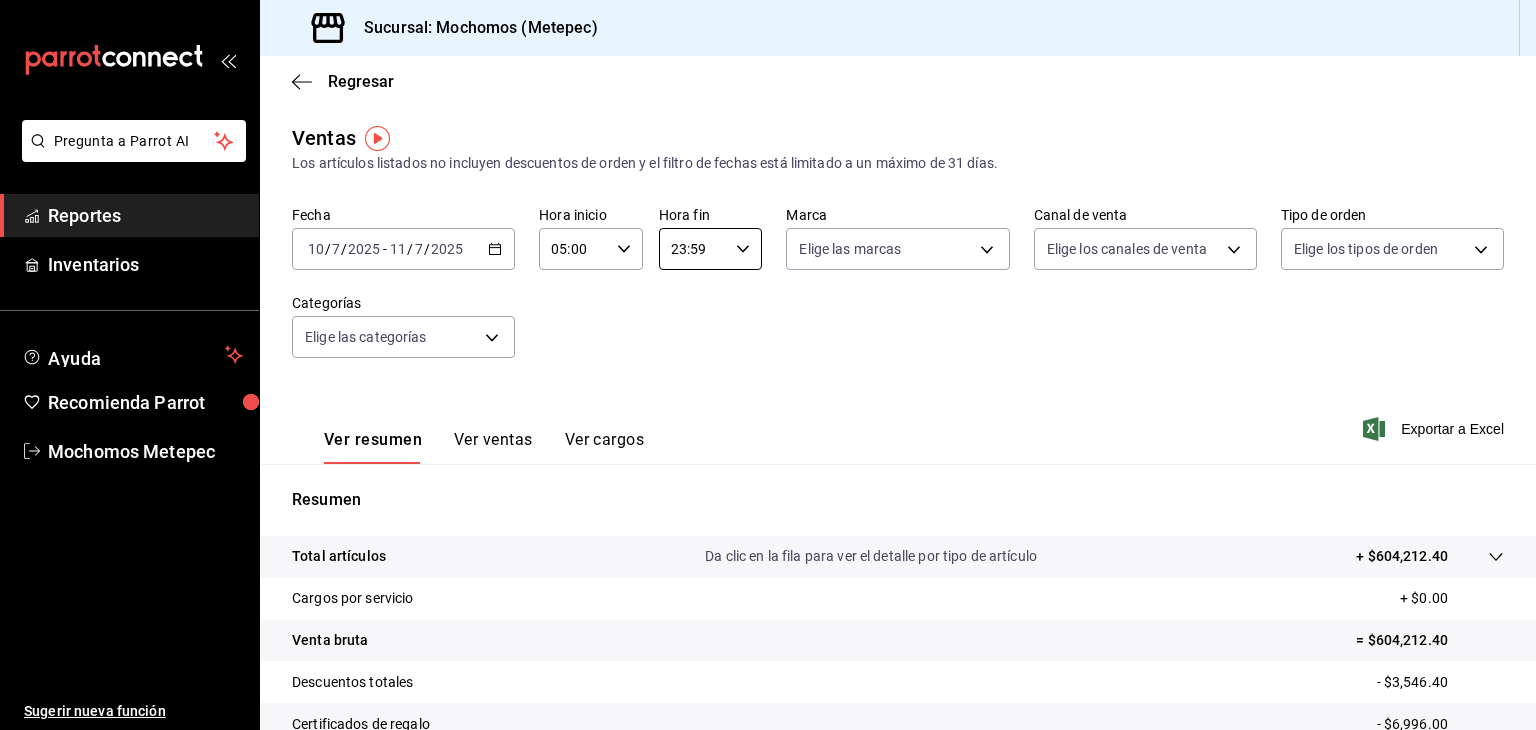 click on "23:59" at bounding box center (694, 249) 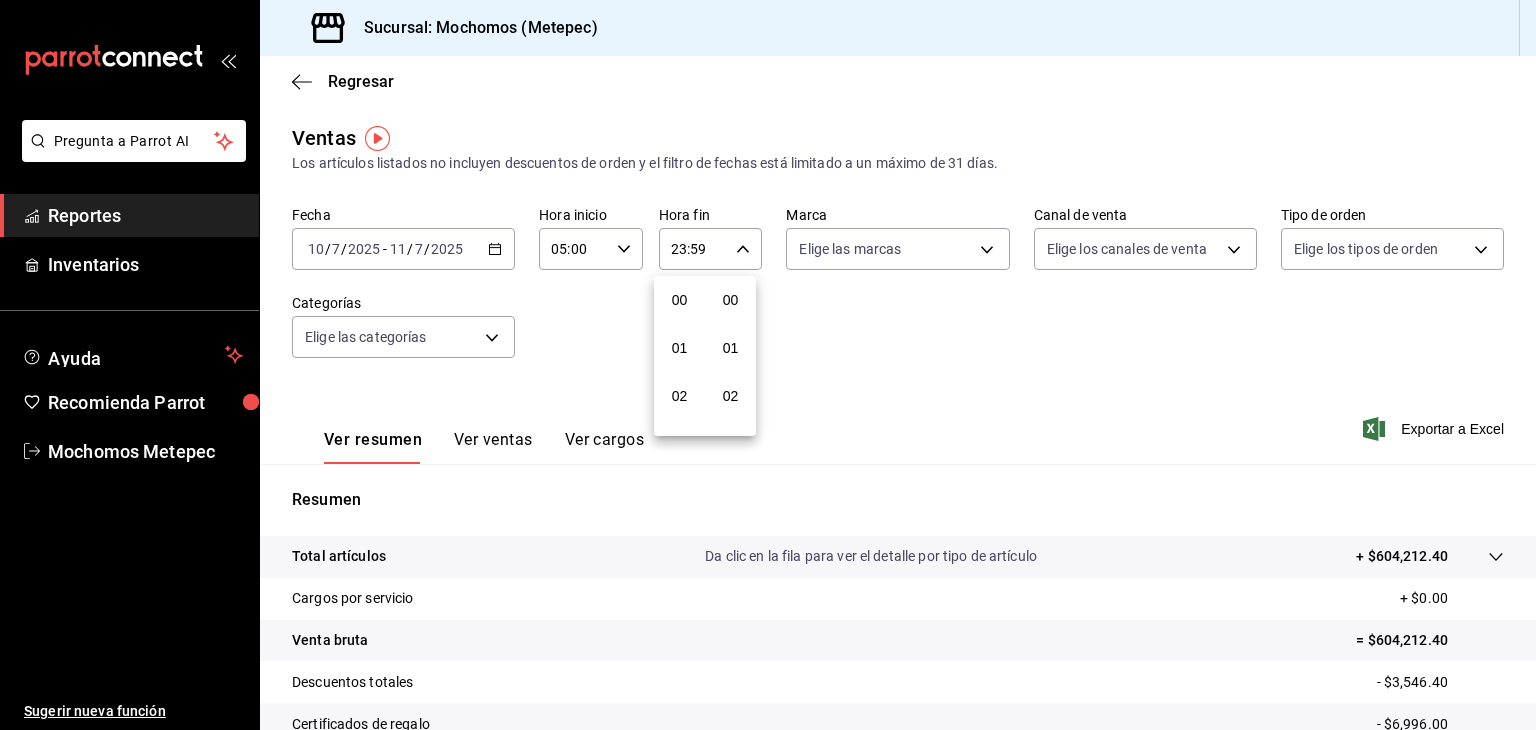 scroll, scrollTop: 1011, scrollLeft: 0, axis: vertical 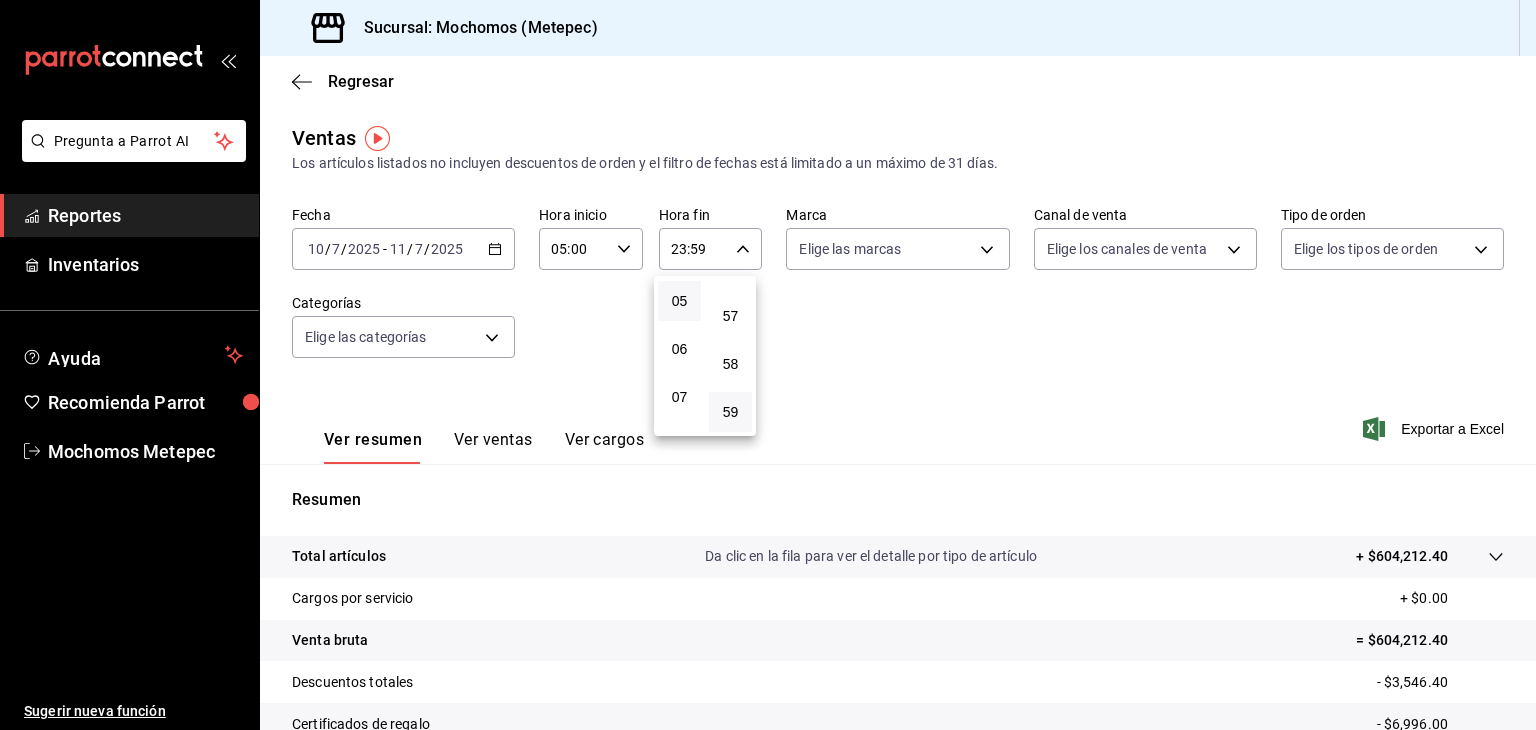 click on "05" at bounding box center (679, 301) 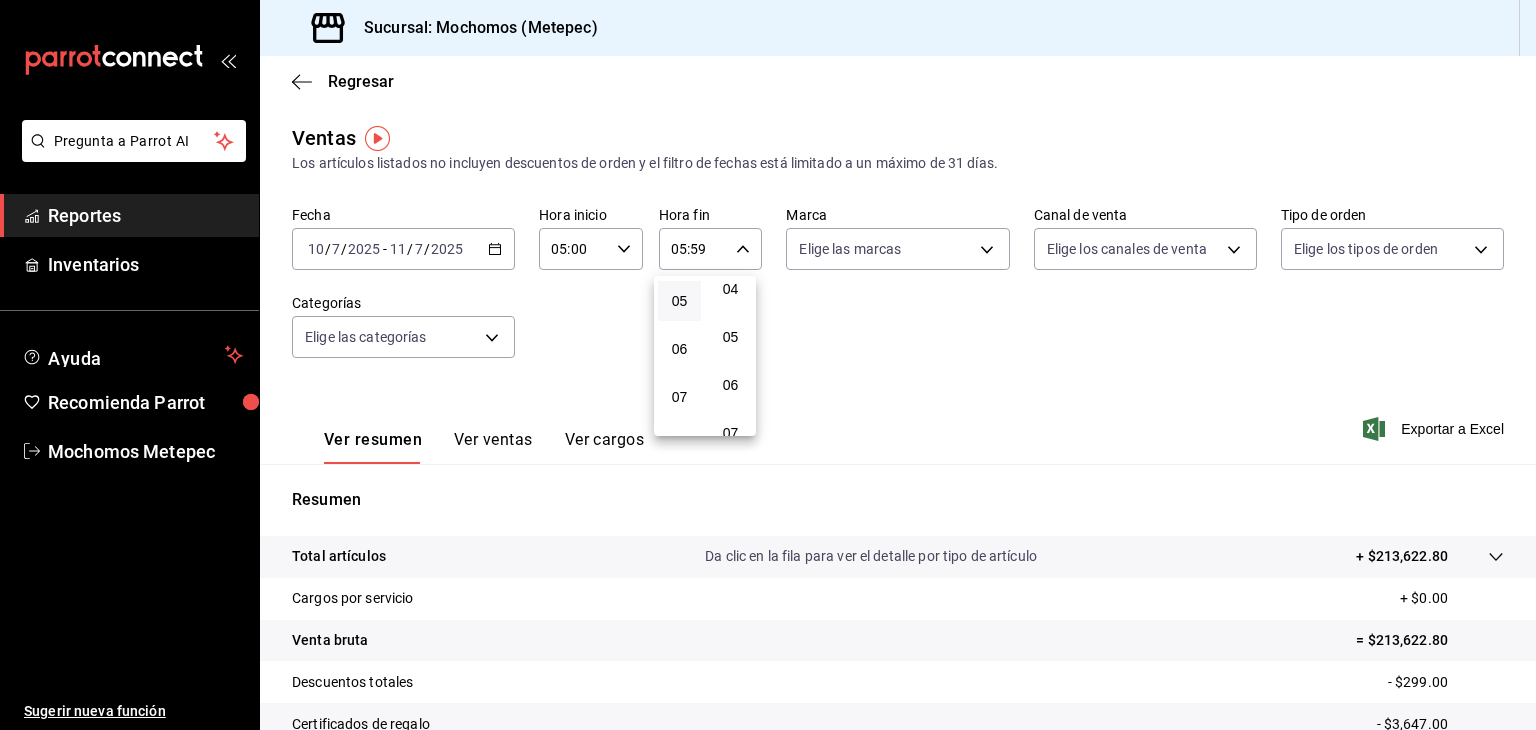 scroll, scrollTop: 0, scrollLeft: 0, axis: both 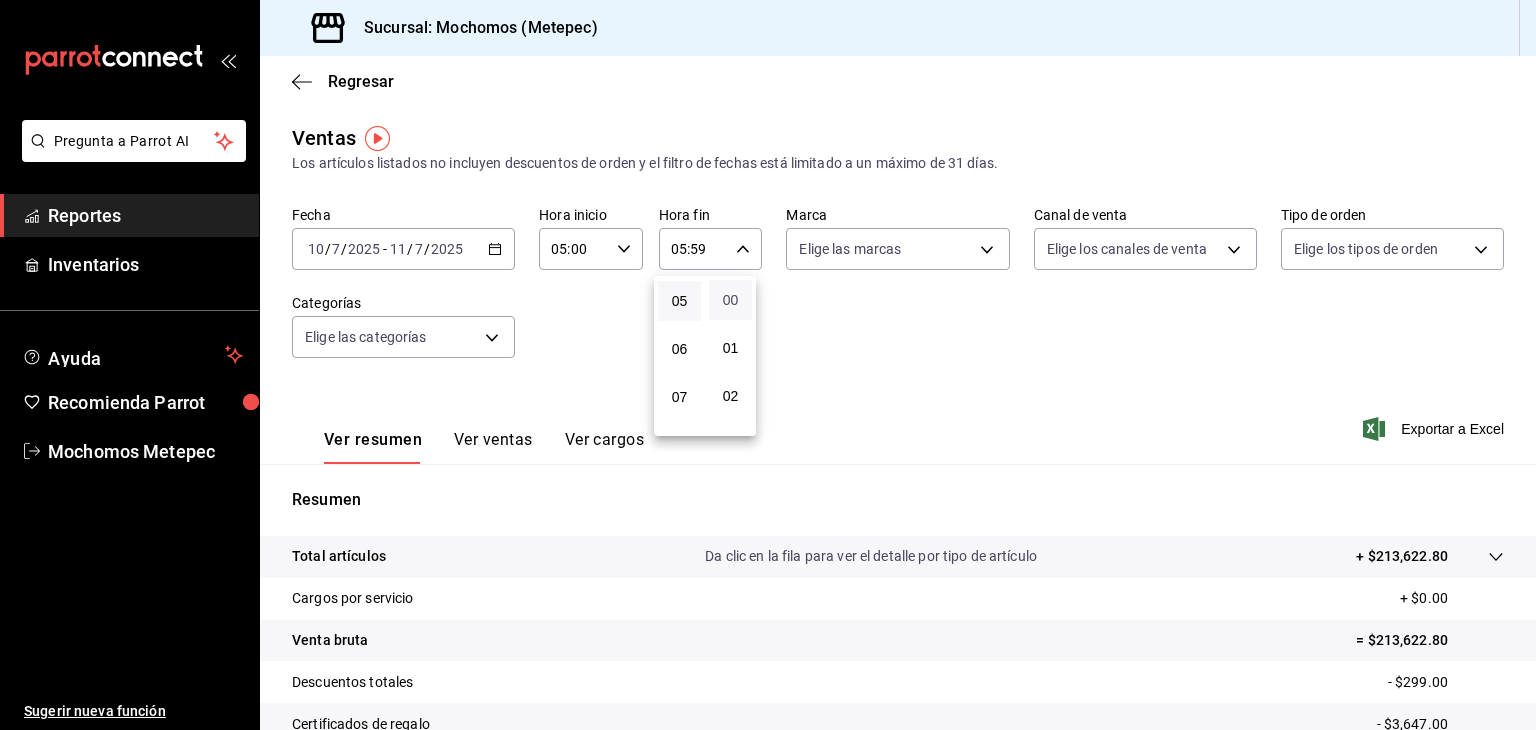 click on "00" at bounding box center [730, 300] 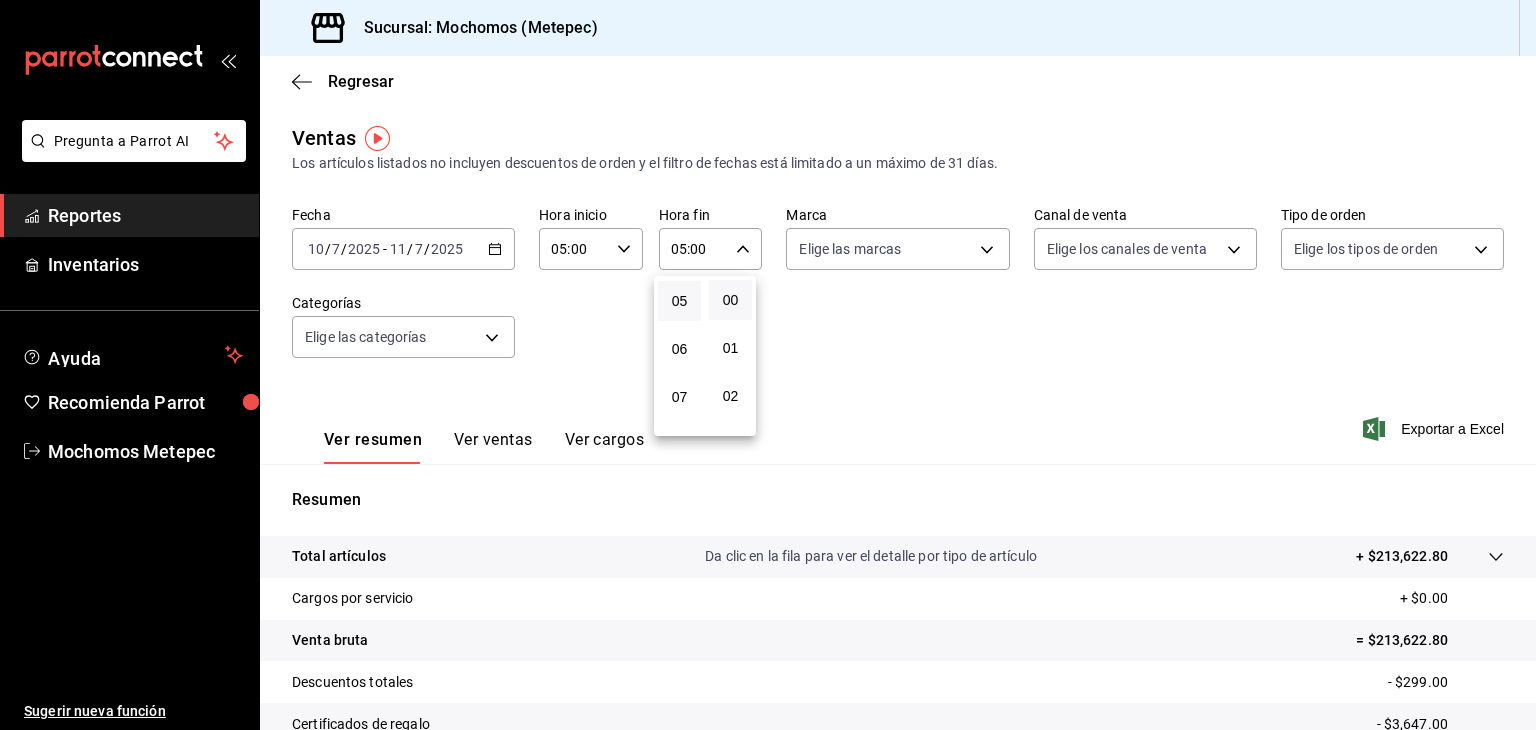 click at bounding box center (768, 365) 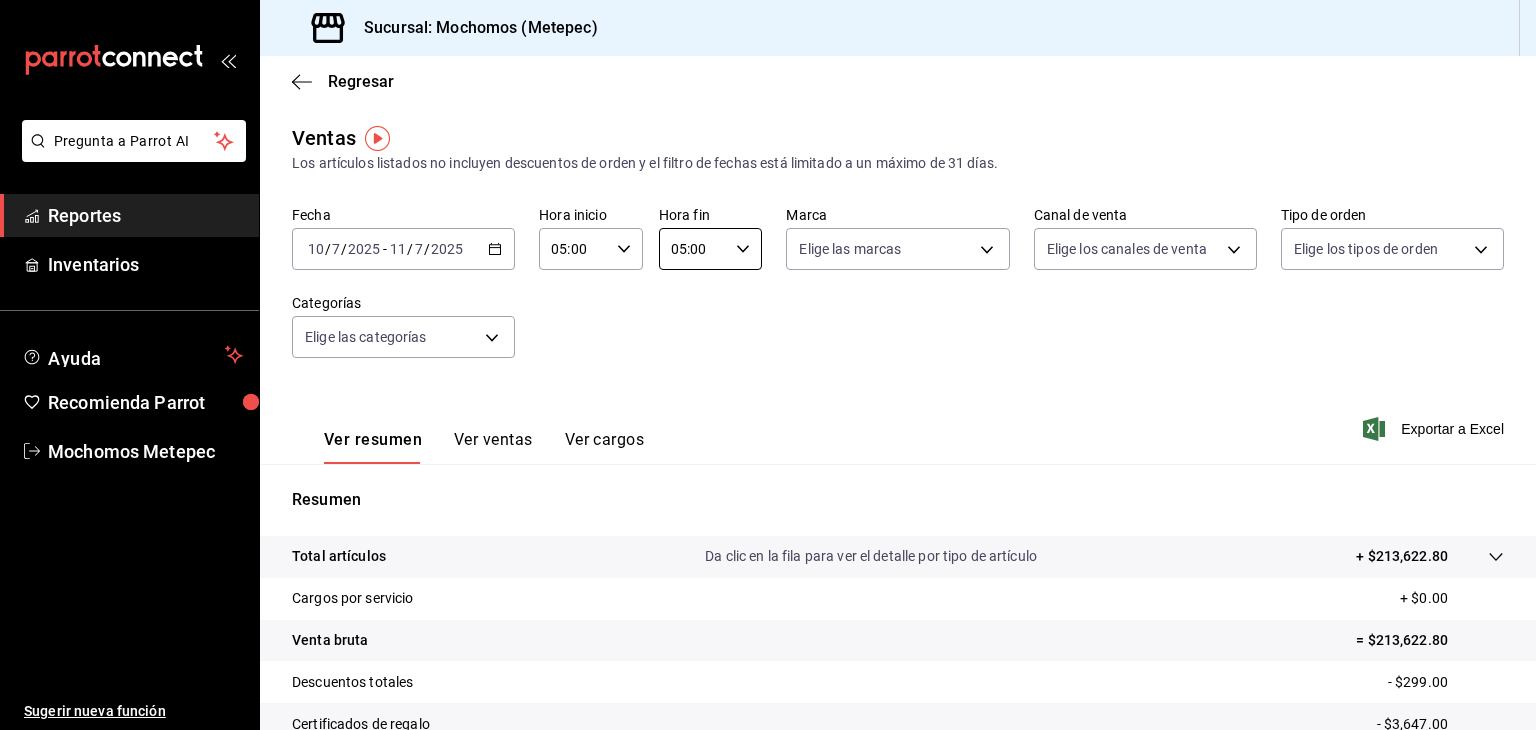 click on "Pregunta a Parrot AI Reportes   Inventarios   Ayuda Recomienda Parrot   Mochomos Metepec   Sugerir nueva función   Sucursal: Mochomos (Metepec) Regresar Ventas Los artículos listados no incluyen descuentos de orden y el filtro de fechas está limitado a un máximo de 31 días. Fecha [DATE] [DATE] - [DATE] [DATE] Hora inicio 05:00 Hora inicio Hora fin 05:00 Hora fin Marca Elige las marcas Canal de venta Elige los canales de venta Tipo de orden Elige los tipos de orden Categorías Elige las categorías Ver resumen Ver ventas Ver cargos Exportar a Excel Resumen Total artículos Da clic en la fila para ver el detalle por tipo de artículo + $213,622.80 Cargos por servicio + $0.00 Venta bruta = $213,622.80 Descuentos totales - $299.00 Certificados de regalo - $3,647.00 Venta total = $209,676.80 Impuestos - $28,920.94 Venta neta = $180,755.86 Pregunta a Parrot AI Reportes   Inventarios   Ayuda Recomienda Parrot   Mochomos Metepec   Sugerir nueva función   Ver video tutorial Ir a video" at bounding box center (768, 365) 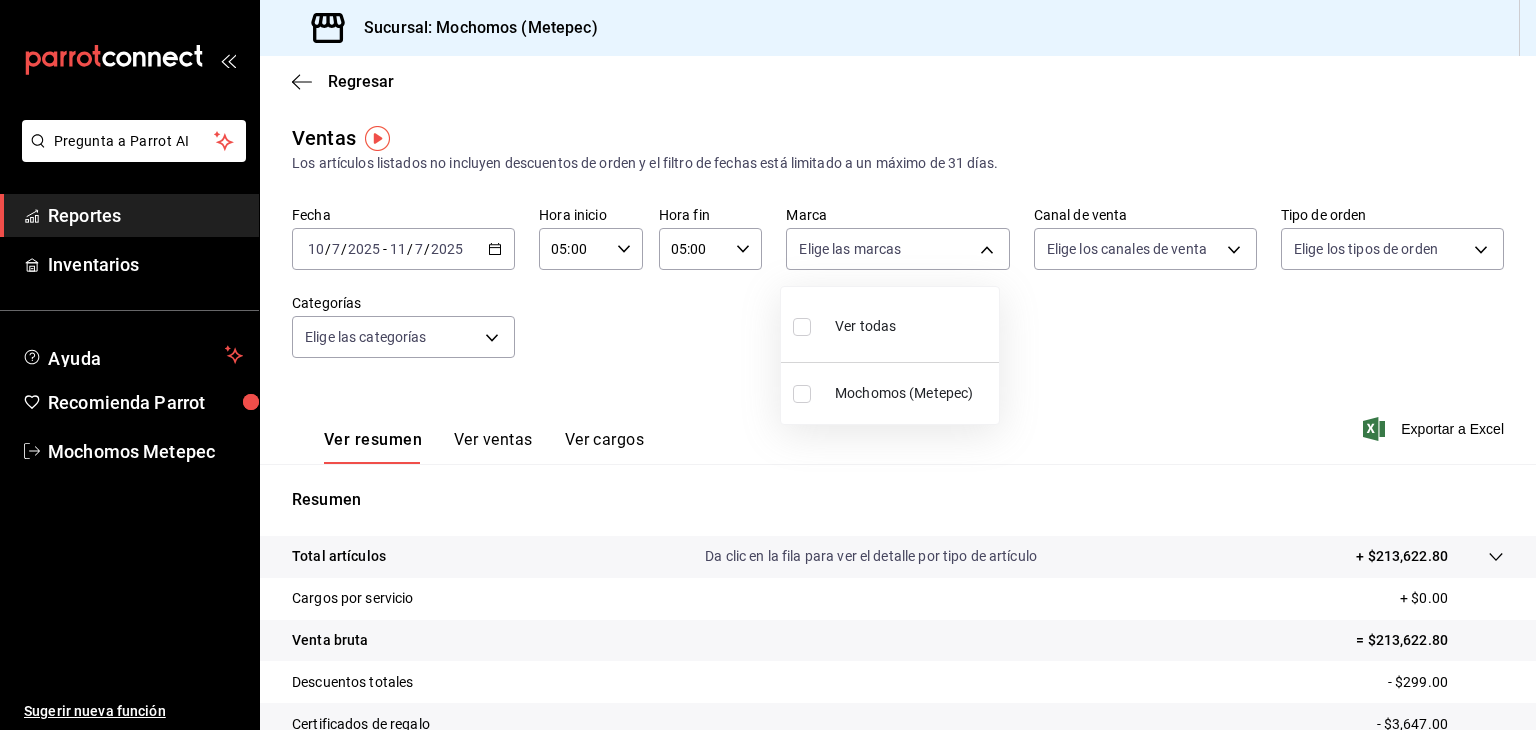 click on "Ver todas" at bounding box center [865, 326] 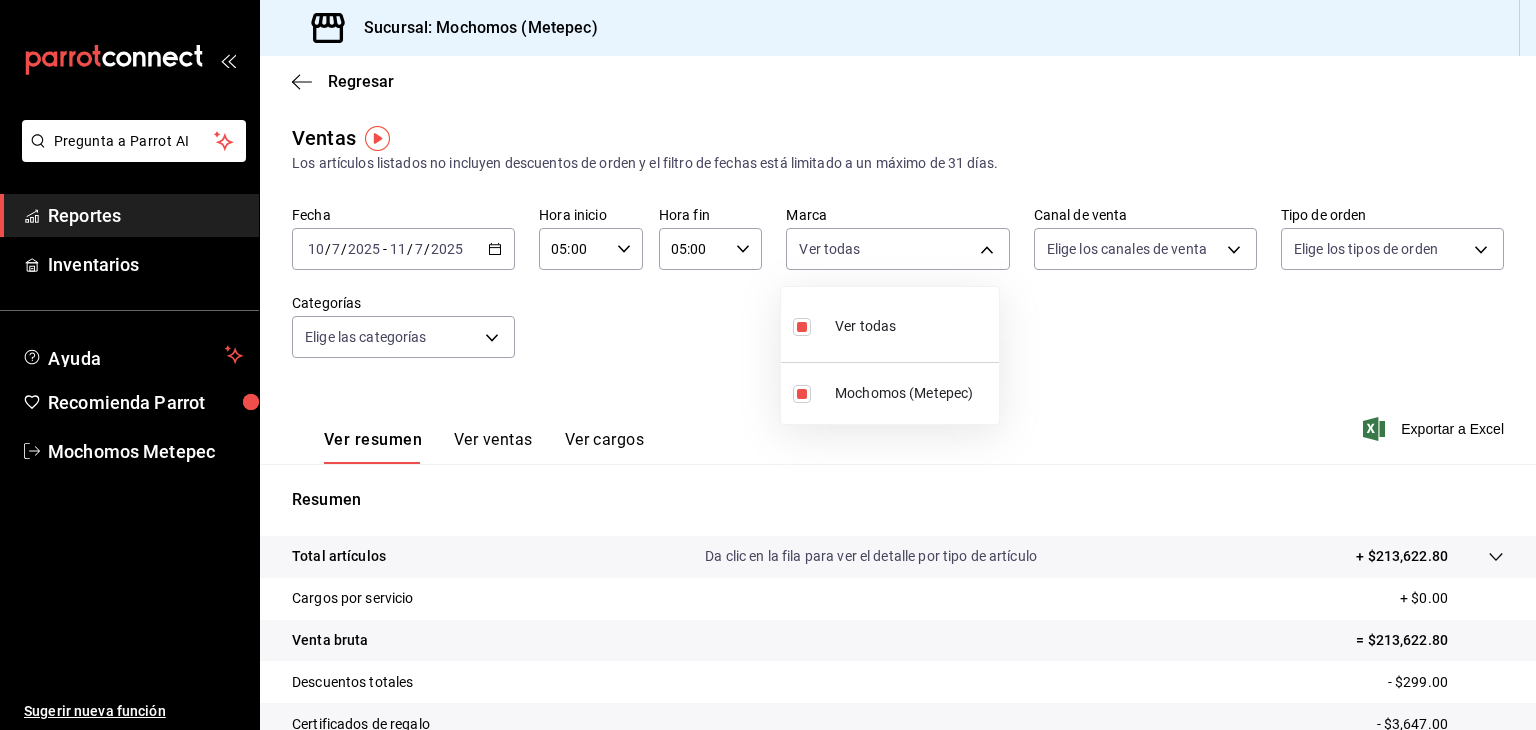 click at bounding box center [768, 365] 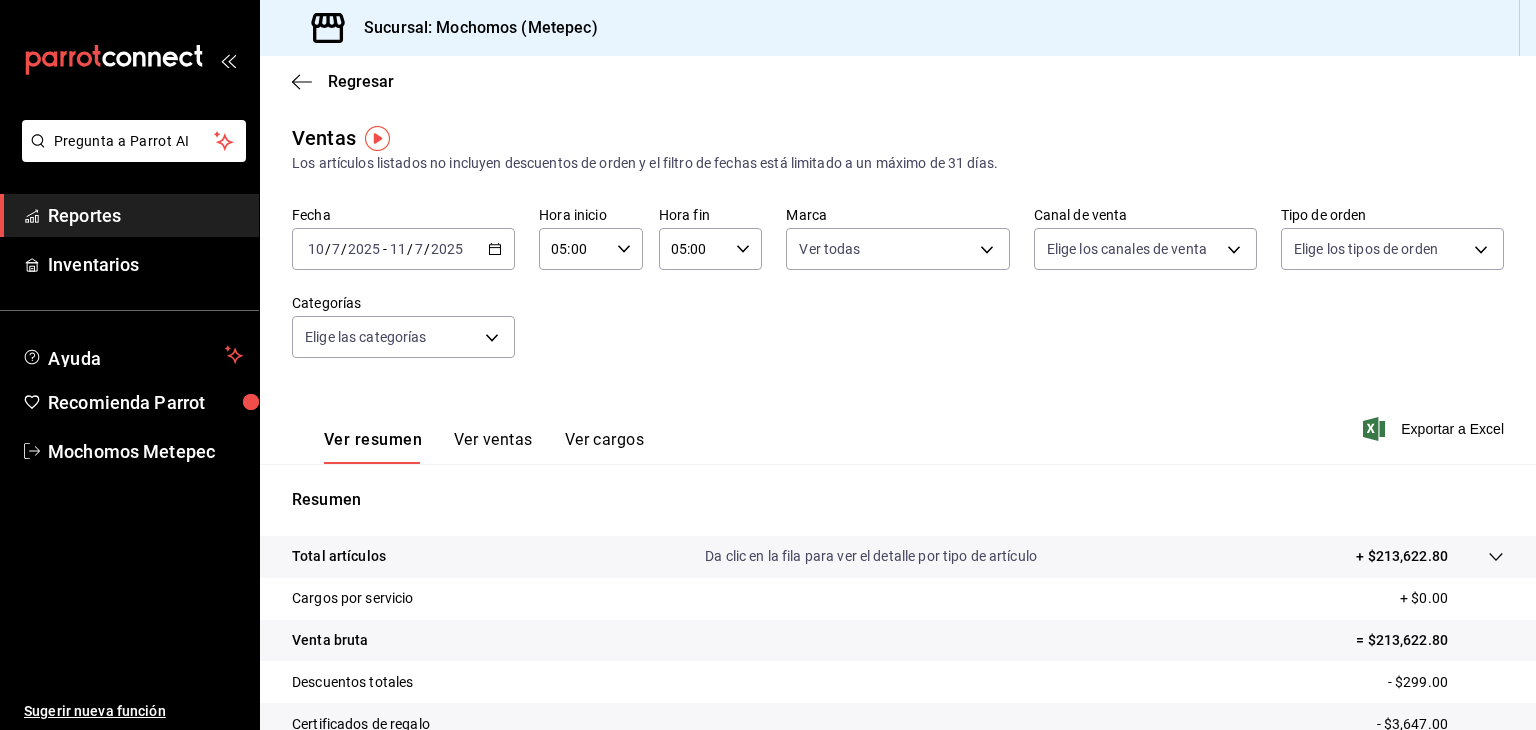 click on "Pregunta a Parrot AI Reportes   Inventarios   Ayuda Recomienda Parrot   Mochomos Metepec   Sugerir nueva función   Sucursal: Mochomos (Metepec) Regresar Ventas Los artículos listados no incluyen descuentos de orden y el filtro de fechas está limitado a un máximo de 31 días. Fecha [DATE] [DATE] - [DATE] [DATE] Hora inicio 05:00 Hora inicio Hora fin 05:00 Hora fin Marca Ver todas 2365f74e-aa6b-4392-bdf2-72765591bddf Canal de venta Elige los canales de venta Tipo de orden Elige los tipos de orden Categorías Elige las categorías Ver resumen Ver ventas Ver cargos Exportar a Excel Resumen Total artículos Da clic en la fila para ver el detalle por tipo de artículo + $213,622.80 Cargos por servicio + $0.00 Venta bruta = $213,622.80 Descuentos totales - $299.00 Certificados de regalo - $3,647.00 Venta total = $209,676.80 Impuestos - $28,920.94 Venta neta = $180,755.86 Pregunta a Parrot AI Reportes   Inventarios   Ayuda Recomienda Parrot   Mochomos Metepec   Sugerir nueva función" at bounding box center (768, 365) 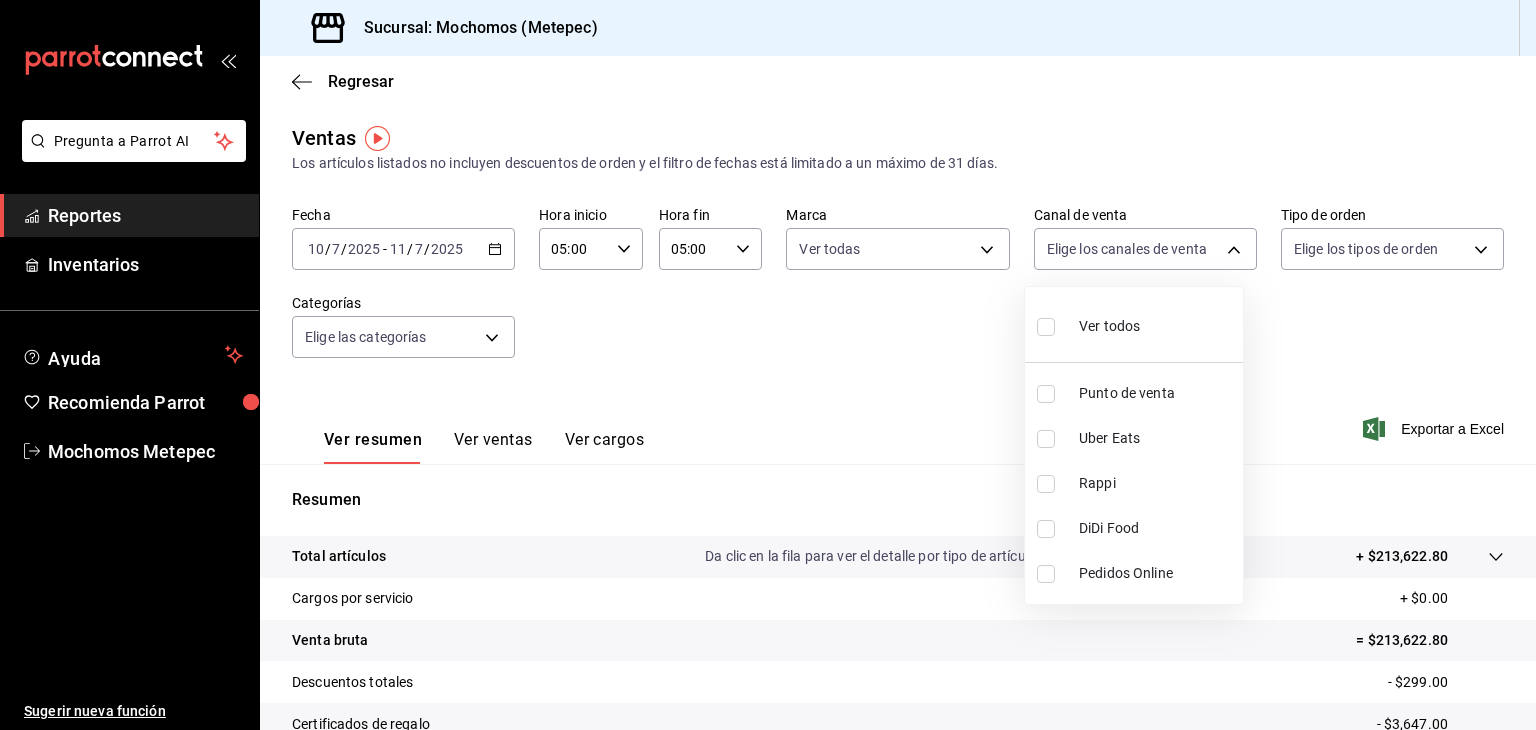click on "Ver todos" at bounding box center (1109, 326) 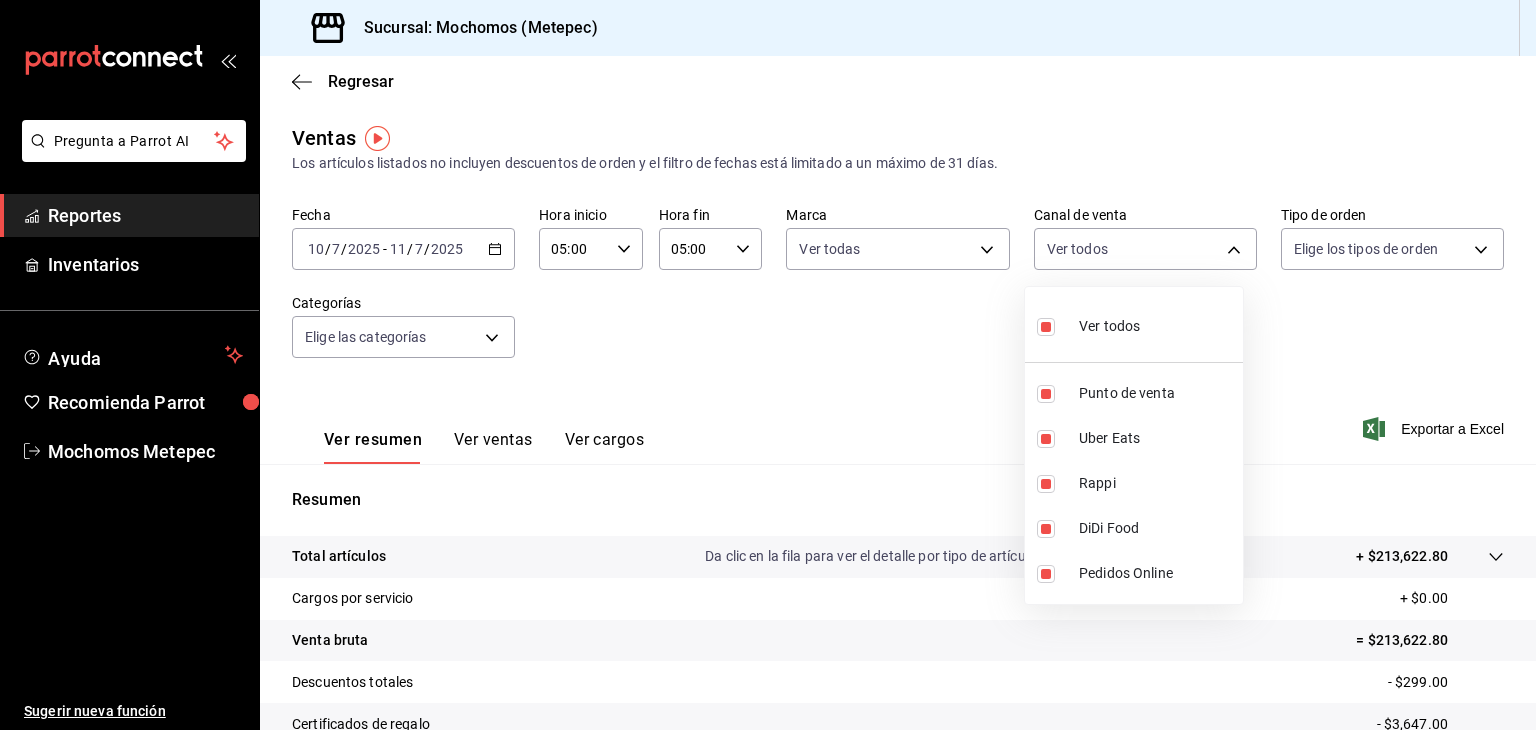 click at bounding box center [768, 365] 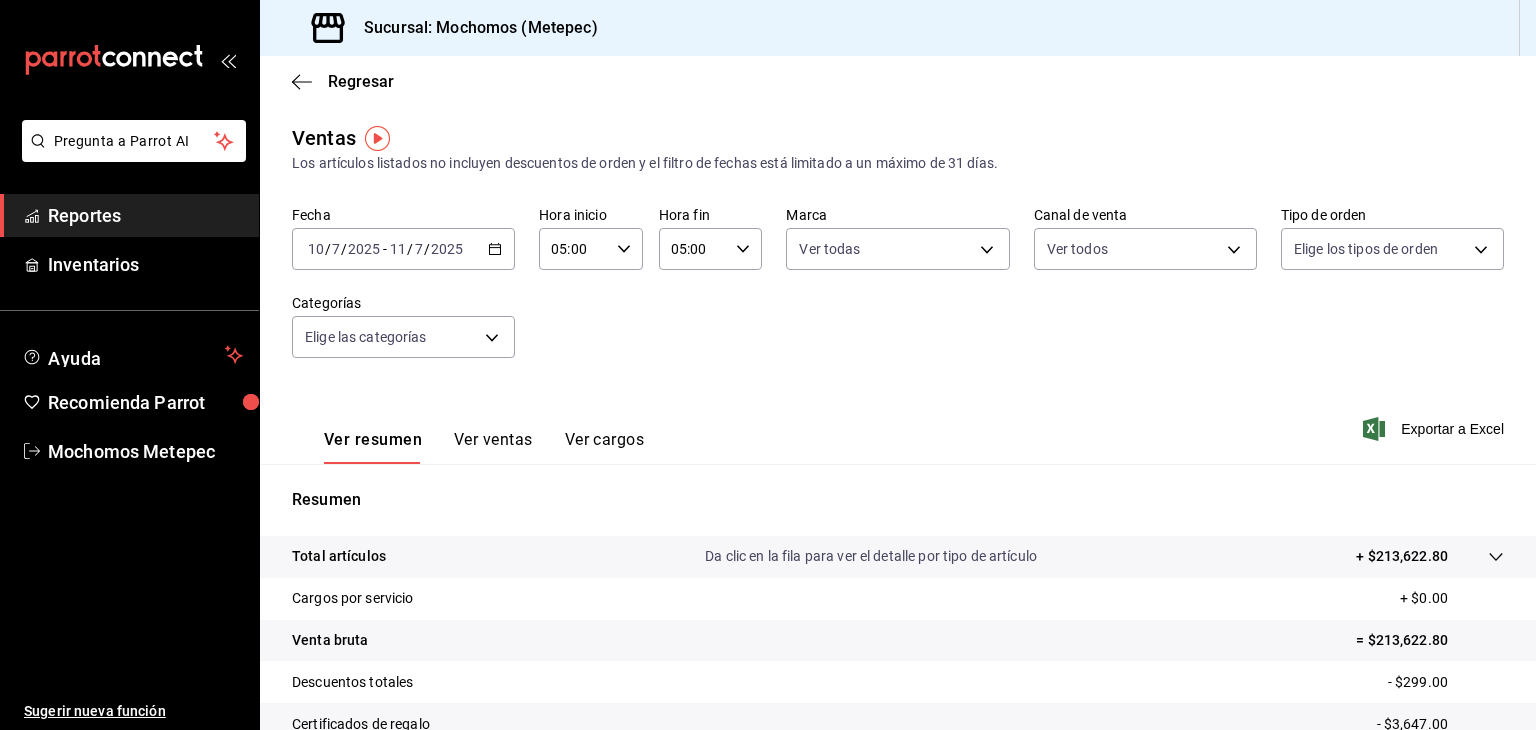 click on "Pregunta a Parrot AI Reportes   Inventarios   Ayuda Recomienda Parrot   Mochomos Metepec   Sugerir nueva función   Sucursal: Mochomos (Metepec) Regresar Ventas Los artículos listados no incluyen descuentos de orden y el filtro de fechas está limitado a un máximo de 31 días. Fecha [DATE] [DATE] - [DATE] [DATE] Hora inicio 05:00 Hora inicio Hora fin 05:00 Hora fin Marca Ver todas 2365f74e-aa6b-4392-bdf2-72765591bddf Canal de venta Ver todos PARROT,UBER_EATS,RAPPI,DIDI_FOOD,ONLINE Tipo de orden Elige los tipos de orden Categorías Elige las categorías Ver resumen Ver ventas Ver cargos Exportar a Excel Resumen Total artículos Da clic en la fila para ver el detalle por tipo de artículo + $213,622.80 Cargos por servicio + $0.00 Venta bruta = $213,622.80 Descuentos totales - $299.00 Certificados de regalo - $3,647.00 Venta total = $209,676.80 Impuestos - $28,920.94 Venta neta = $180,755.86 Pregunta a Parrot AI Reportes   Inventarios   Ayuda Recomienda Parrot   Mochomos Metepec" at bounding box center (768, 365) 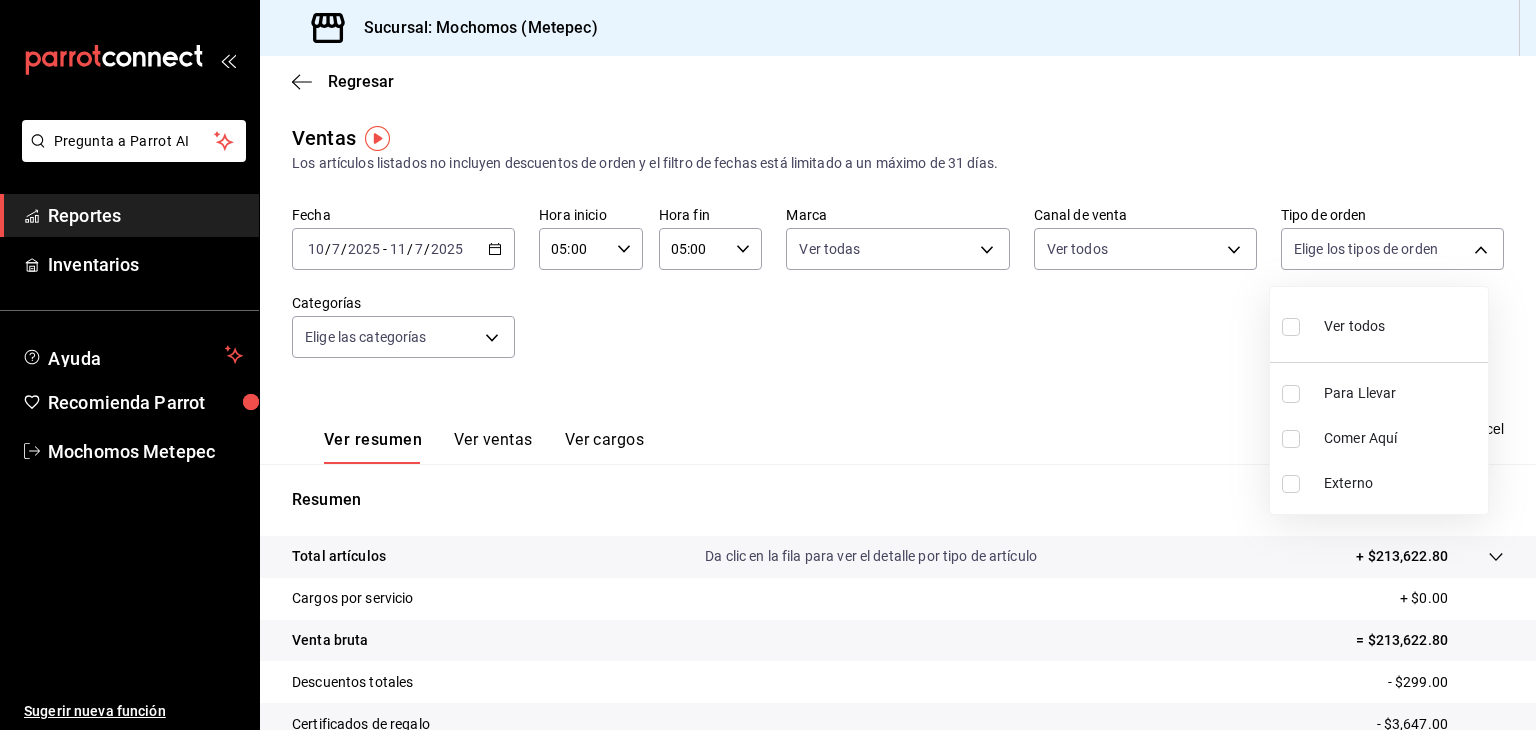 click on "Ver todos" at bounding box center [1333, 324] 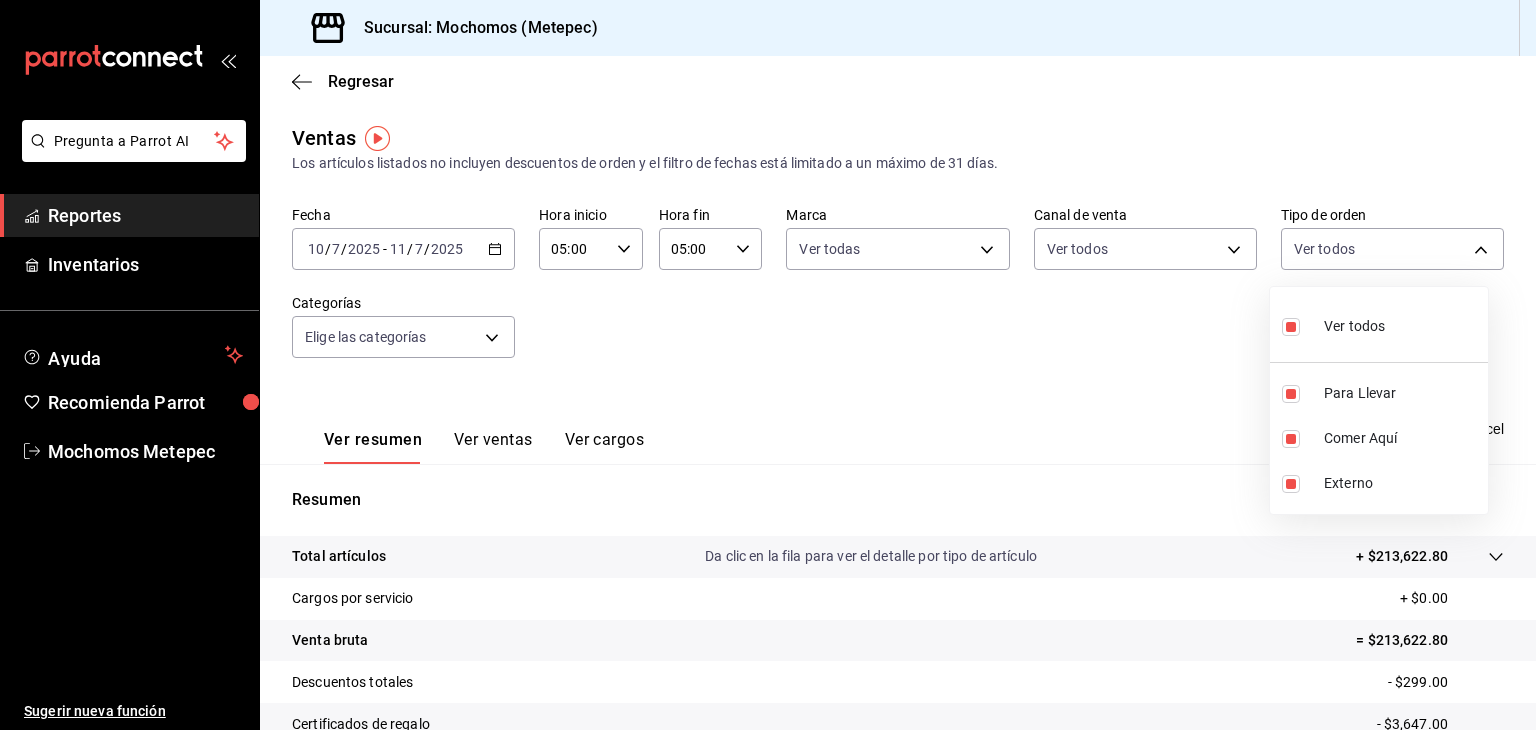 click at bounding box center [768, 365] 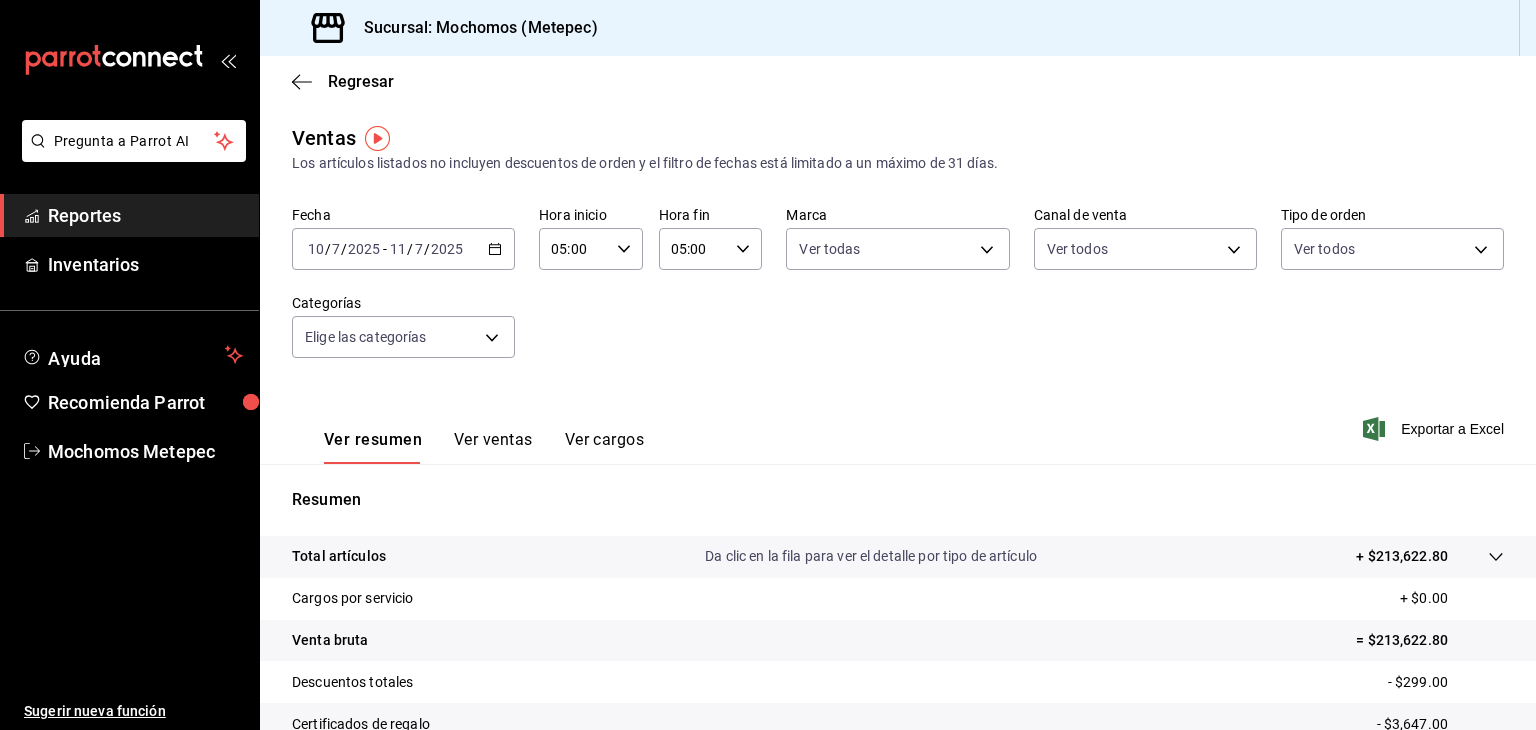 click on "Pregunta a Parrot AI Reportes   Inventarios   Ayuda Recomienda Parrot   Mochomos Metepec   Sugerir nueva función   Sucursal: Mochomos (Metepec) Regresar Ventas Los artículos listados no incluyen descuentos de orden y el filtro de fechas está limitado a un máximo de 31 días. Fecha [DATE] [DATE] - [DATE] [DATE] Hora inicio 05:00 Hora inicio Hora fin 05:00 Hora fin Marca Ver todas 2365f74e-aa6b-4392-bdf2-72765591bddf Canal de venta Ver todos PARROT,UBER_EATS,RAPPI,DIDI_FOOD,ONLINE Tipo de orden Ver todos 3a236ed8-2e24-47ca-8e59-ead494492482,da8509e8-5fca-4f62-958e-973104937870,EXTERNAL Categorías Elige las categorías Ver resumen Ver ventas Ver cargos Exportar a Excel Resumen Total artículos Da clic en la fila para ver el detalle por tipo de artículo + $213,622.80 Cargos por servicio + $0.00 Venta bruta = $213,622.80 Descuentos totales - $299.00 Certificados de regalo - $3,647.00 Venta total = $209,676.80 Impuestos - $28,920.94 Venta neta = $180,755.86 Pregunta a Parrot AI Reportes" at bounding box center (768, 365) 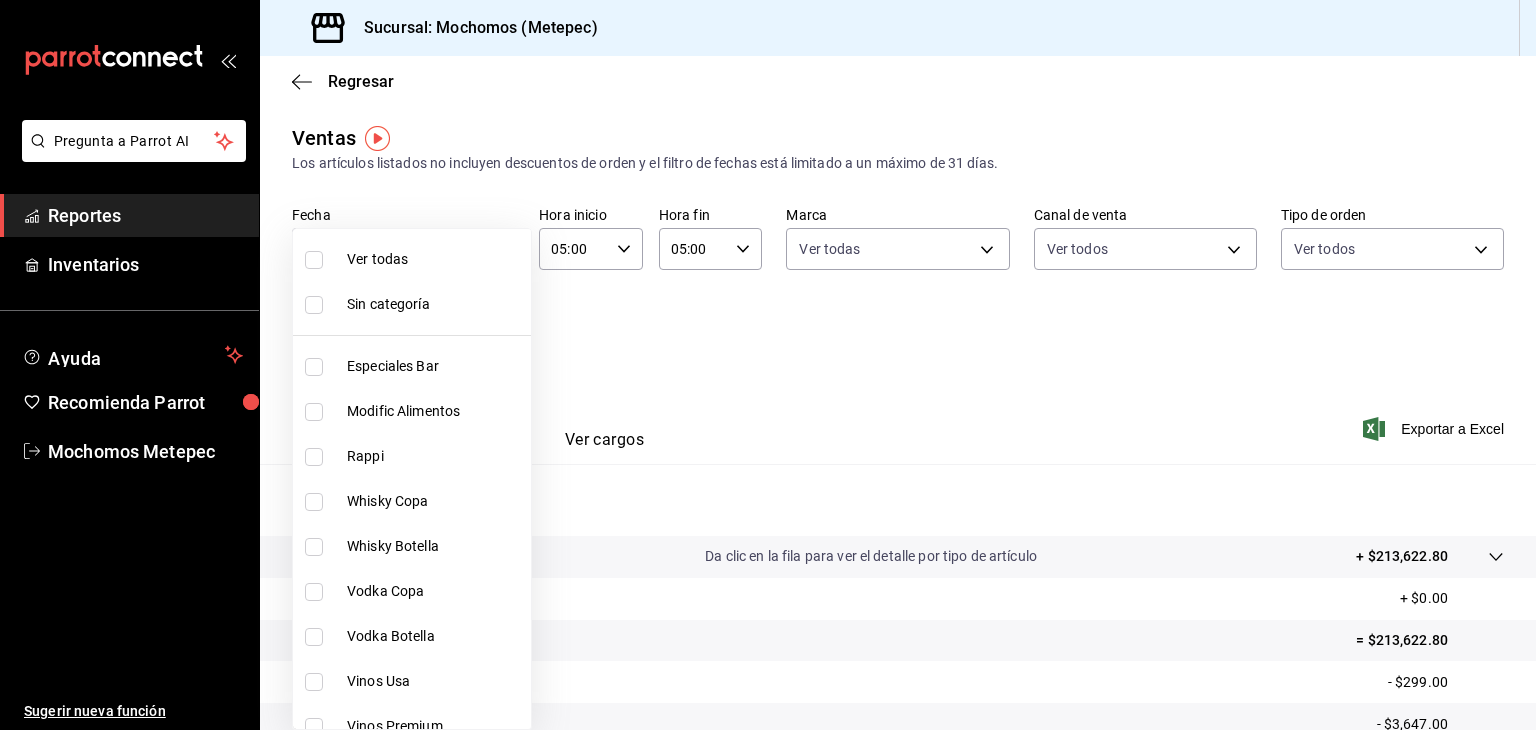 click on "Ver todas" at bounding box center (435, 259) 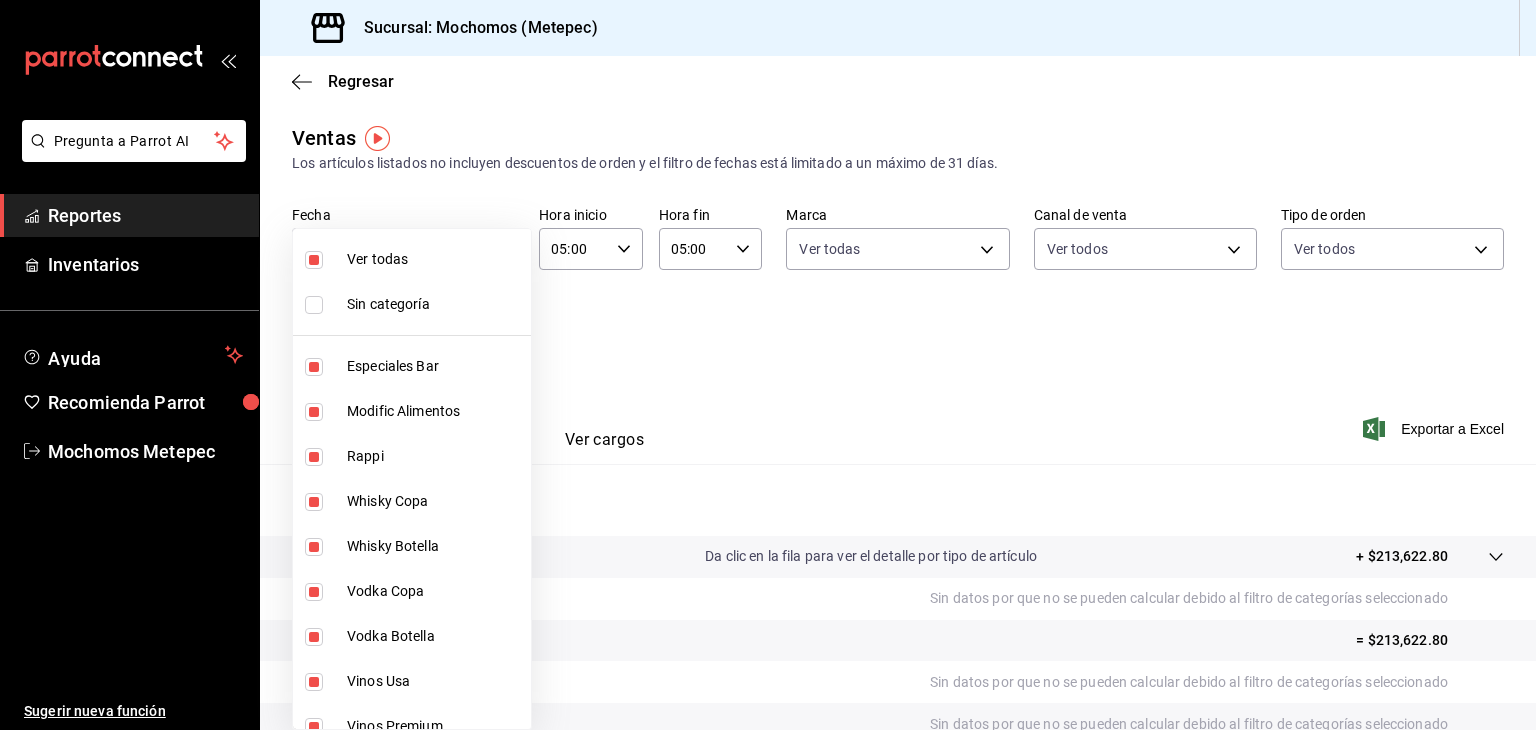 click at bounding box center (768, 365) 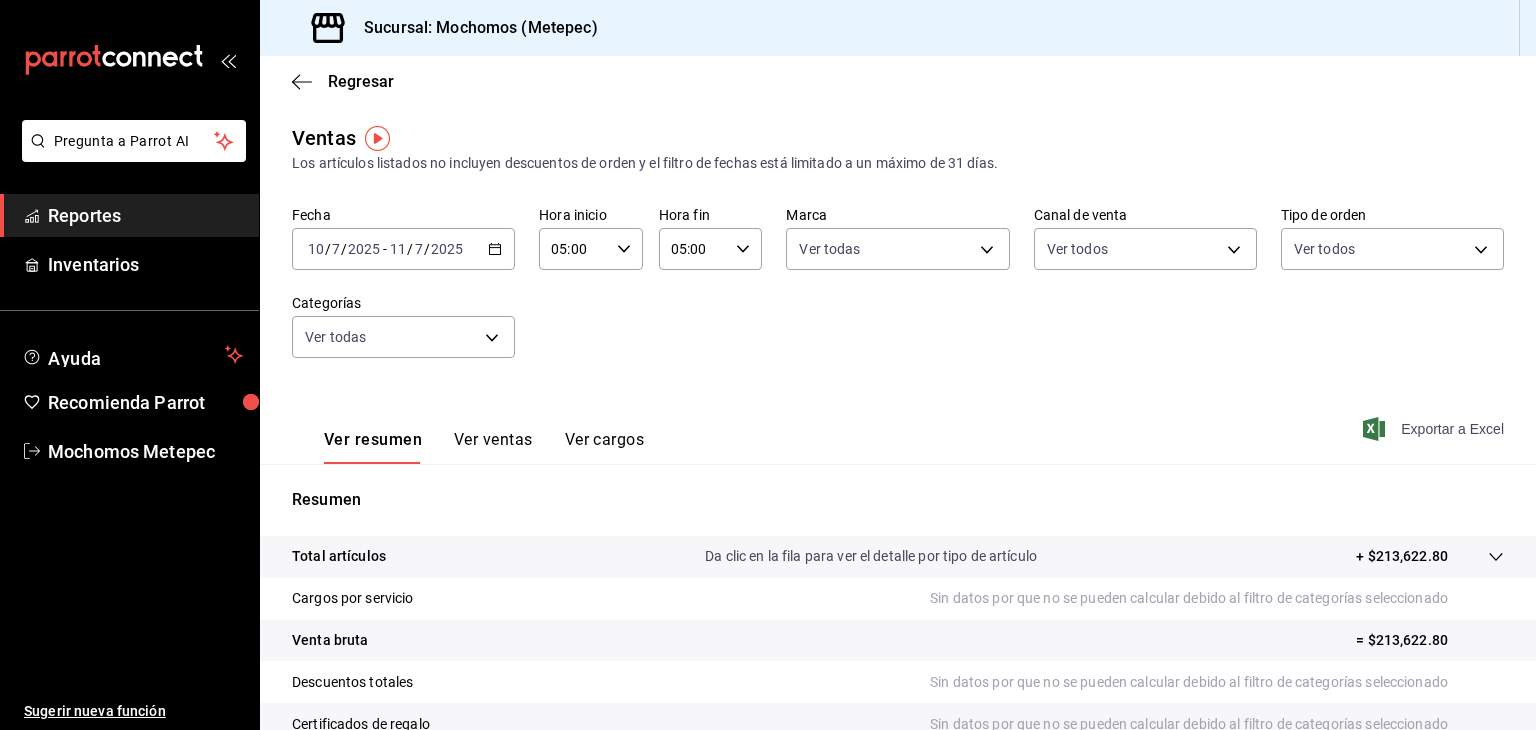 click on "Exportar a Excel" at bounding box center (1435, 429) 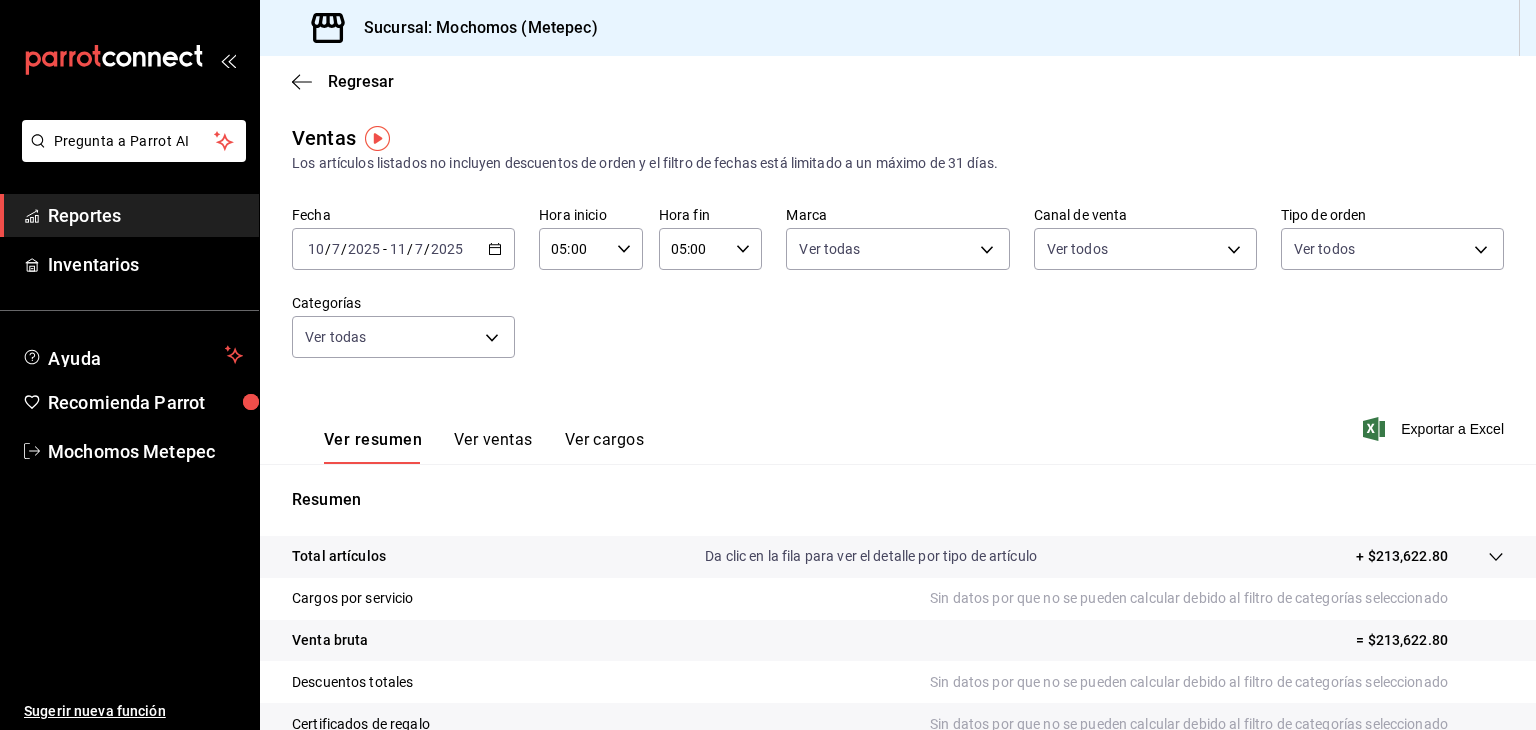 click 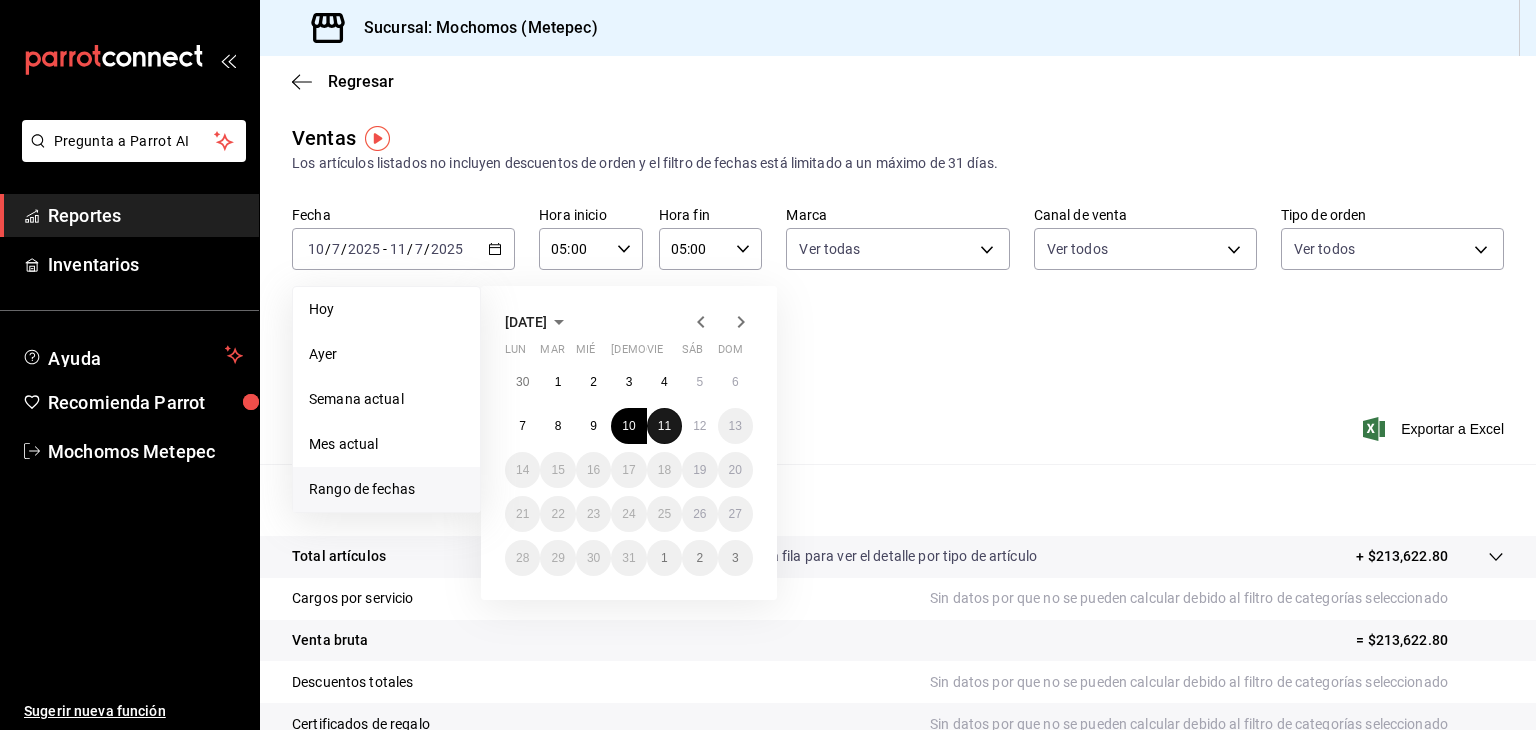 click on "11" at bounding box center [664, 426] 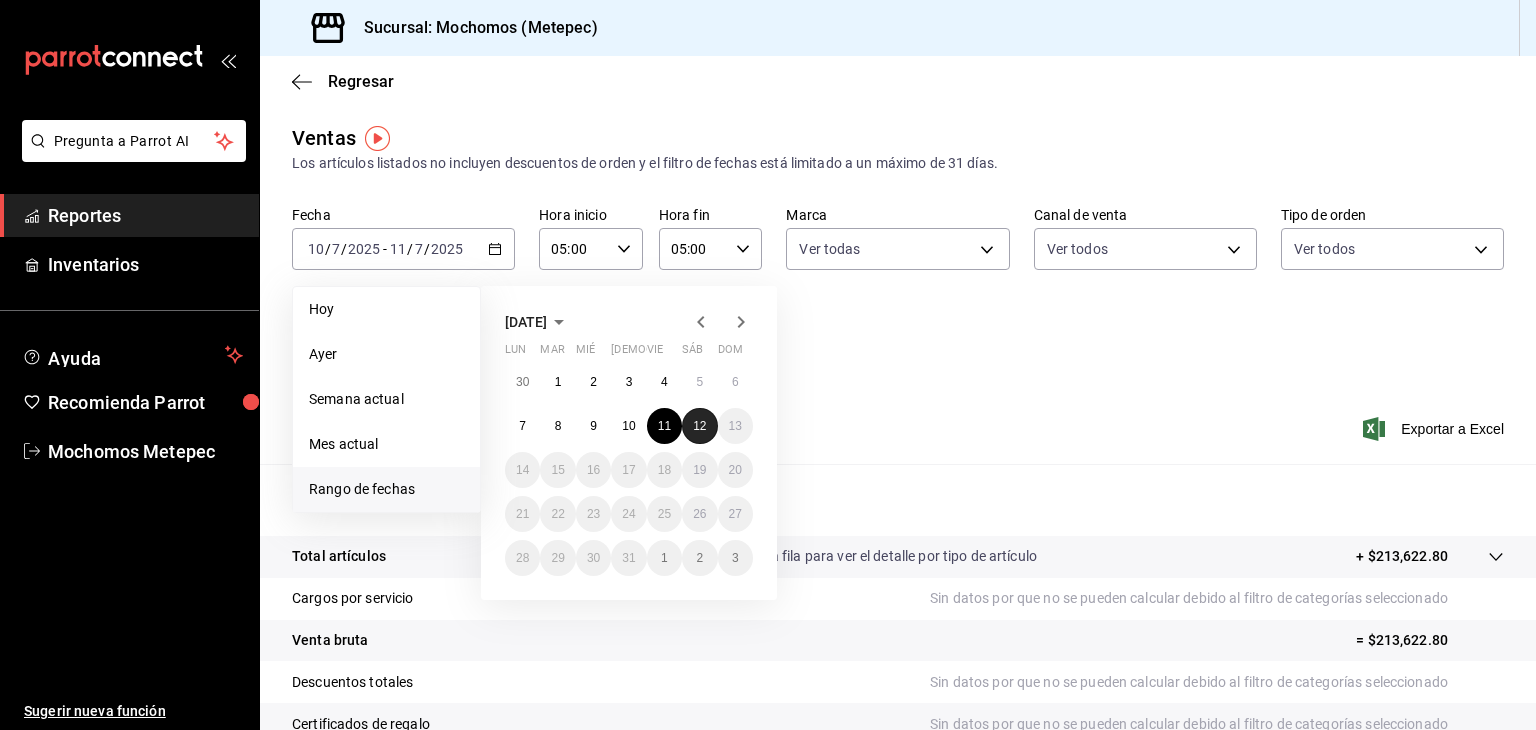 click on "12" at bounding box center [699, 426] 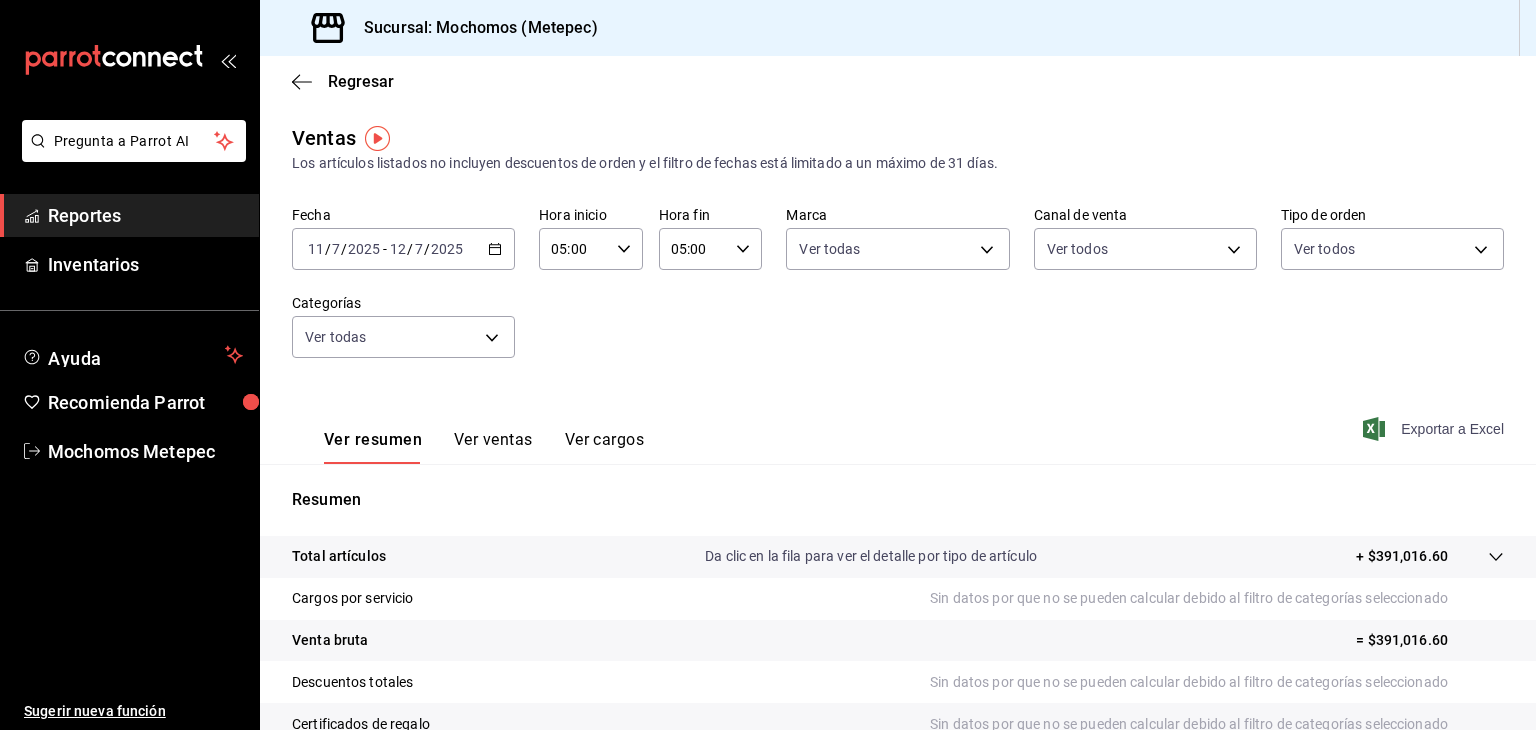 click on "Exportar a Excel" at bounding box center (1435, 429) 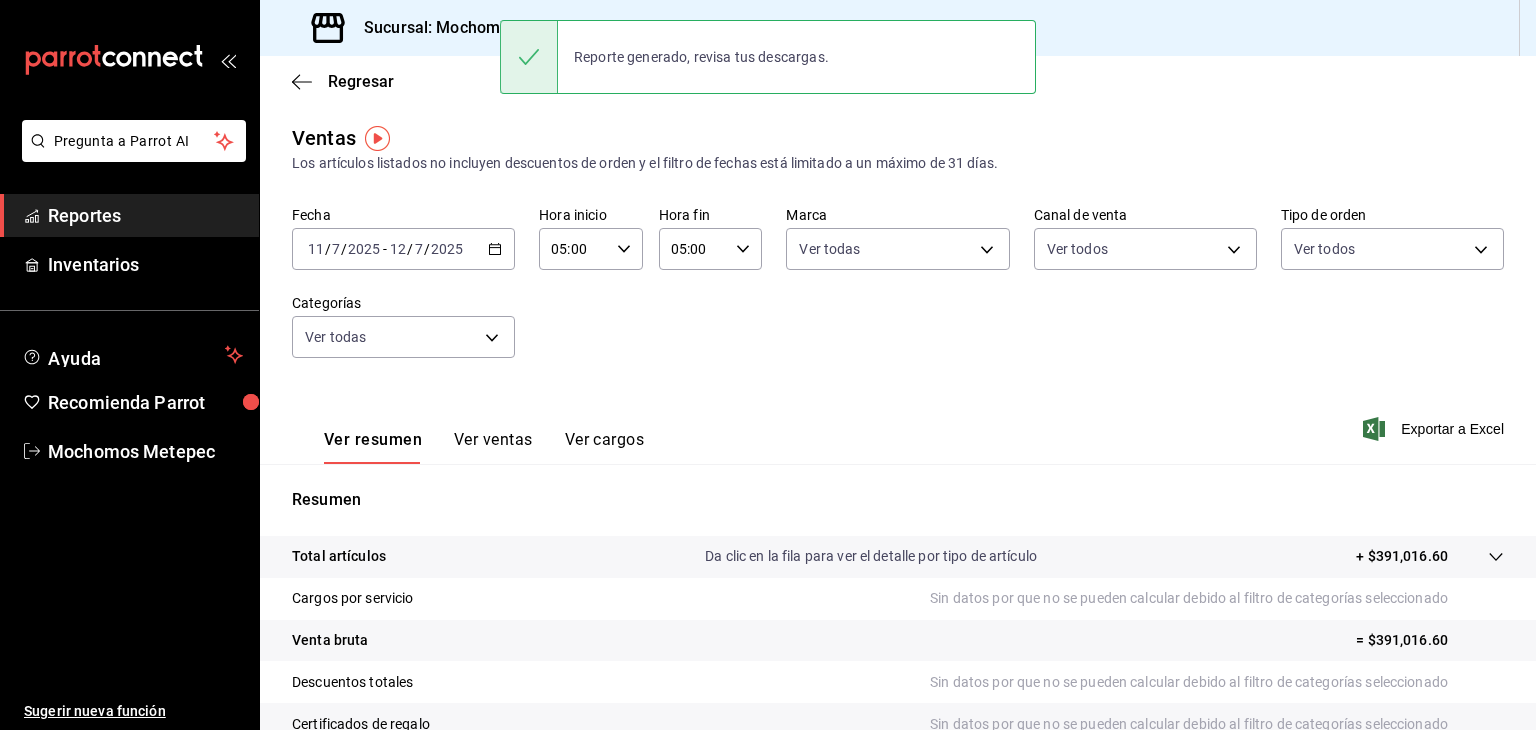 click on "[DATE] [DATE] - [DATE] [DATE]" at bounding box center [403, 249] 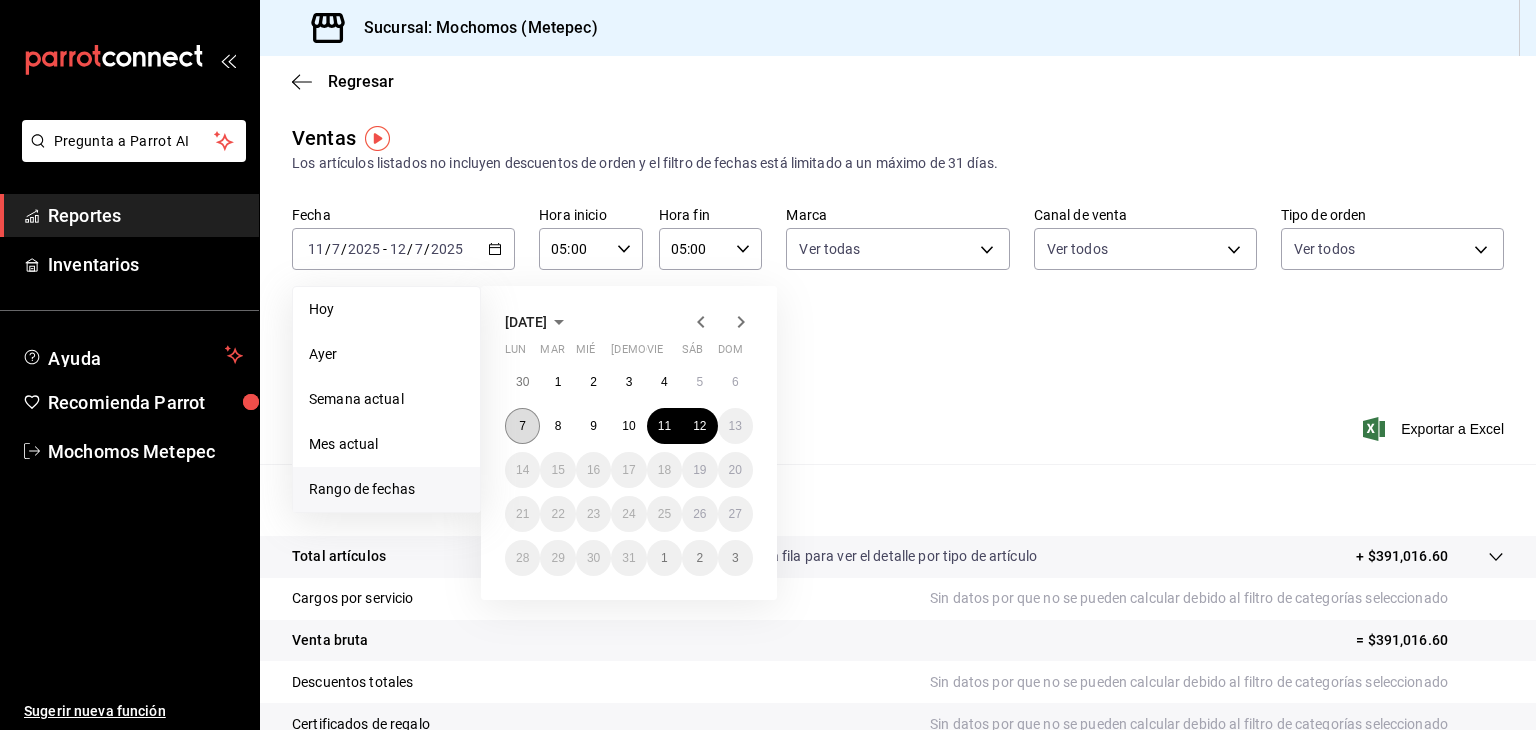 click on "7" at bounding box center [522, 426] 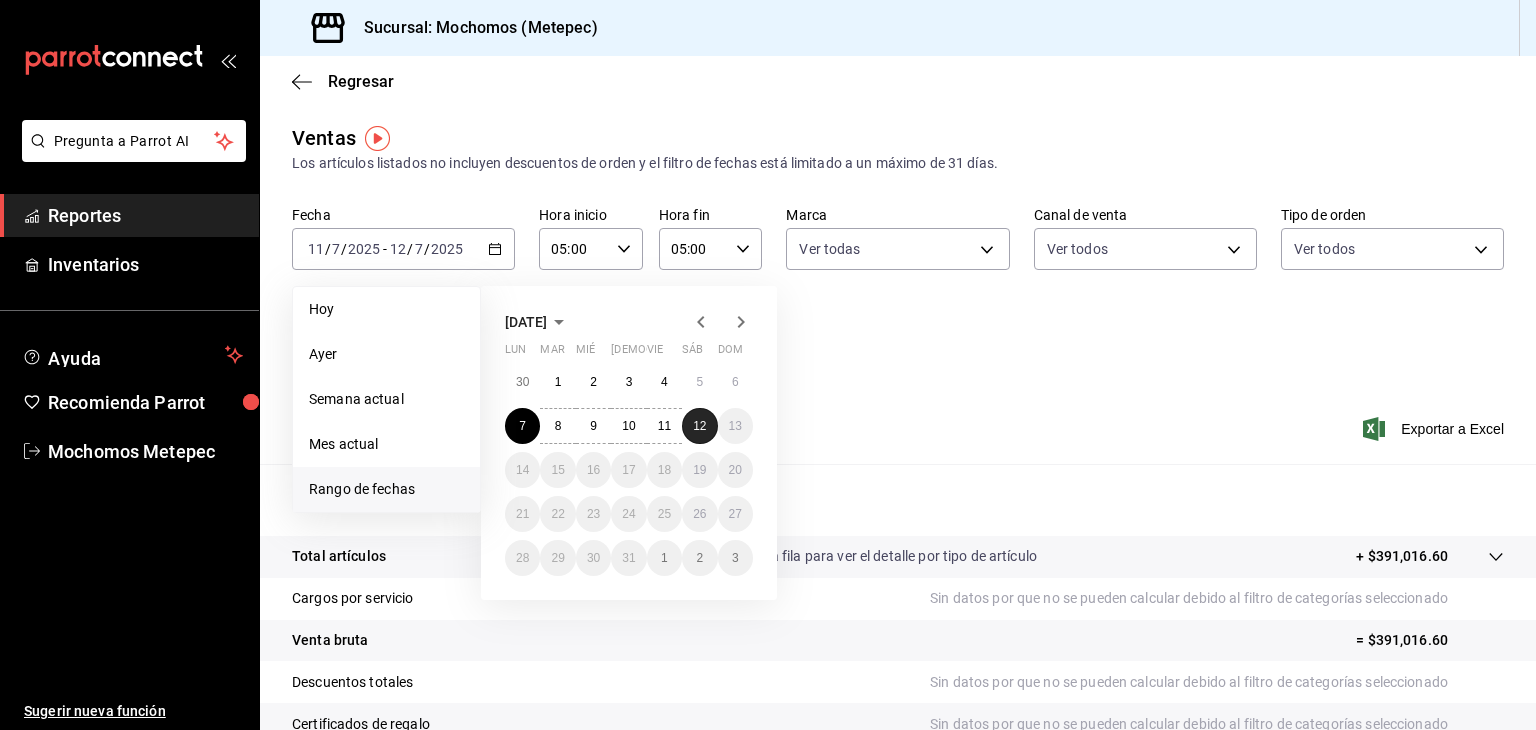 click on "12" at bounding box center (699, 426) 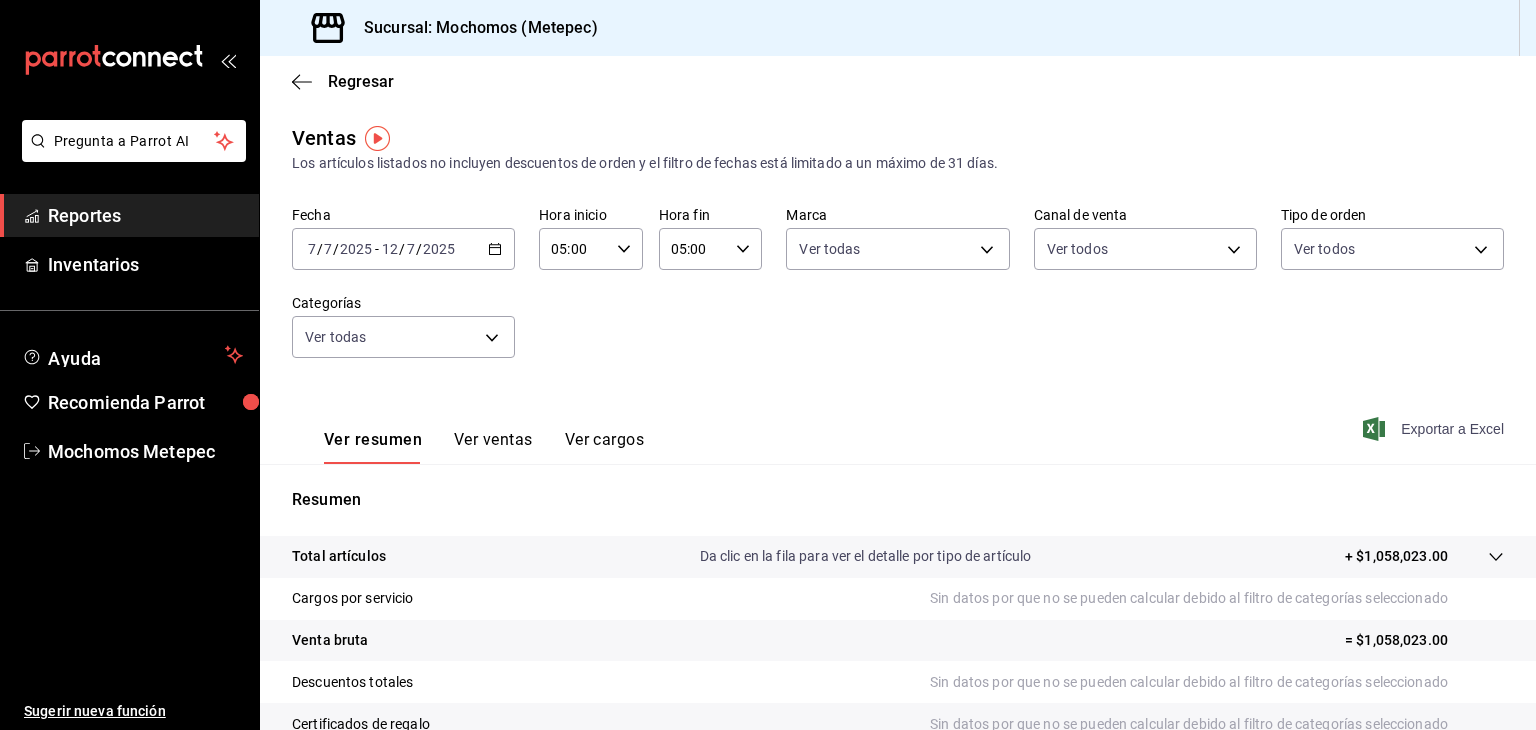 click on "Exportar a Excel" at bounding box center (1435, 429) 